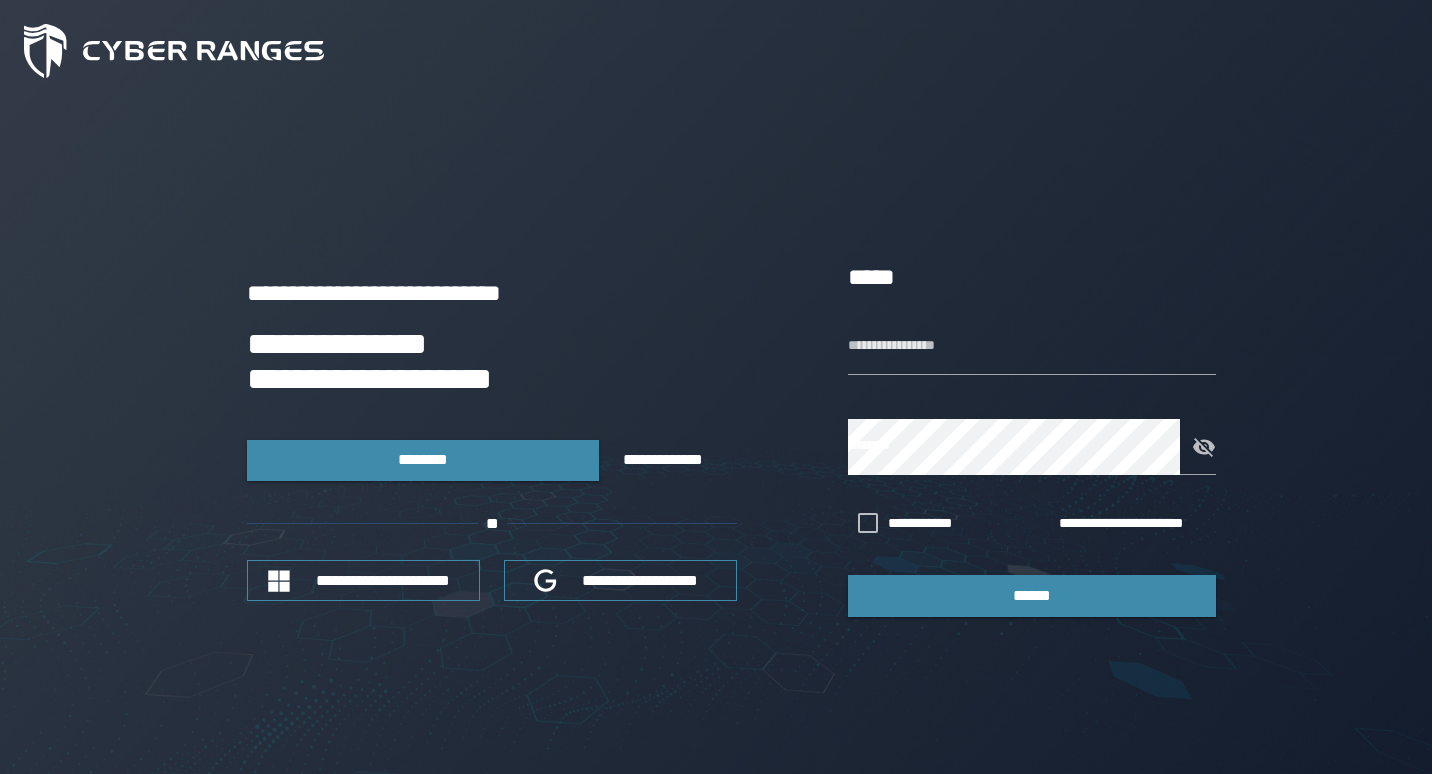 scroll, scrollTop: 0, scrollLeft: 0, axis: both 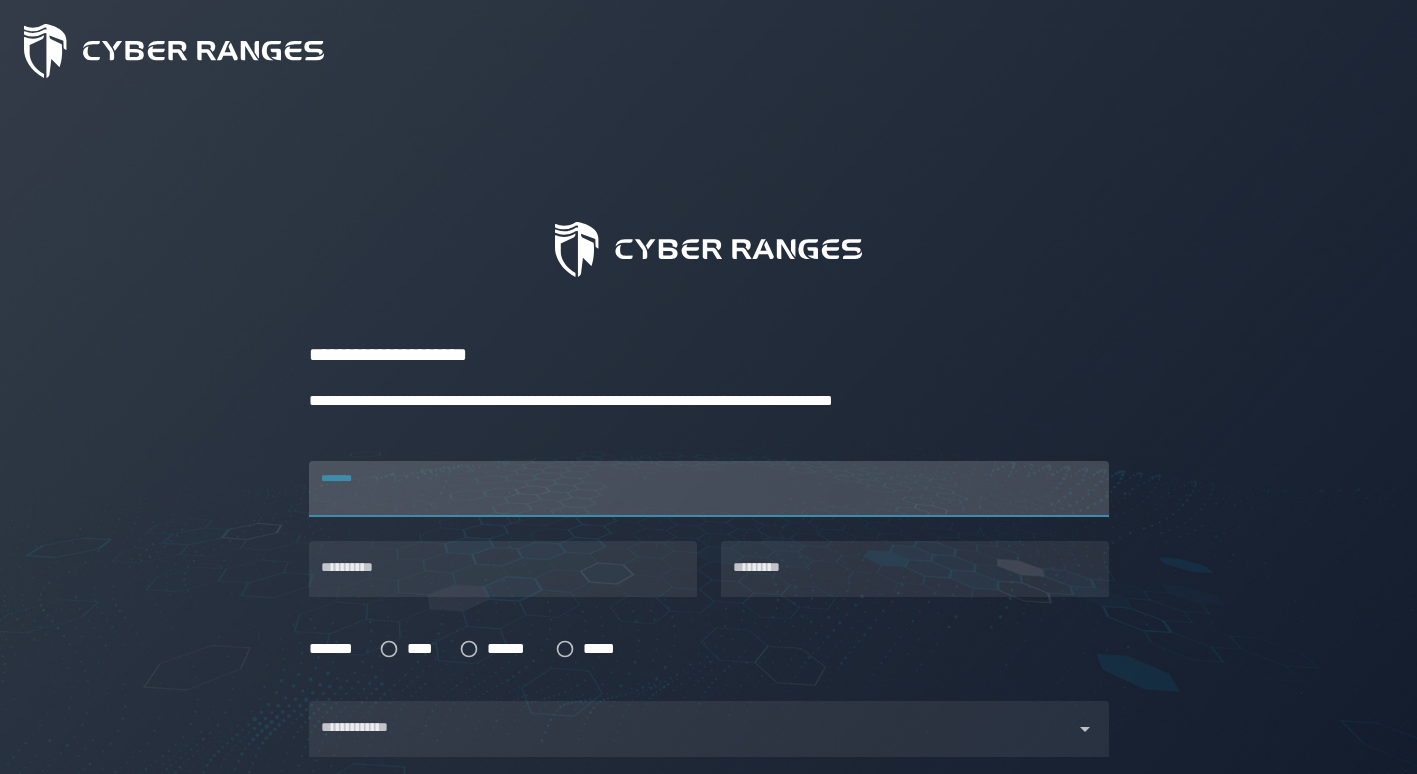 click on "********" at bounding box center (709, 489) 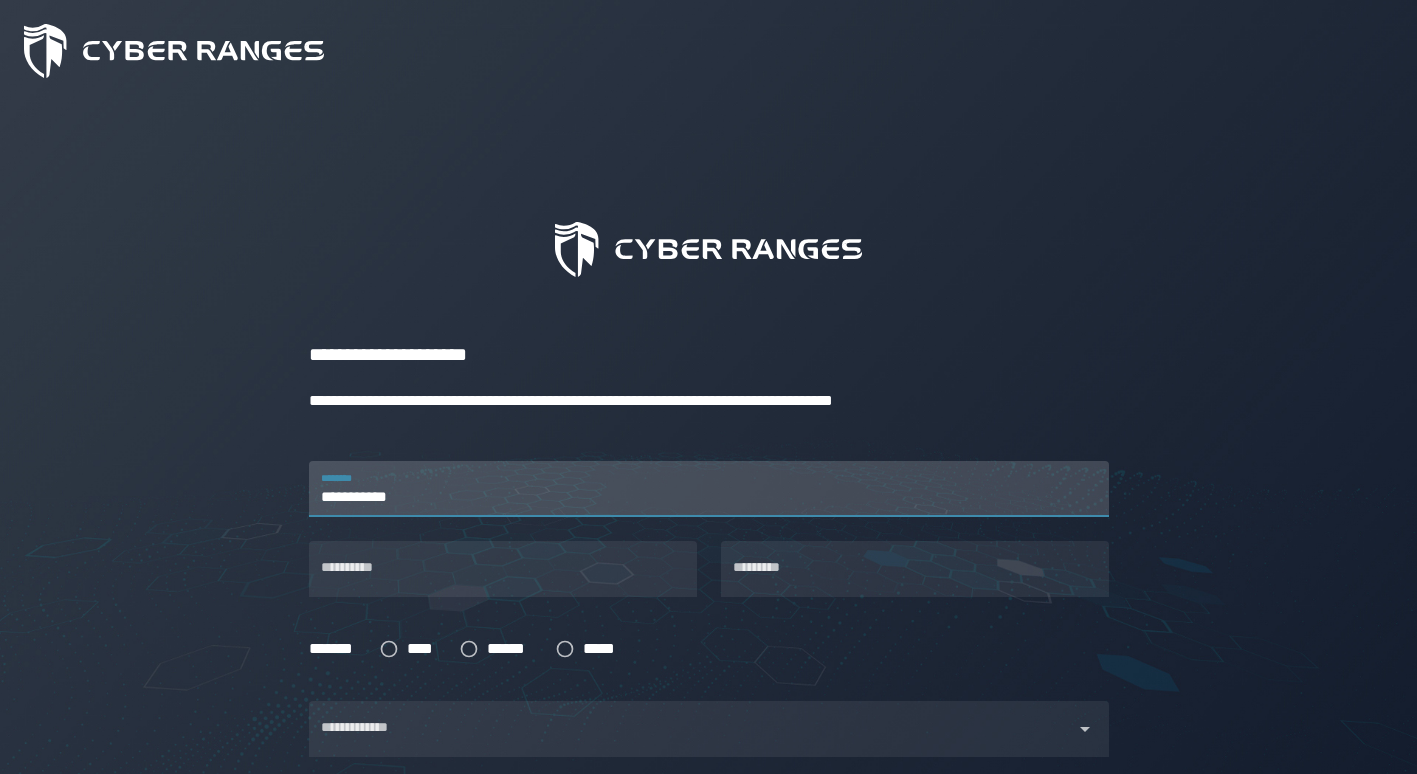 type on "**********" 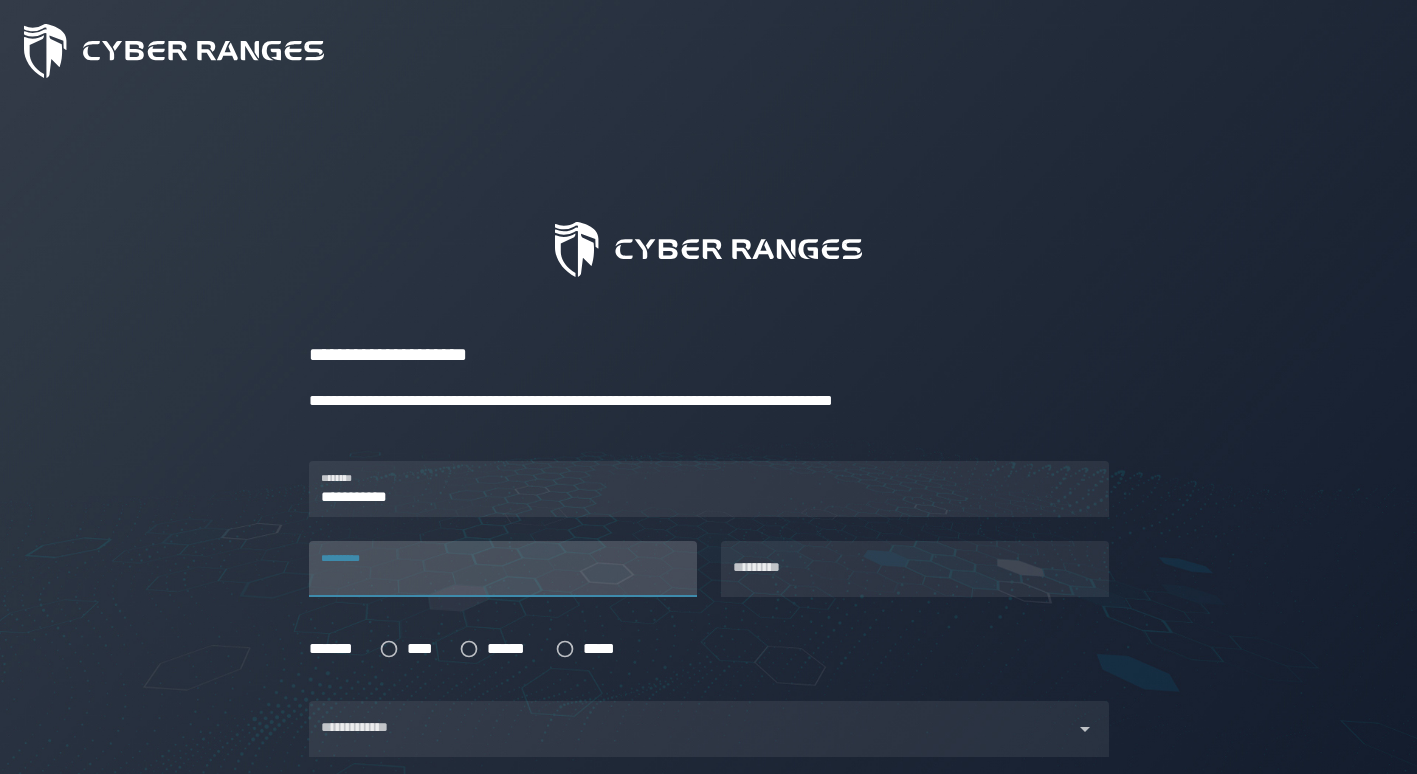 click on "**********" at bounding box center (503, 569) 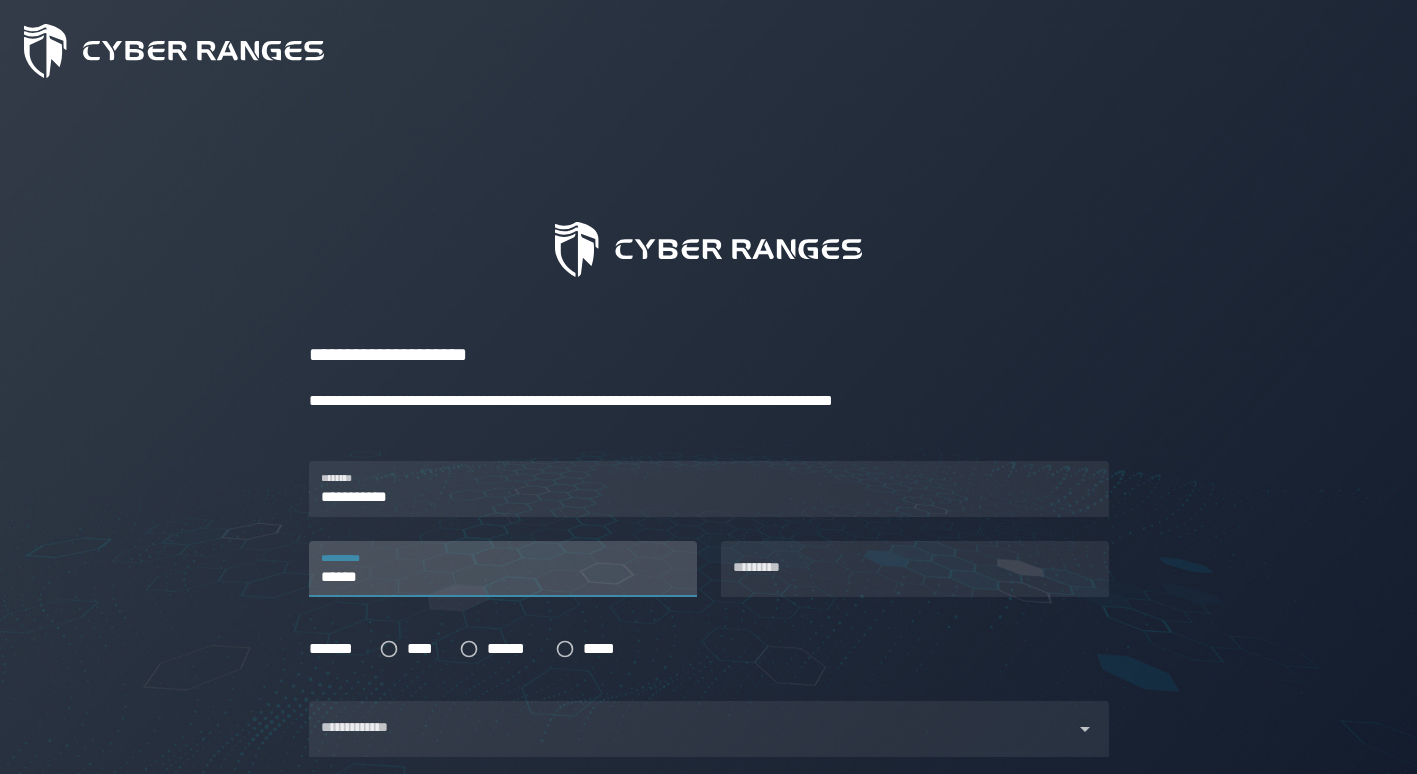 type on "**********" 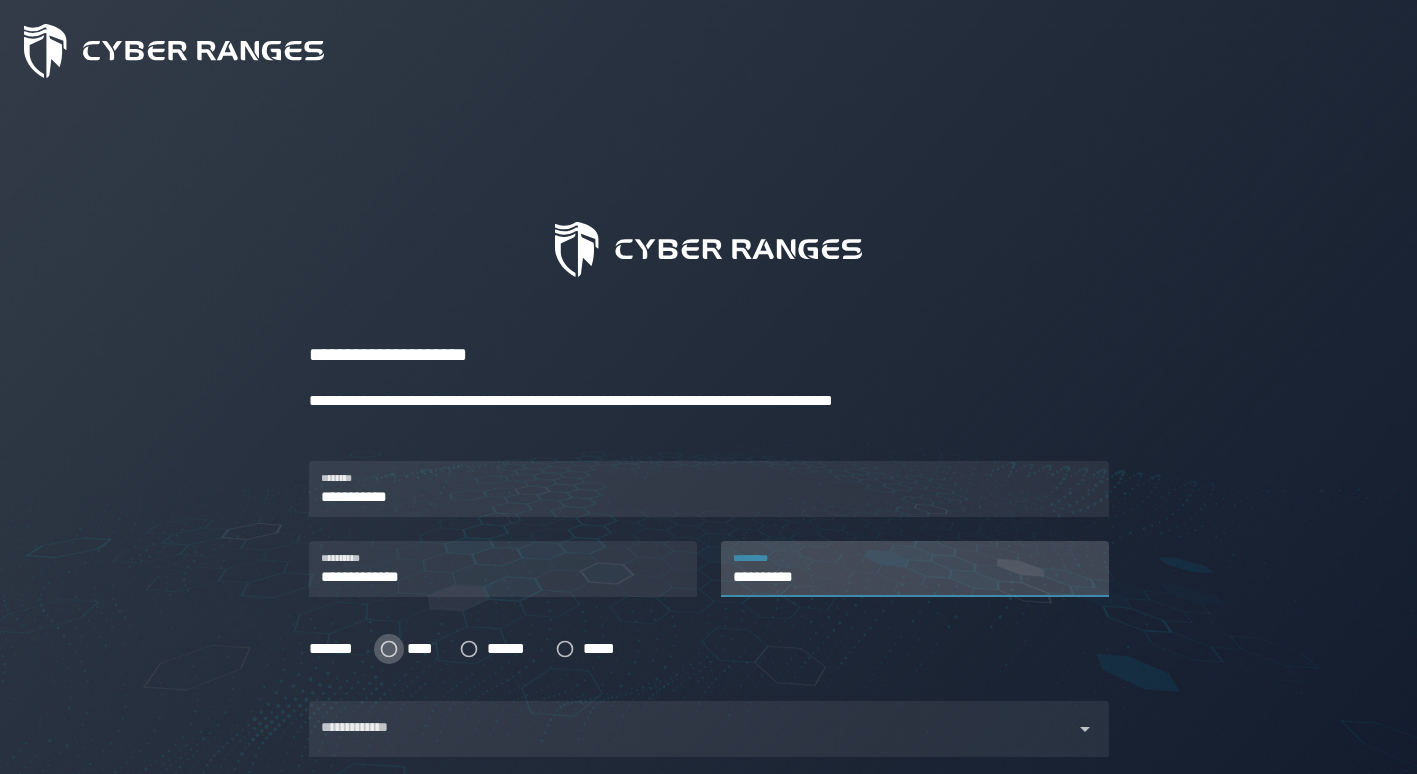 type on "**********" 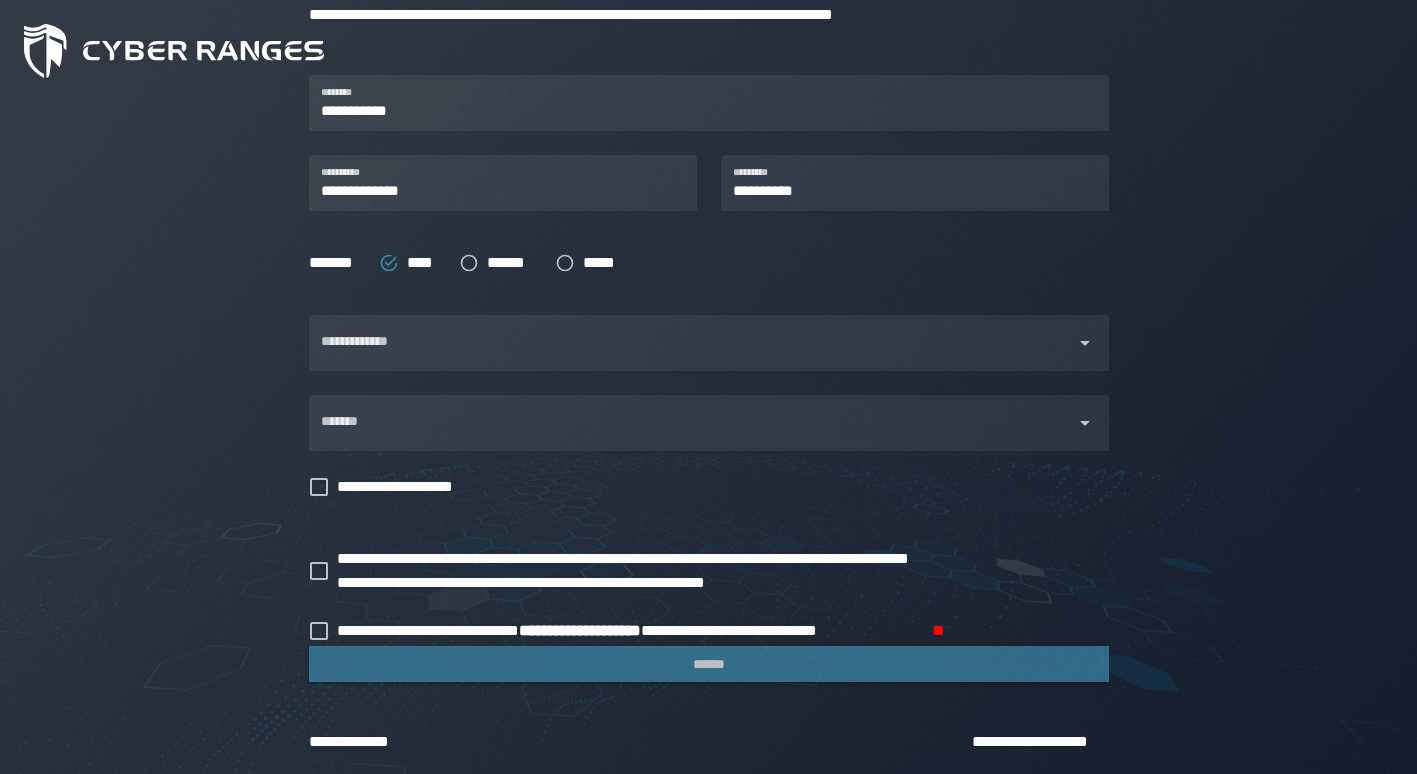 scroll, scrollTop: 388, scrollLeft: 0, axis: vertical 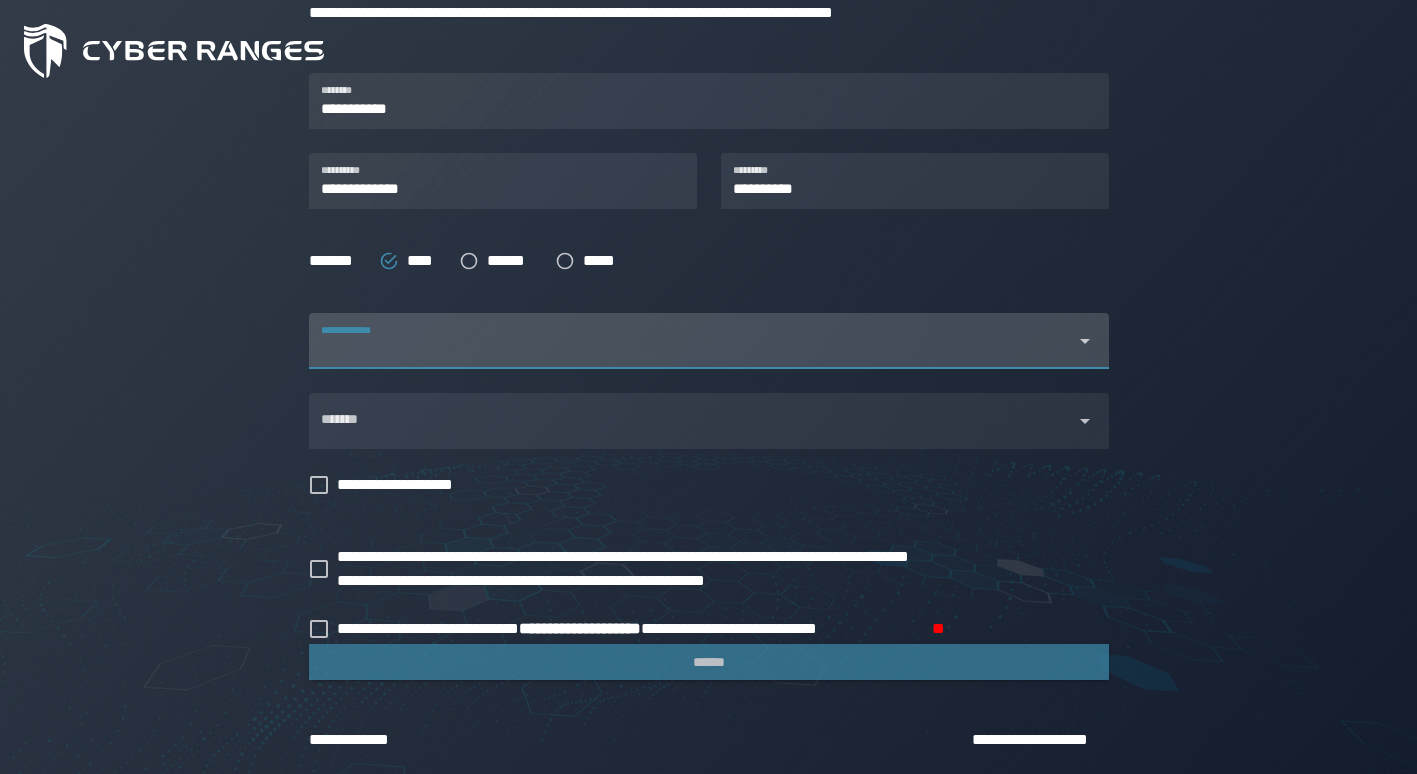 click 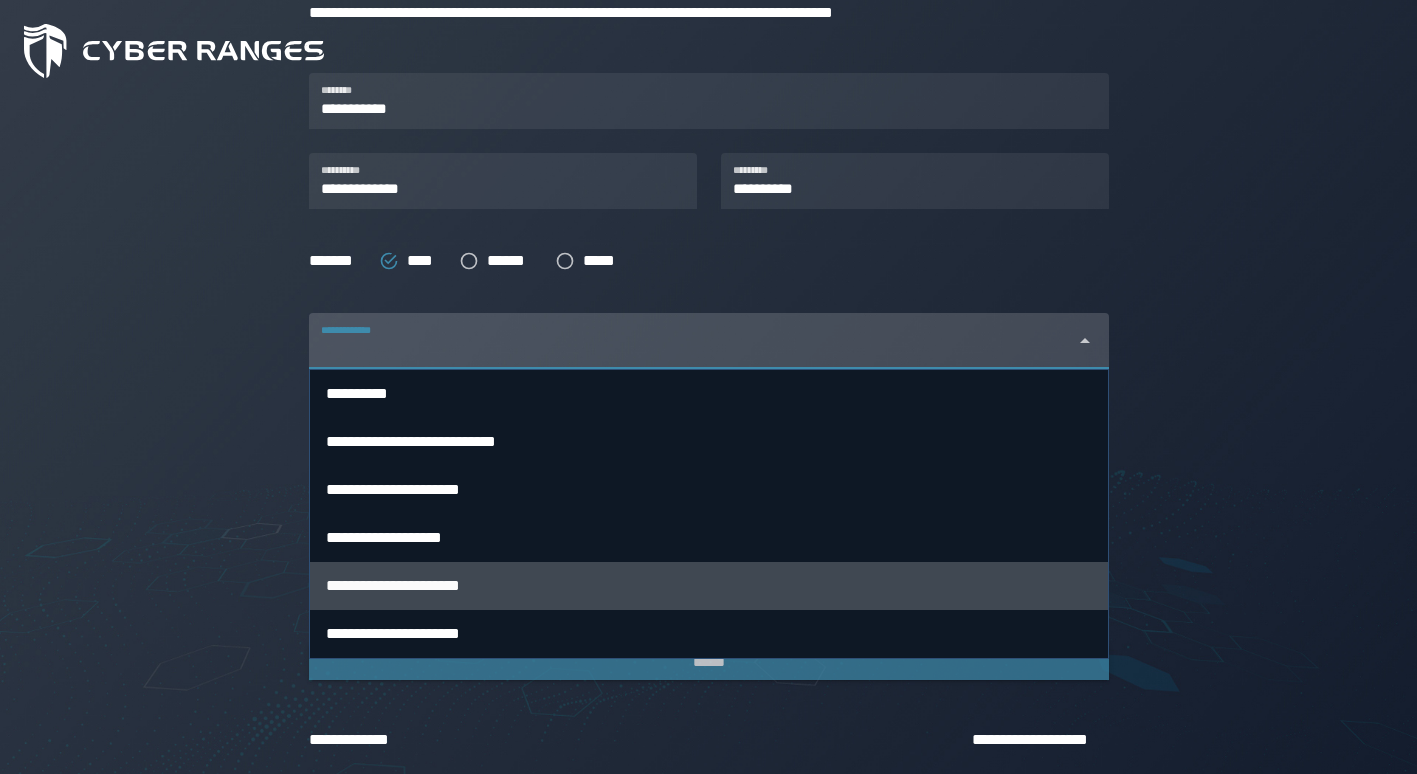 click on "**********" at bounding box center [709, 585] 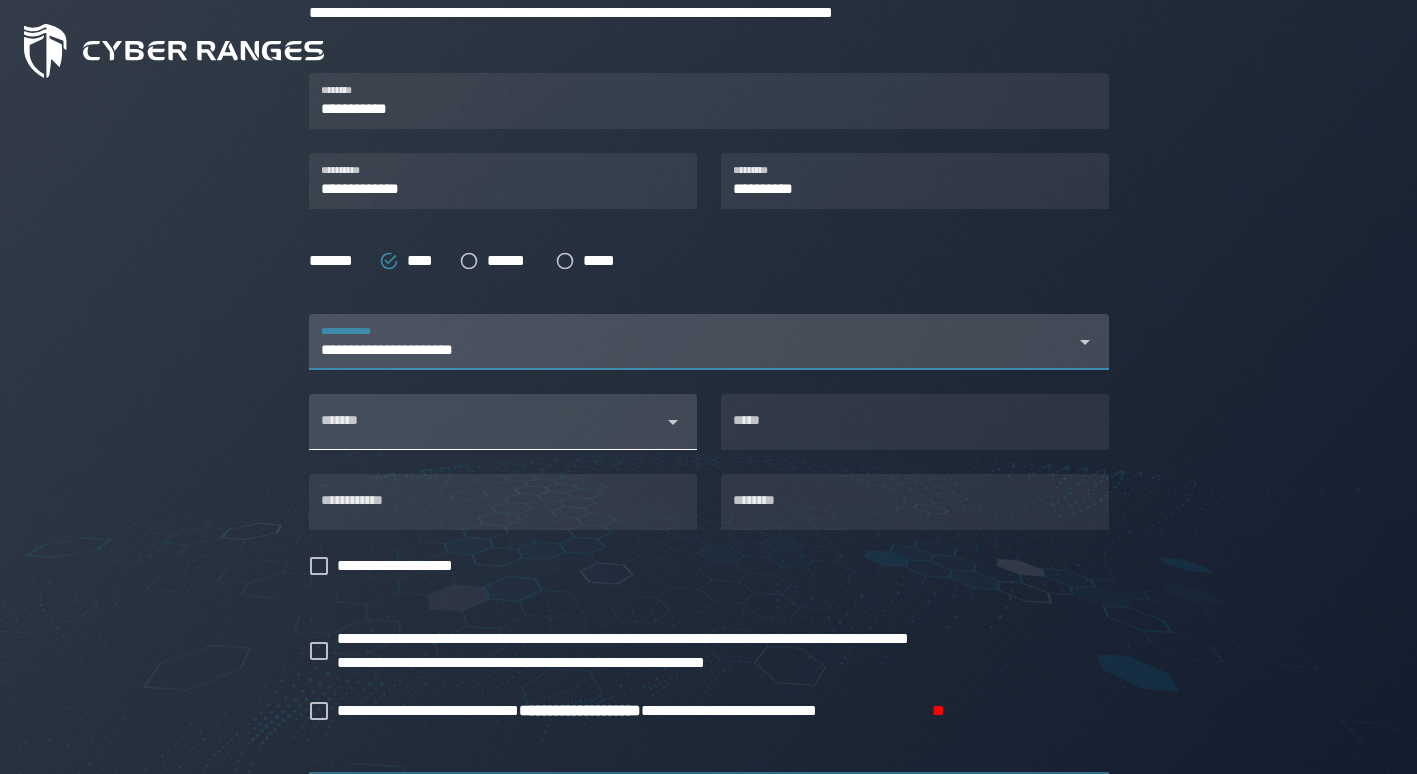 click 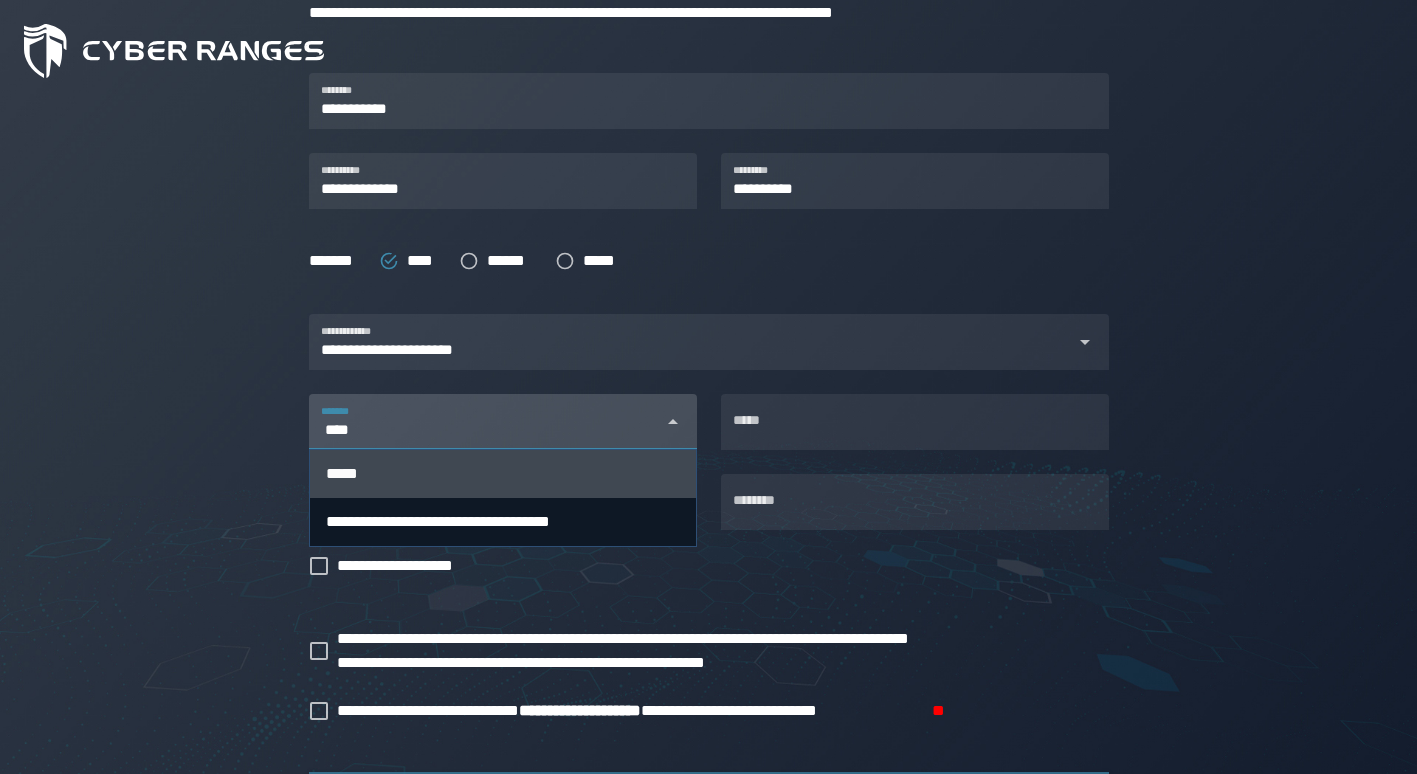 type on "****" 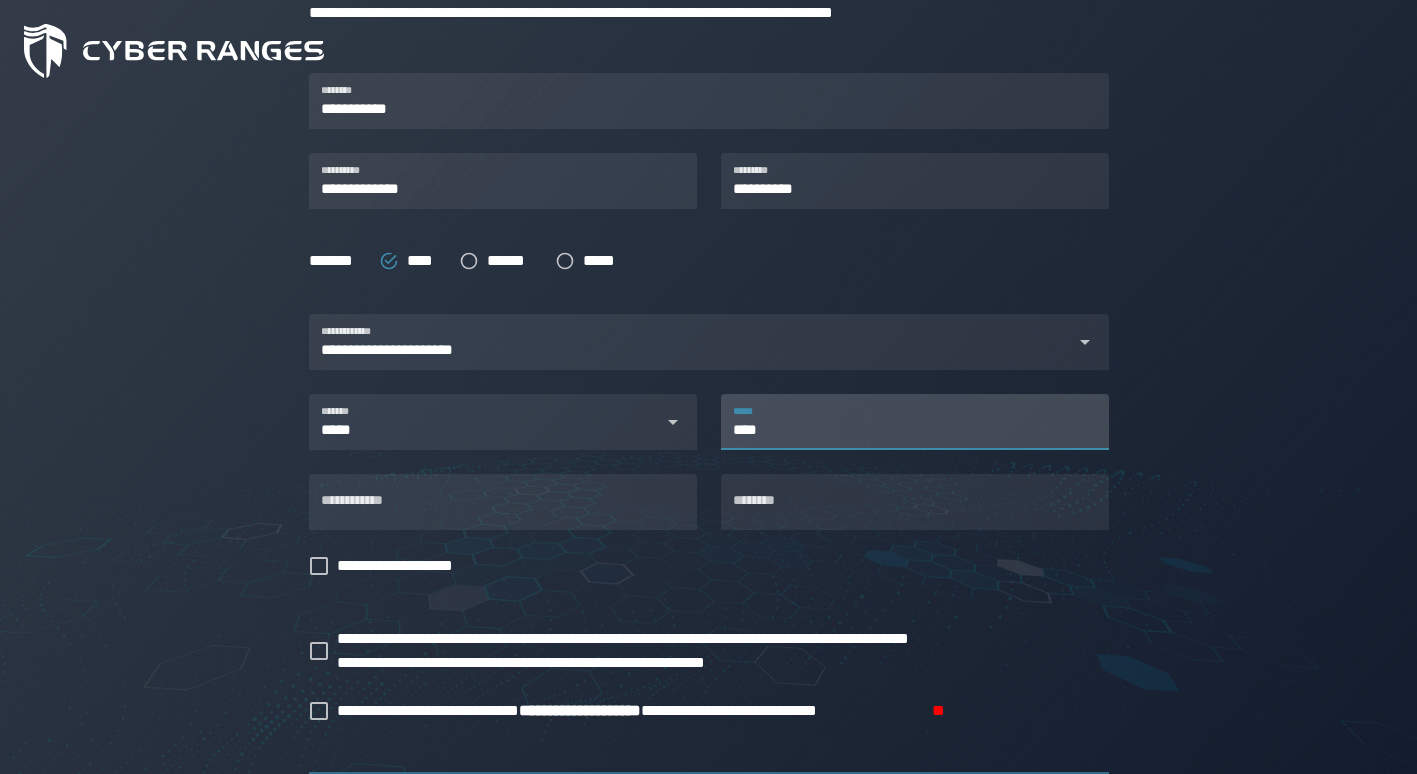 click on "****" at bounding box center [915, 422] 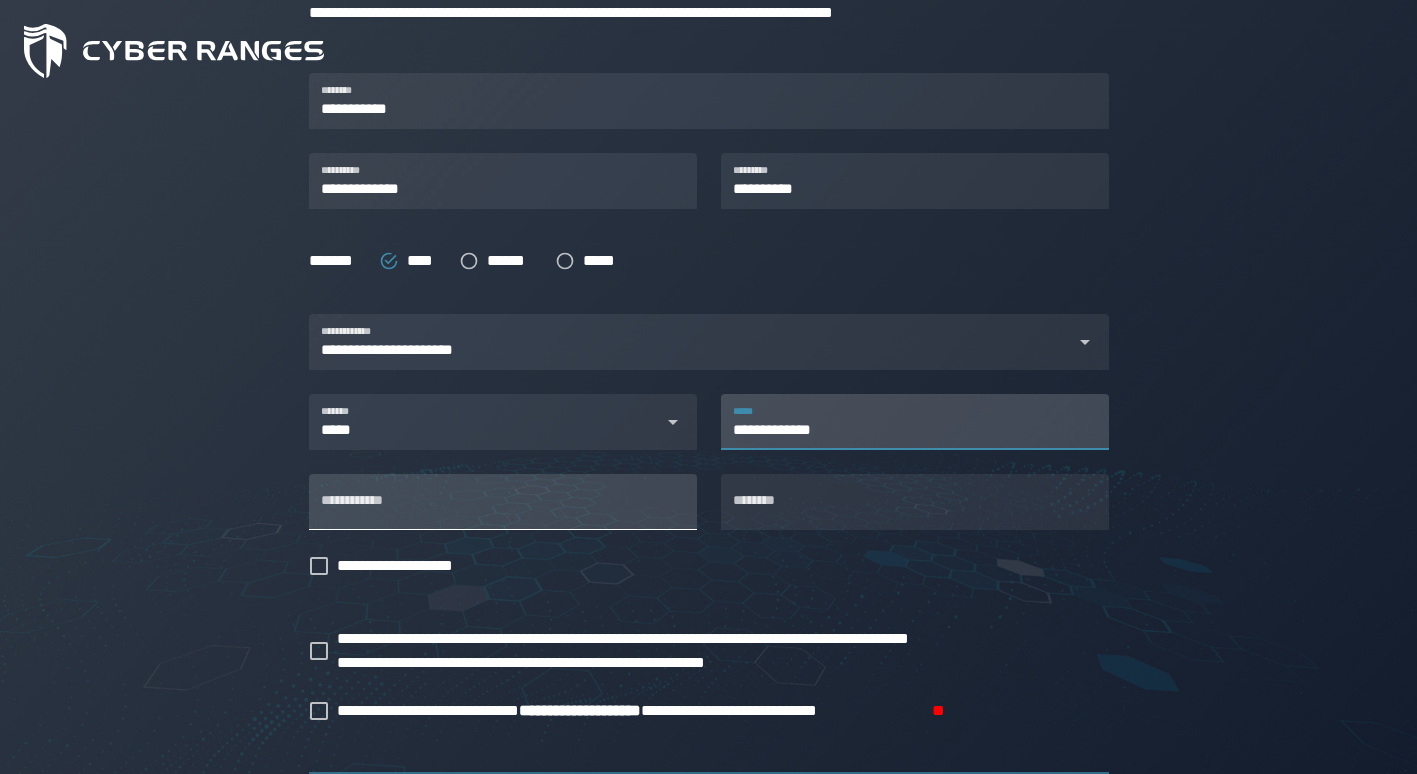 type on "**********" 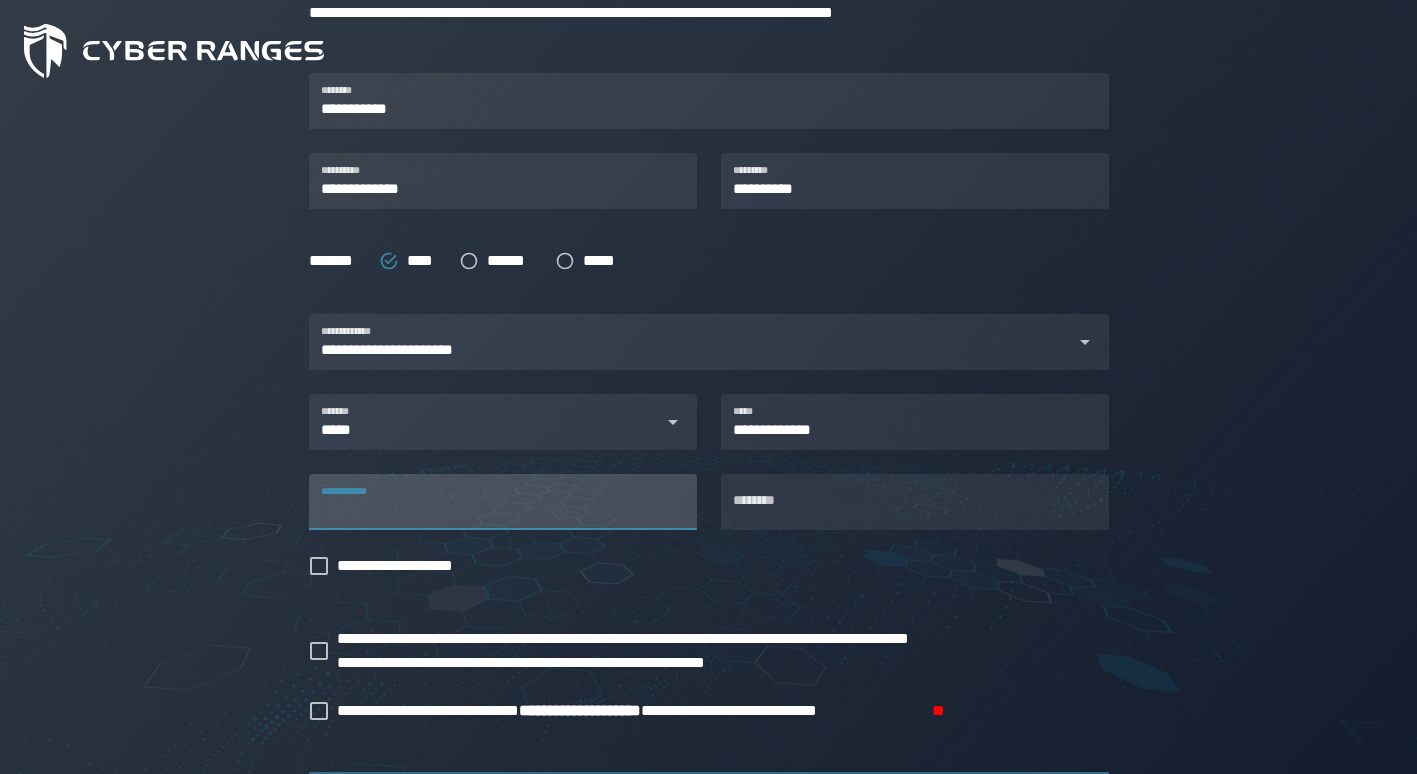 click on "**********" at bounding box center (503, 502) 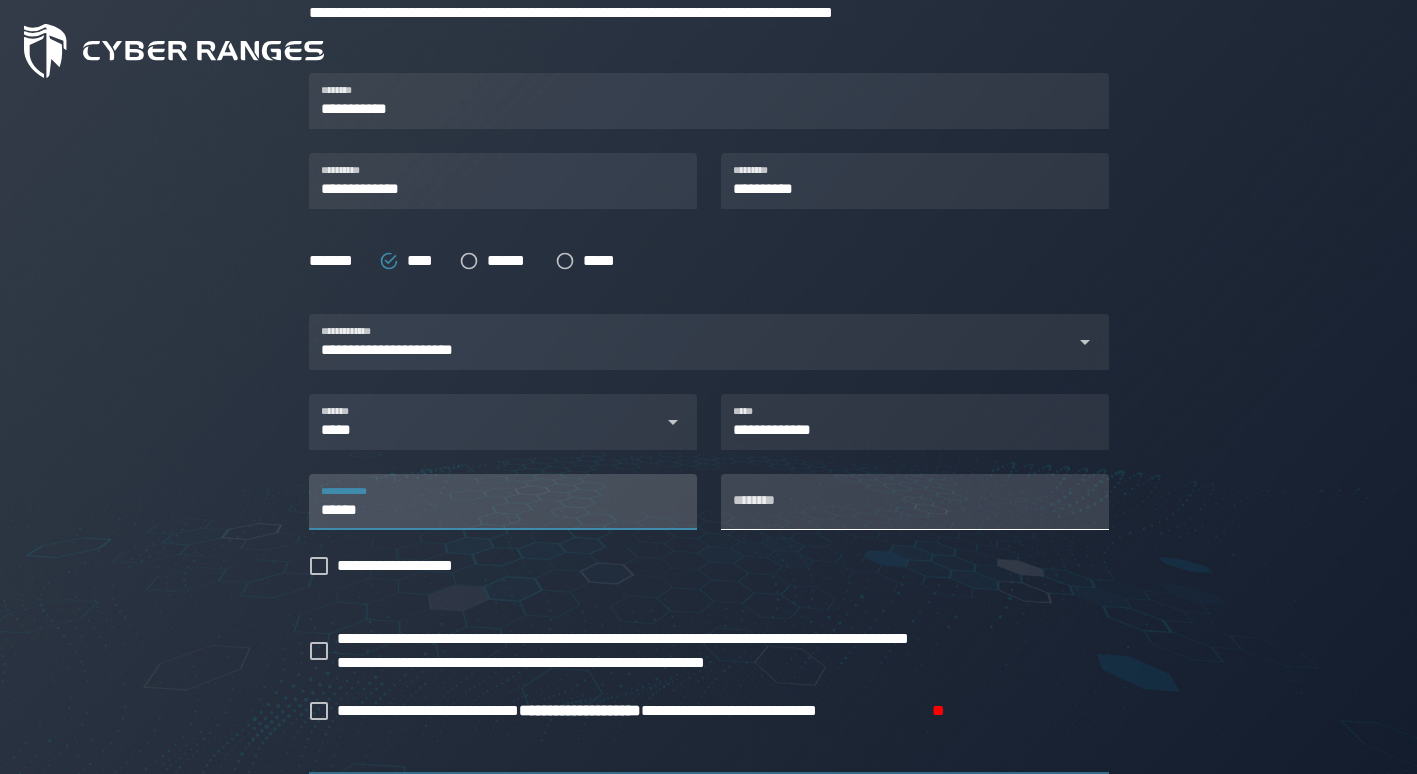 type on "******" 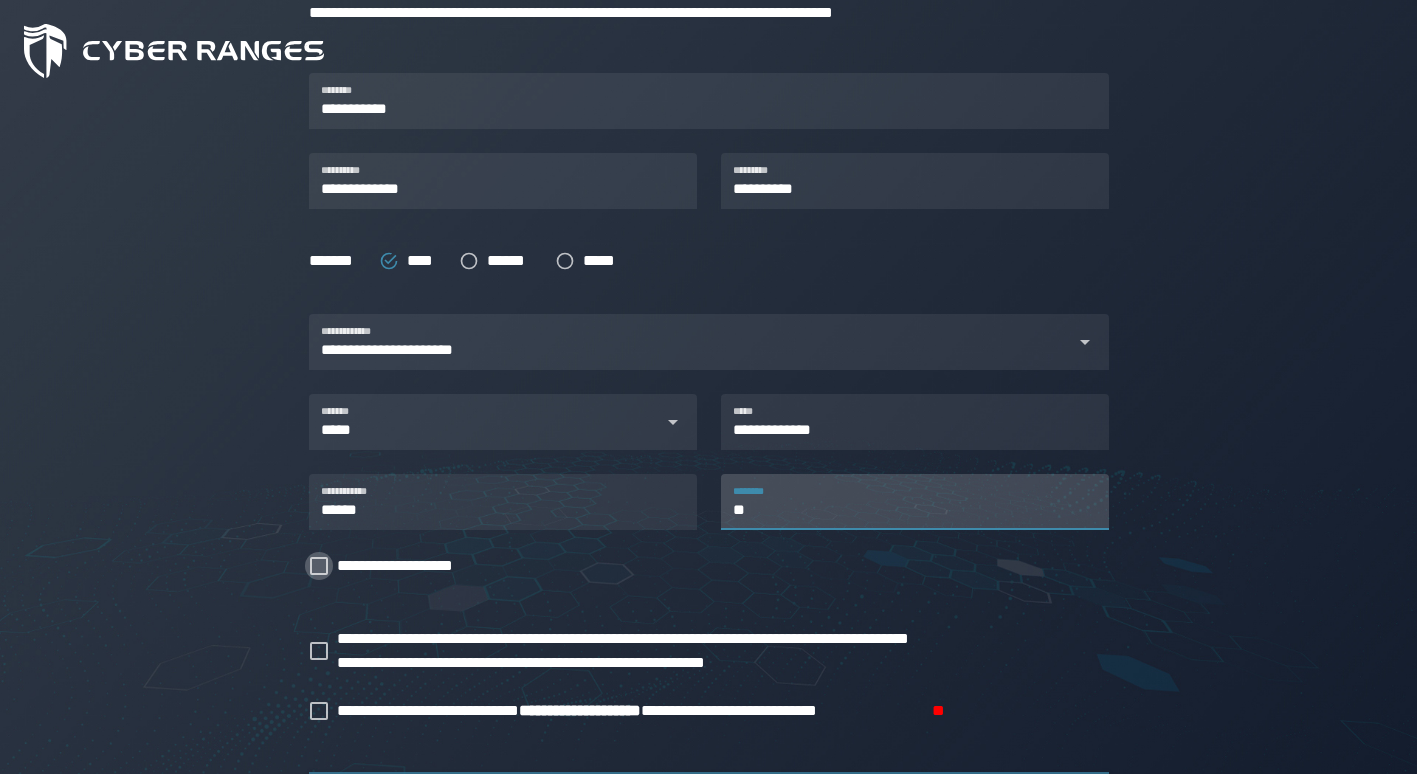 type on "**" 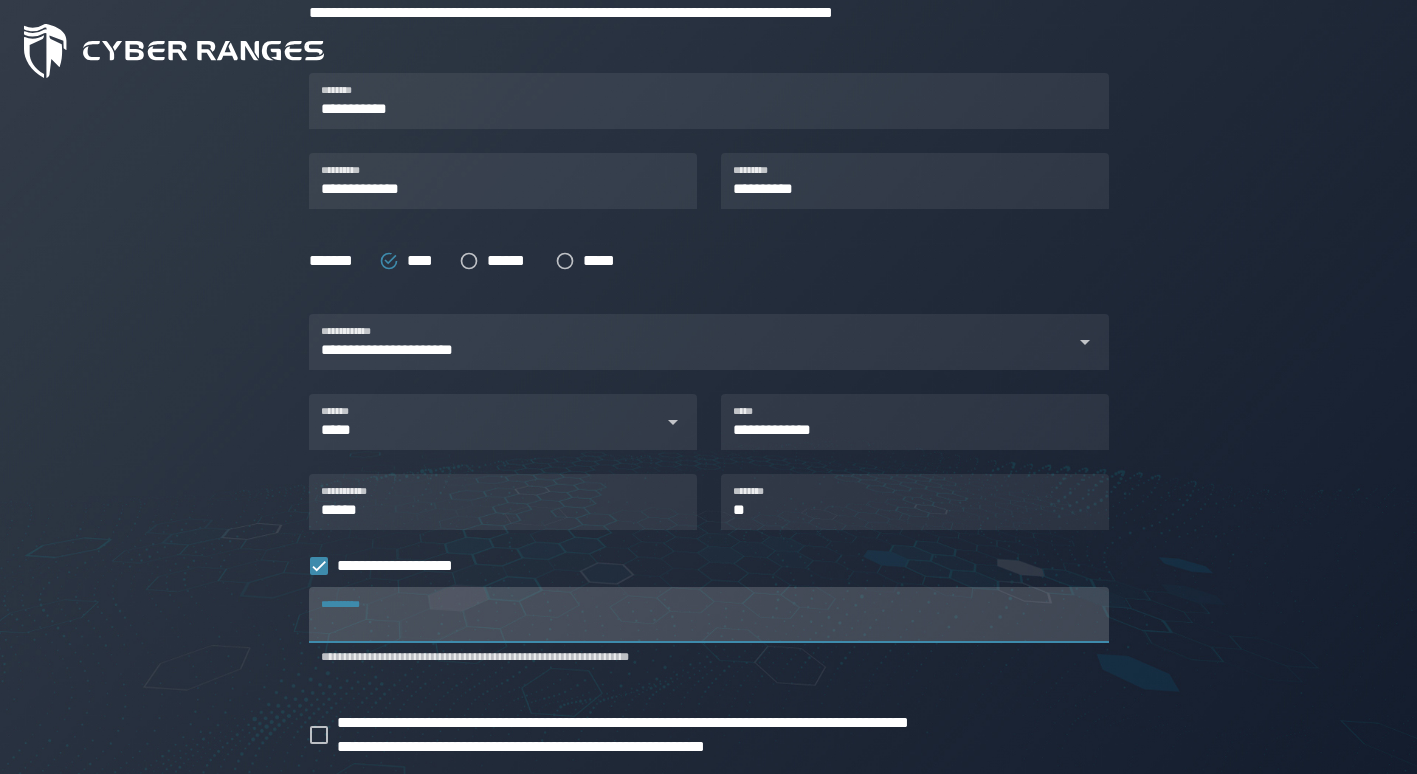 click on "**********" at bounding box center [709, 615] 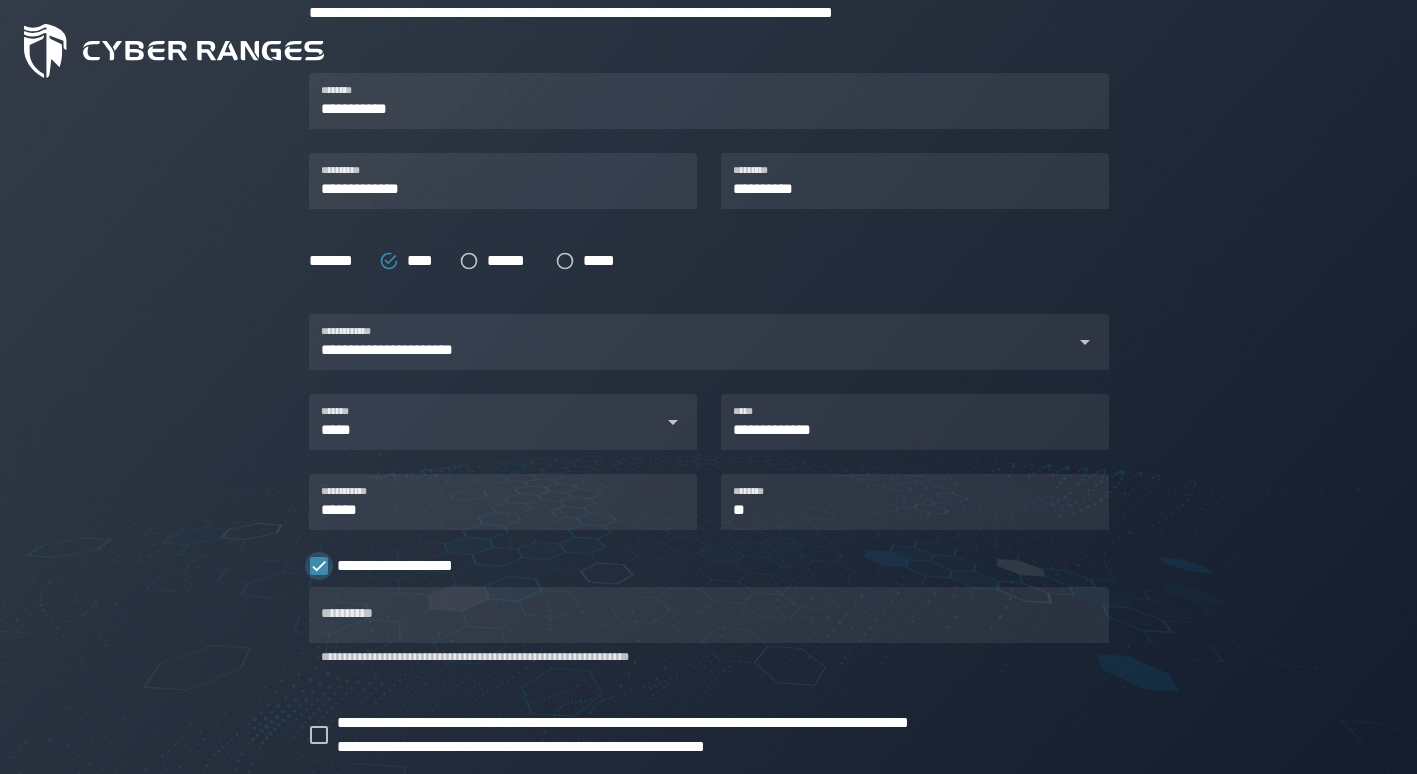 click 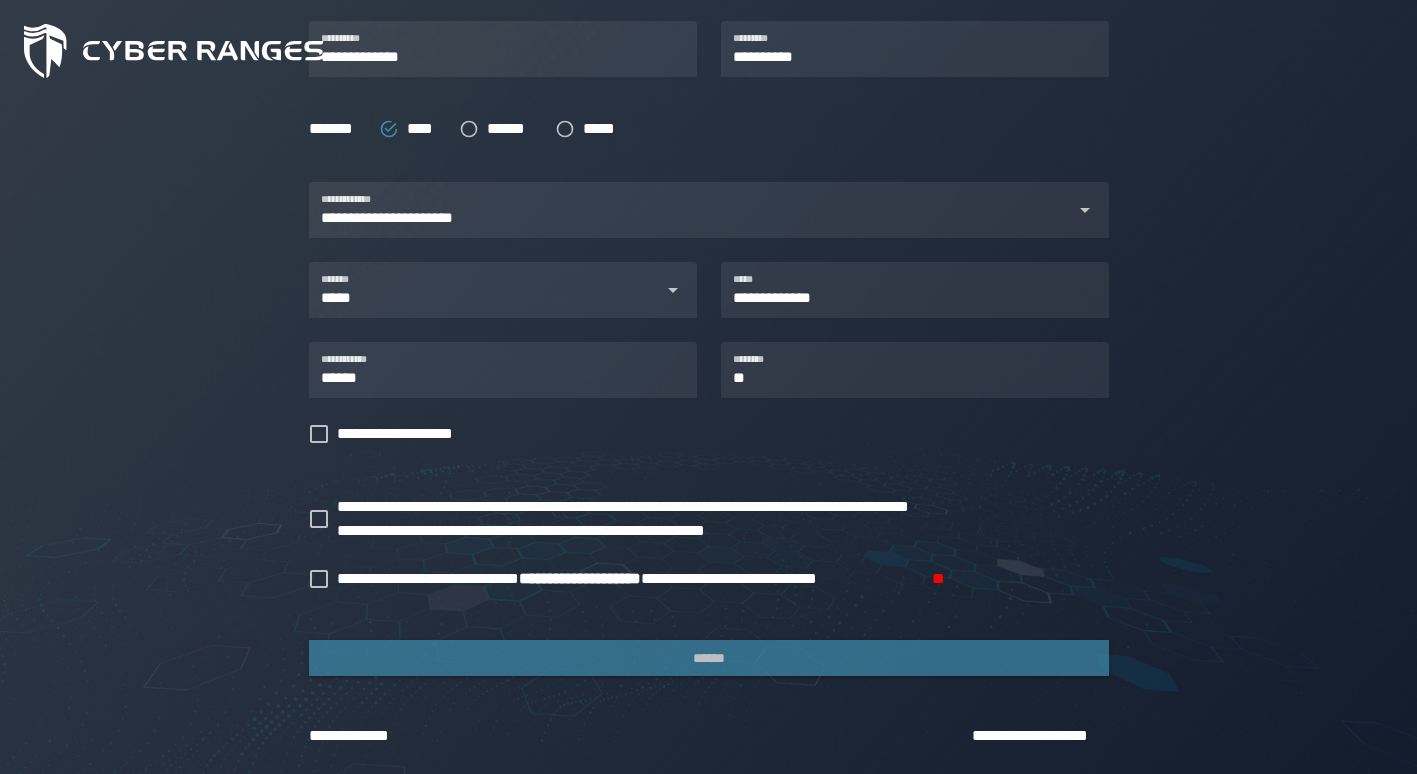 scroll, scrollTop: 557, scrollLeft: 0, axis: vertical 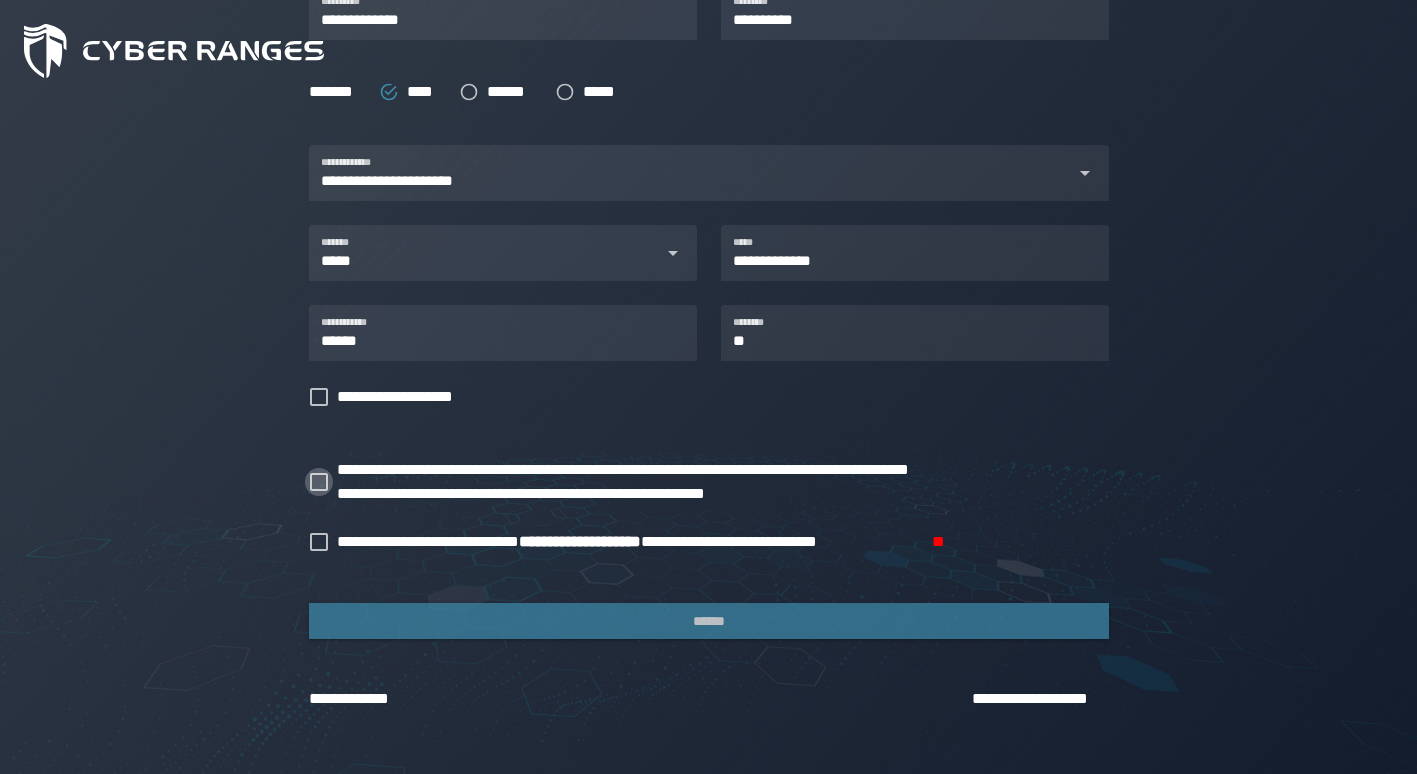 click at bounding box center (319, 482) 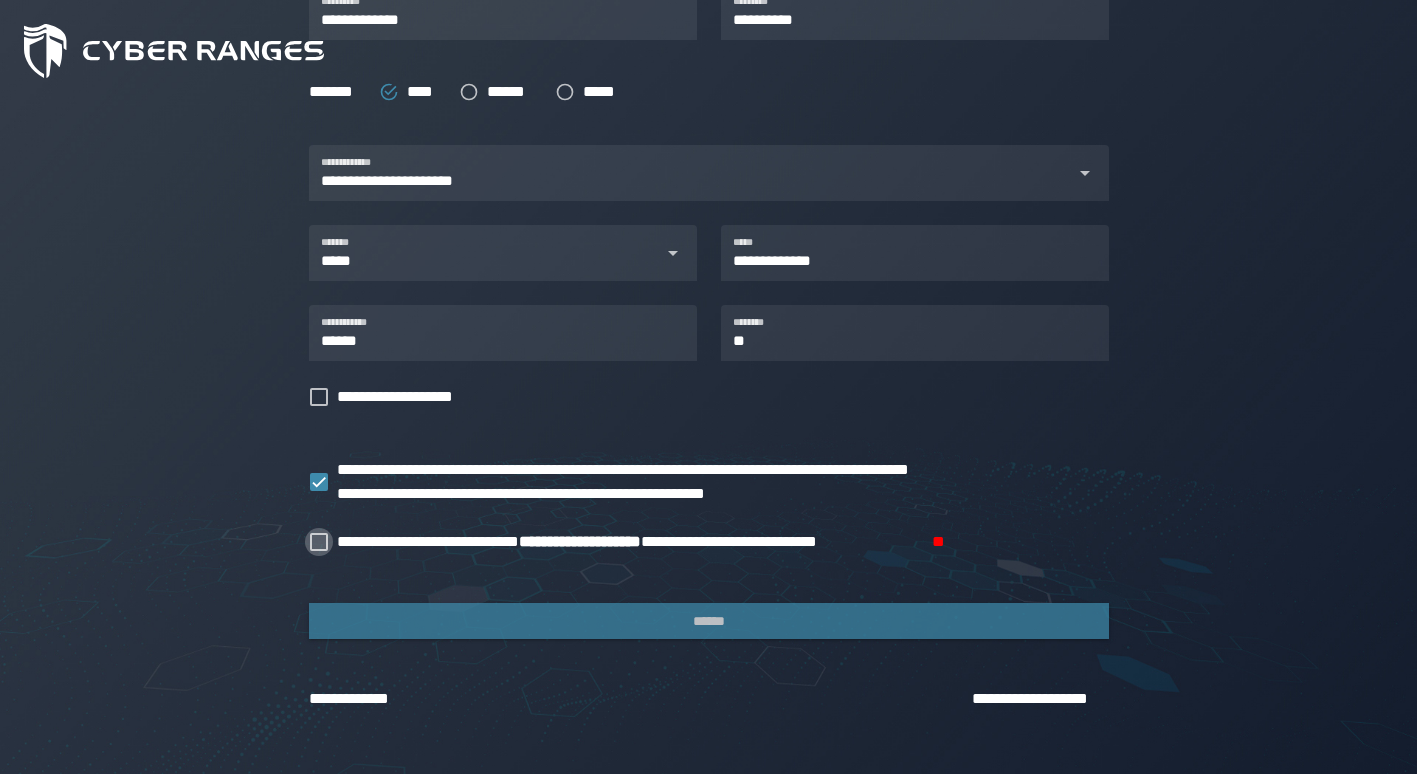click 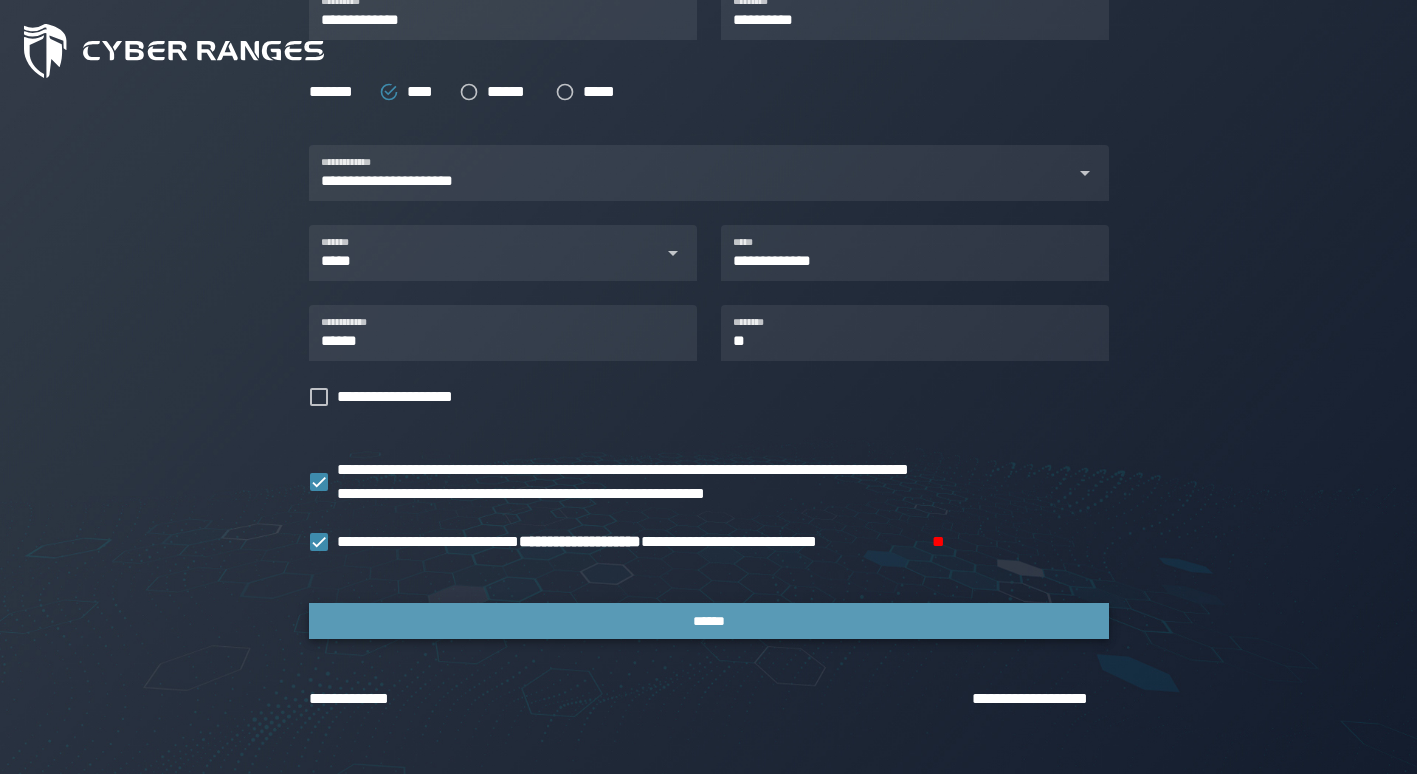click on "******" at bounding box center (708, 621) 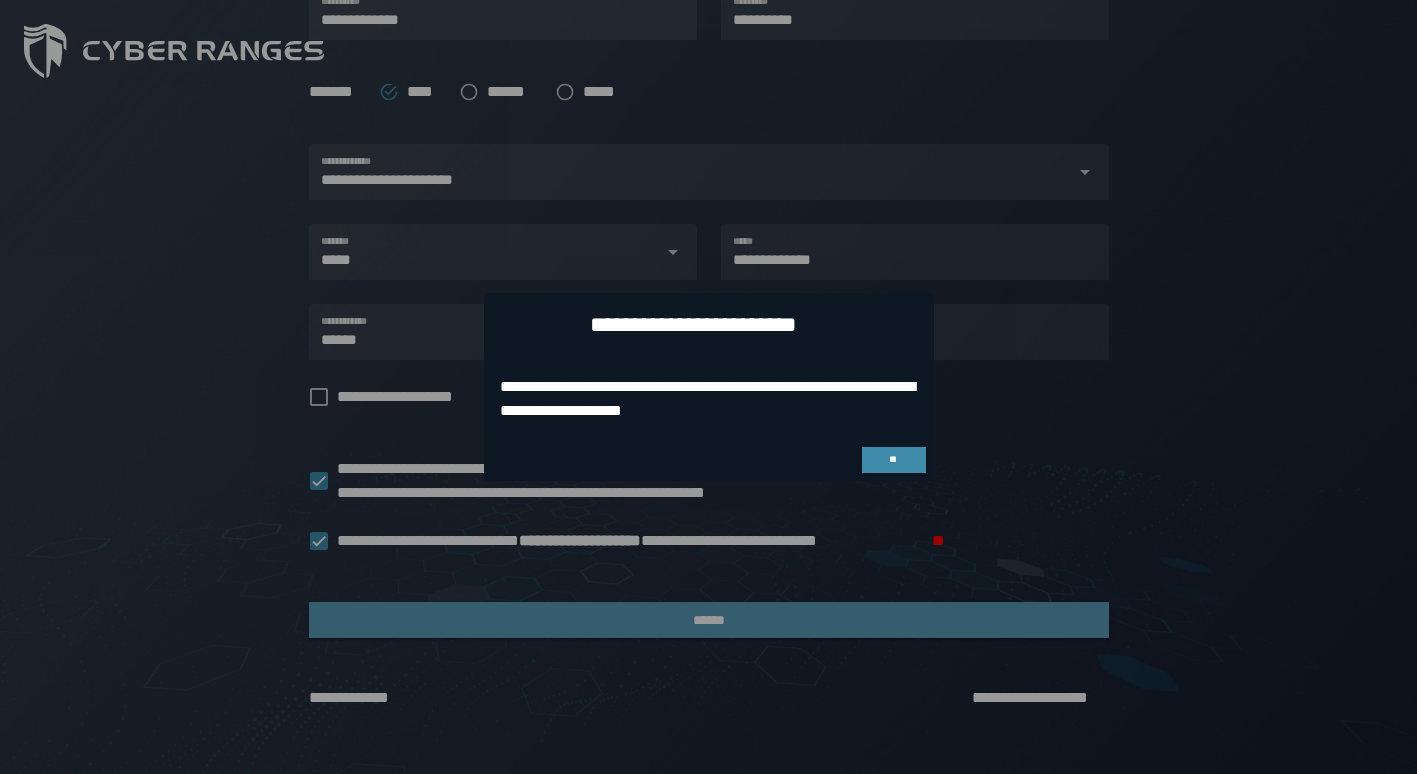 scroll, scrollTop: 0, scrollLeft: 0, axis: both 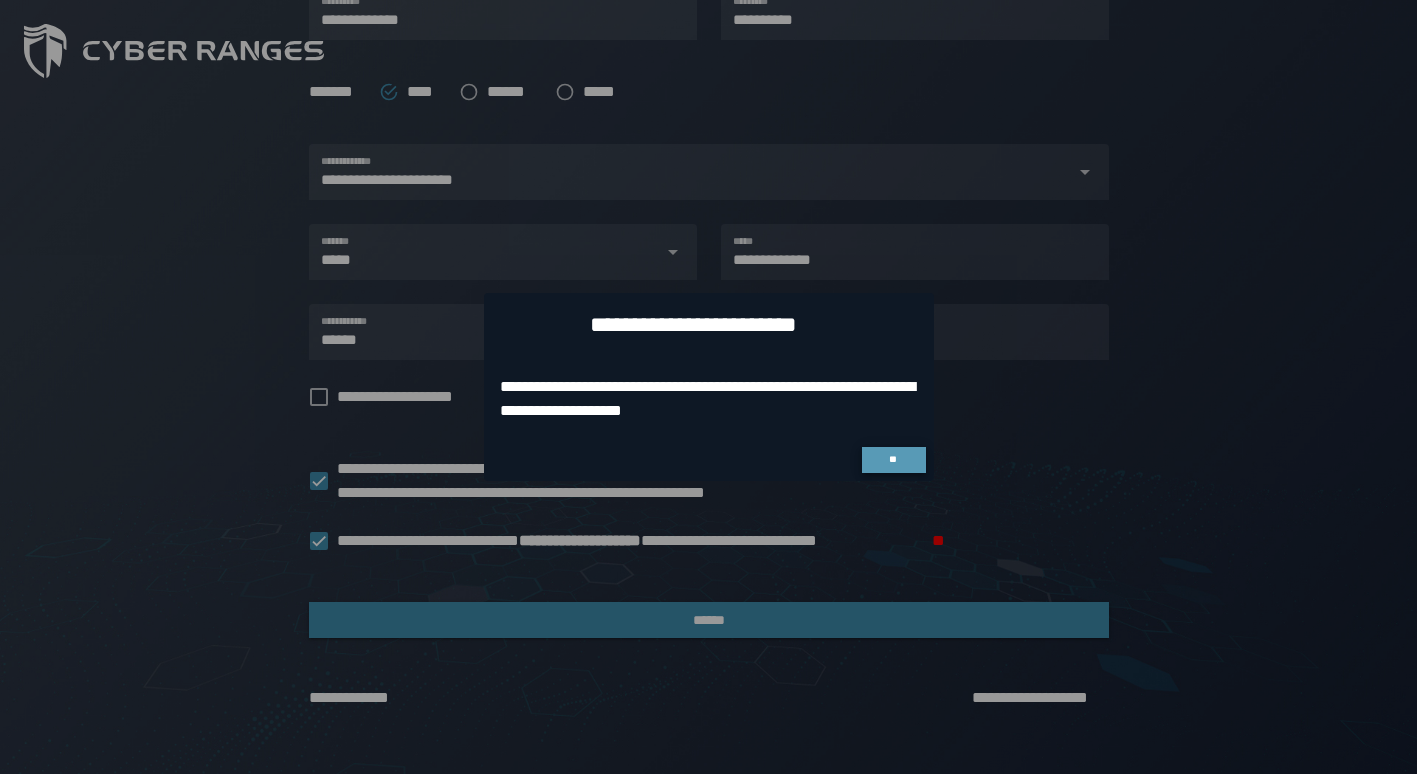 click on "**" at bounding box center (893, 459) 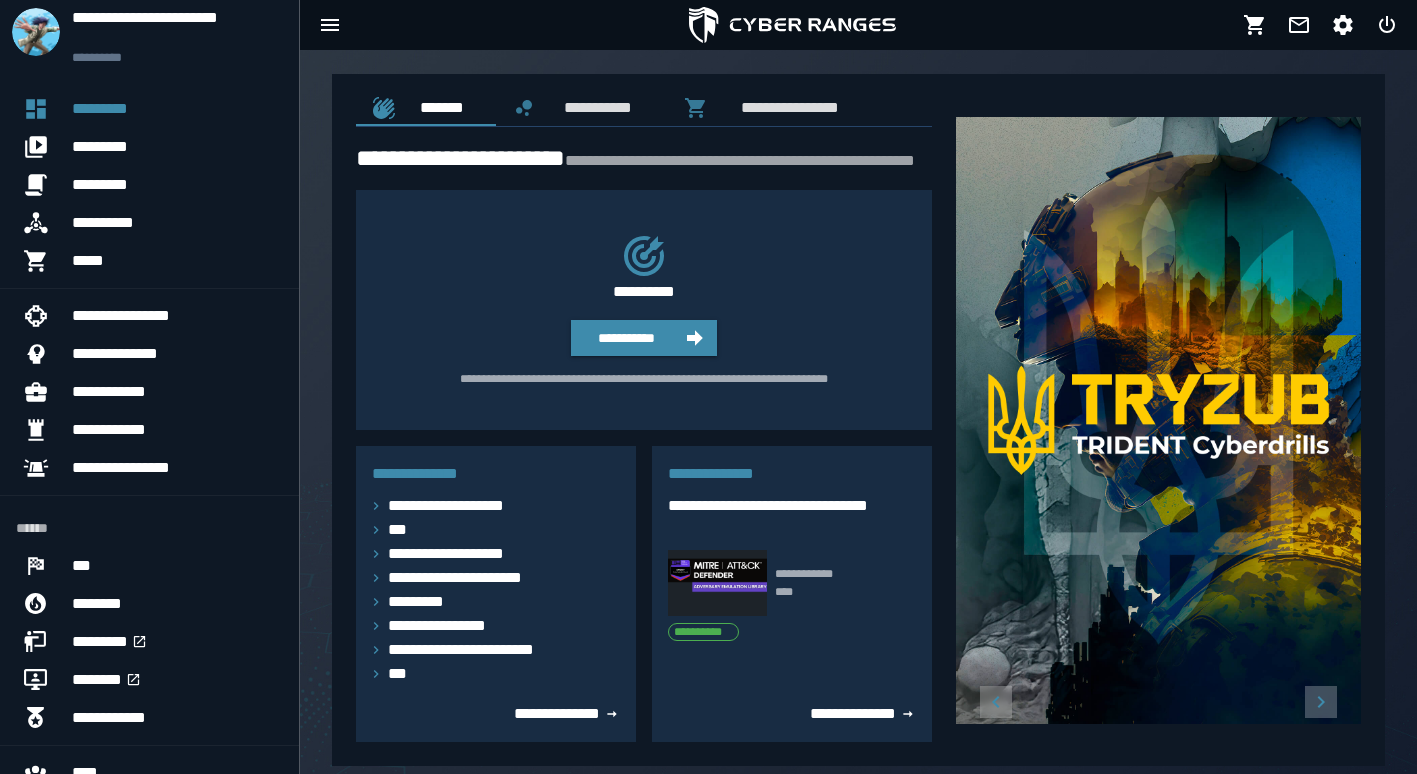 scroll, scrollTop: 0, scrollLeft: 0, axis: both 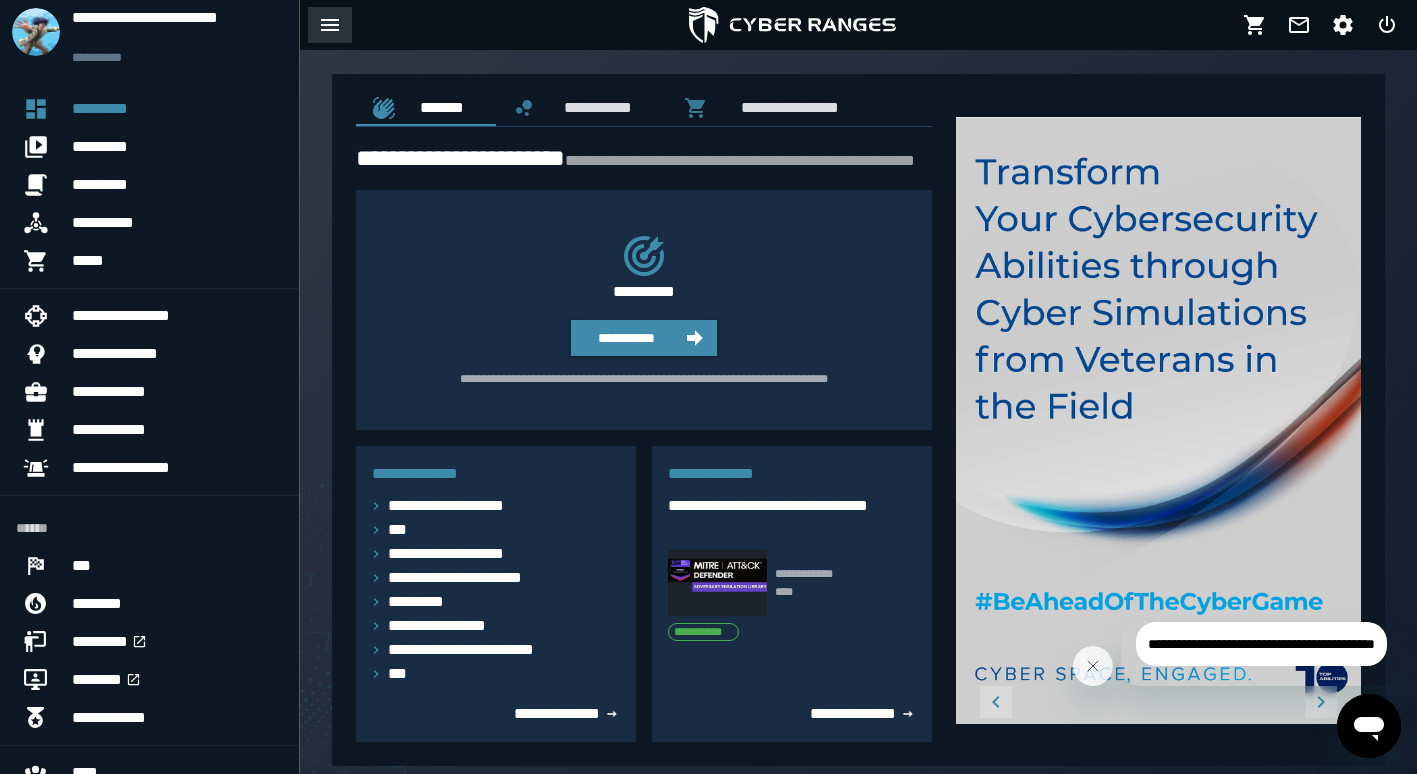 click 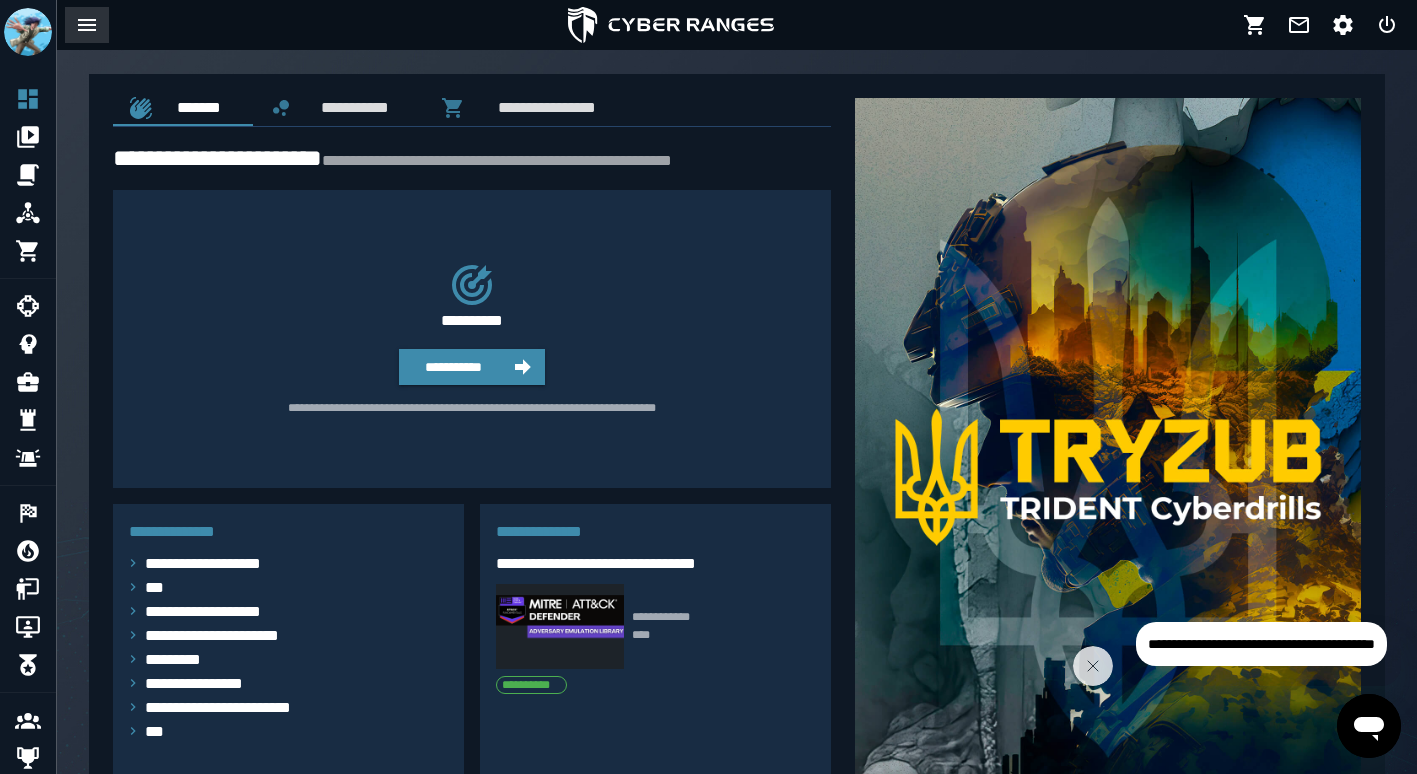 click 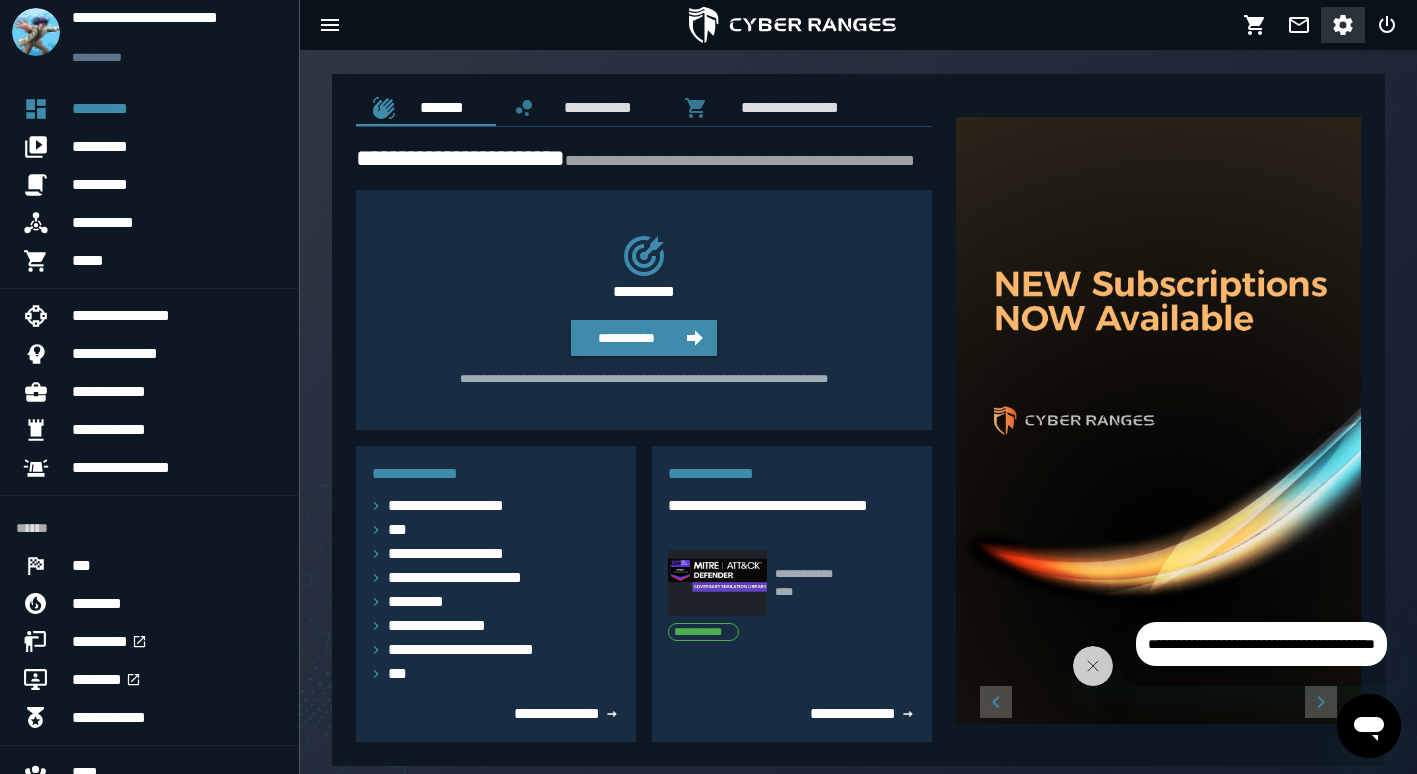 click 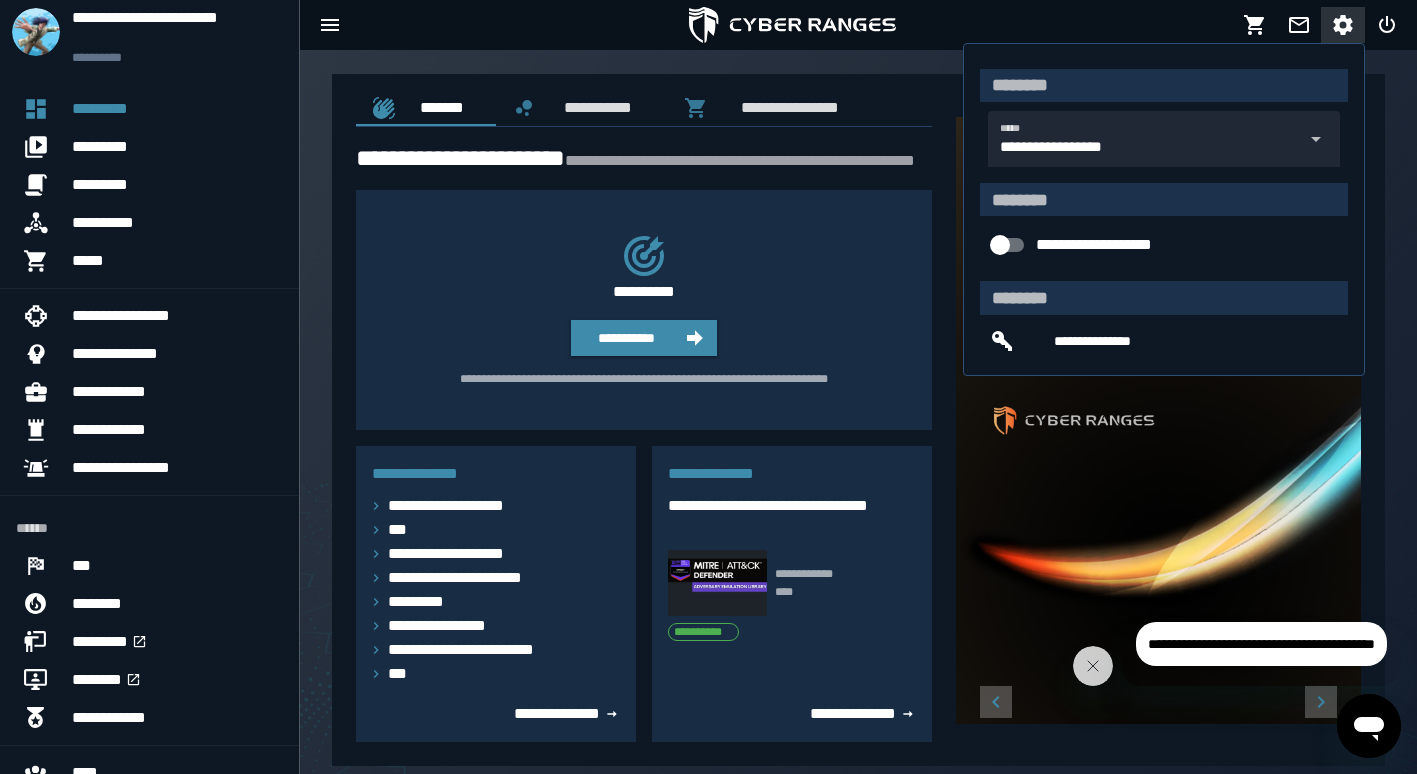 click 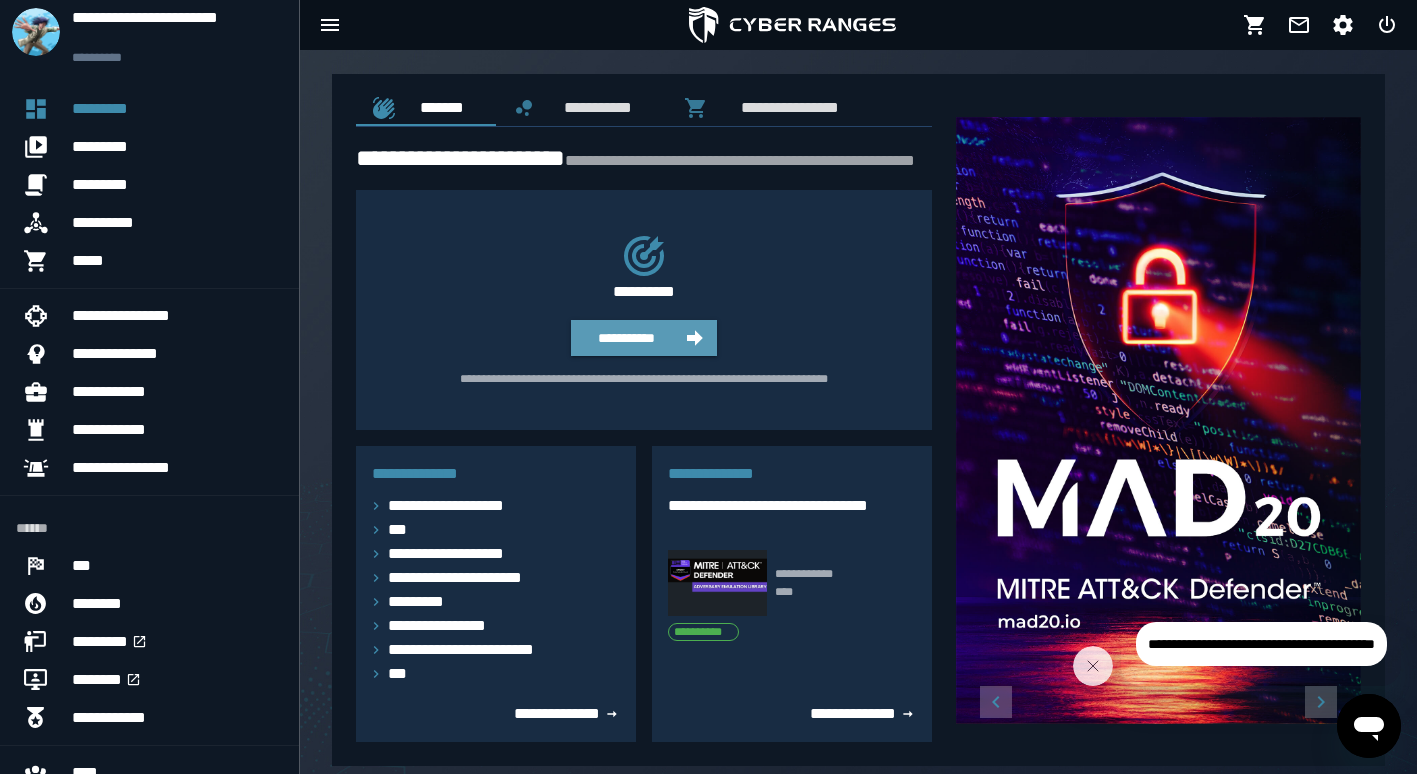 click on "**********" at bounding box center (626, 338) 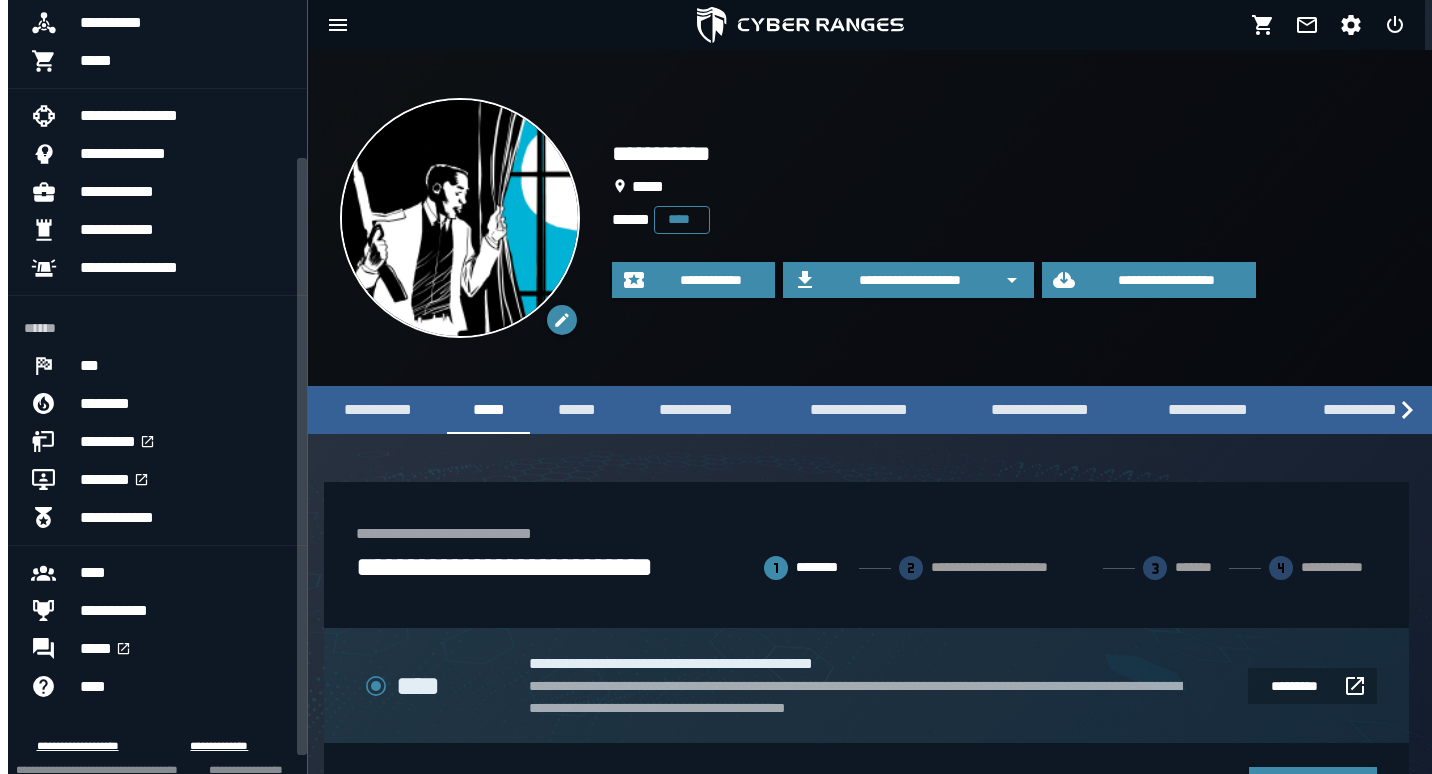 scroll, scrollTop: 204, scrollLeft: 0, axis: vertical 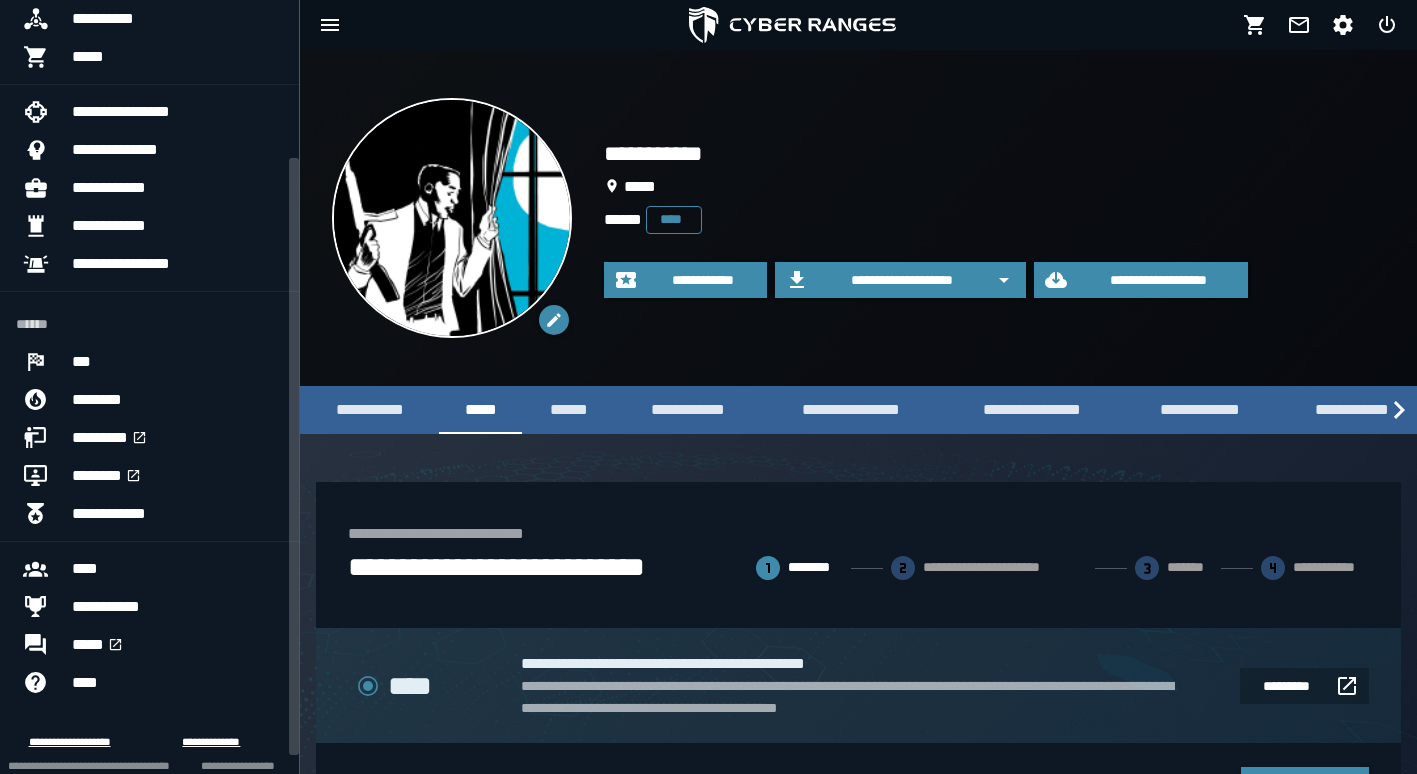 drag, startPoint x: 294, startPoint y: 542, endPoint x: 303, endPoint y: 700, distance: 158.25612 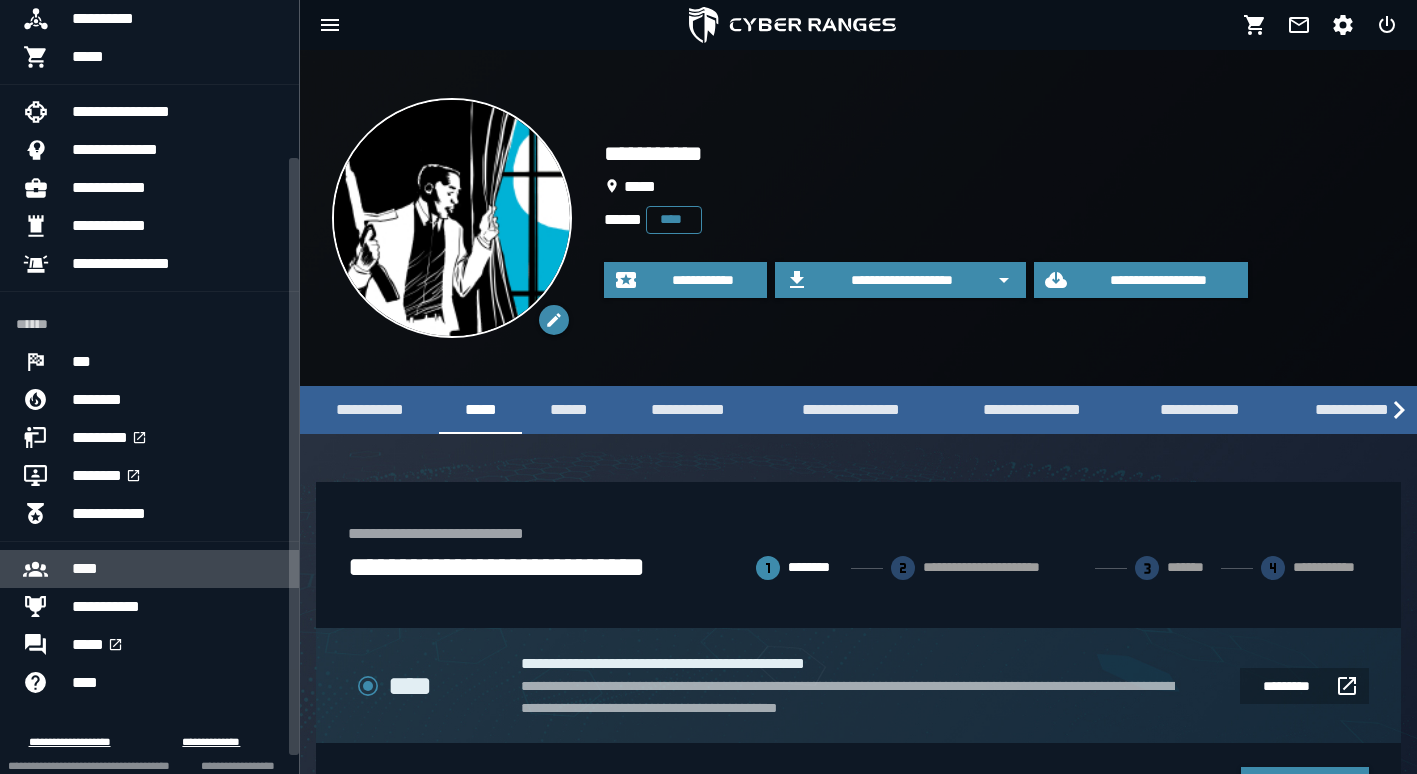 click on "****" at bounding box center (177, 569) 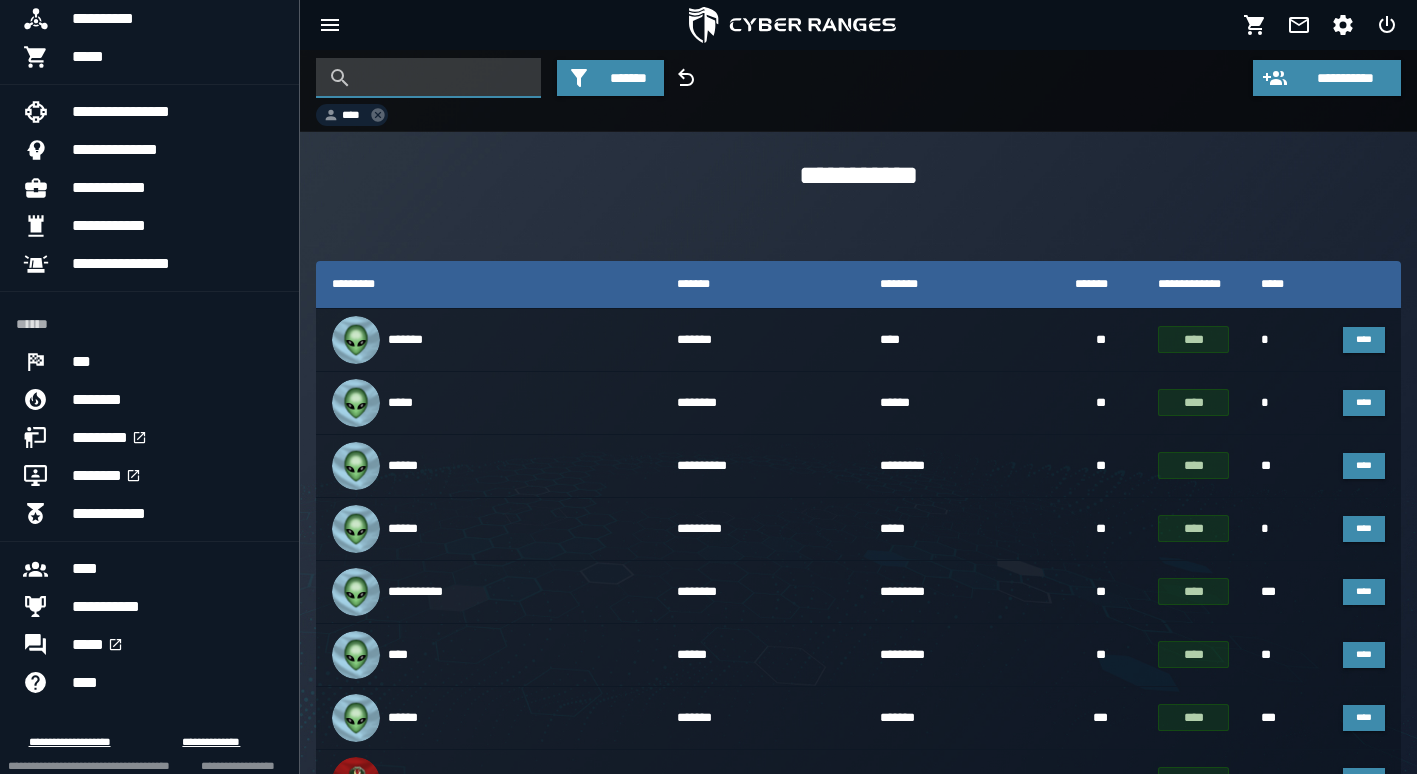 click at bounding box center (443, 78) 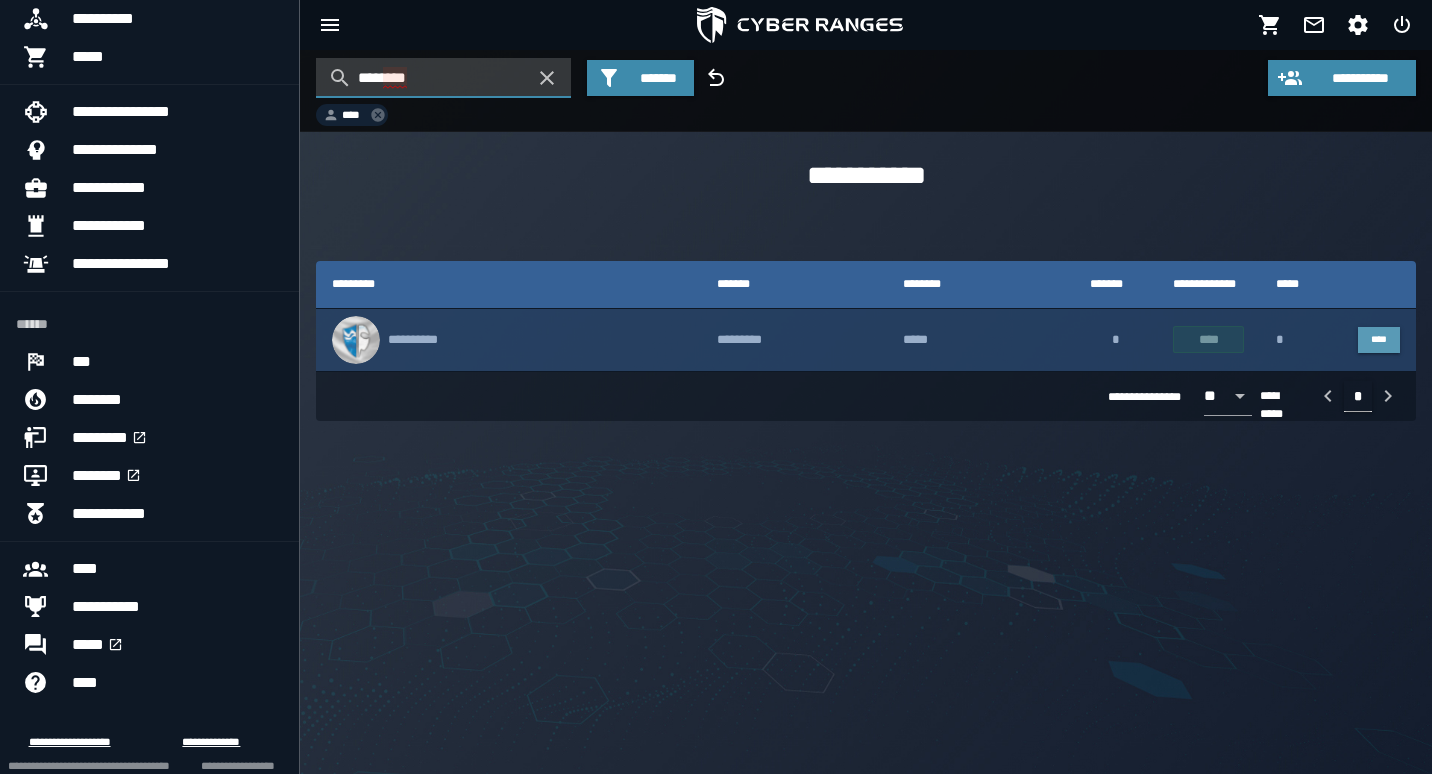 type on "********" 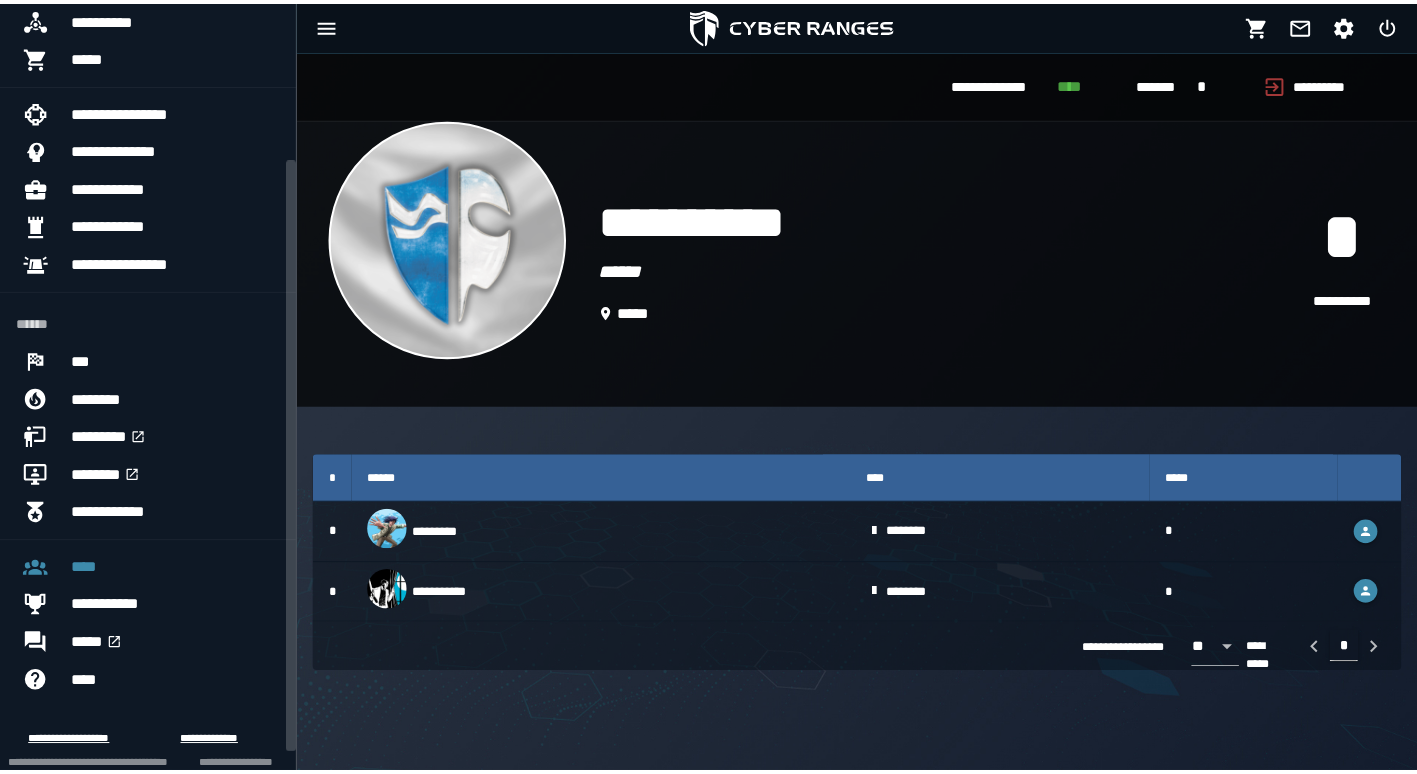 scroll, scrollTop: 0, scrollLeft: 0, axis: both 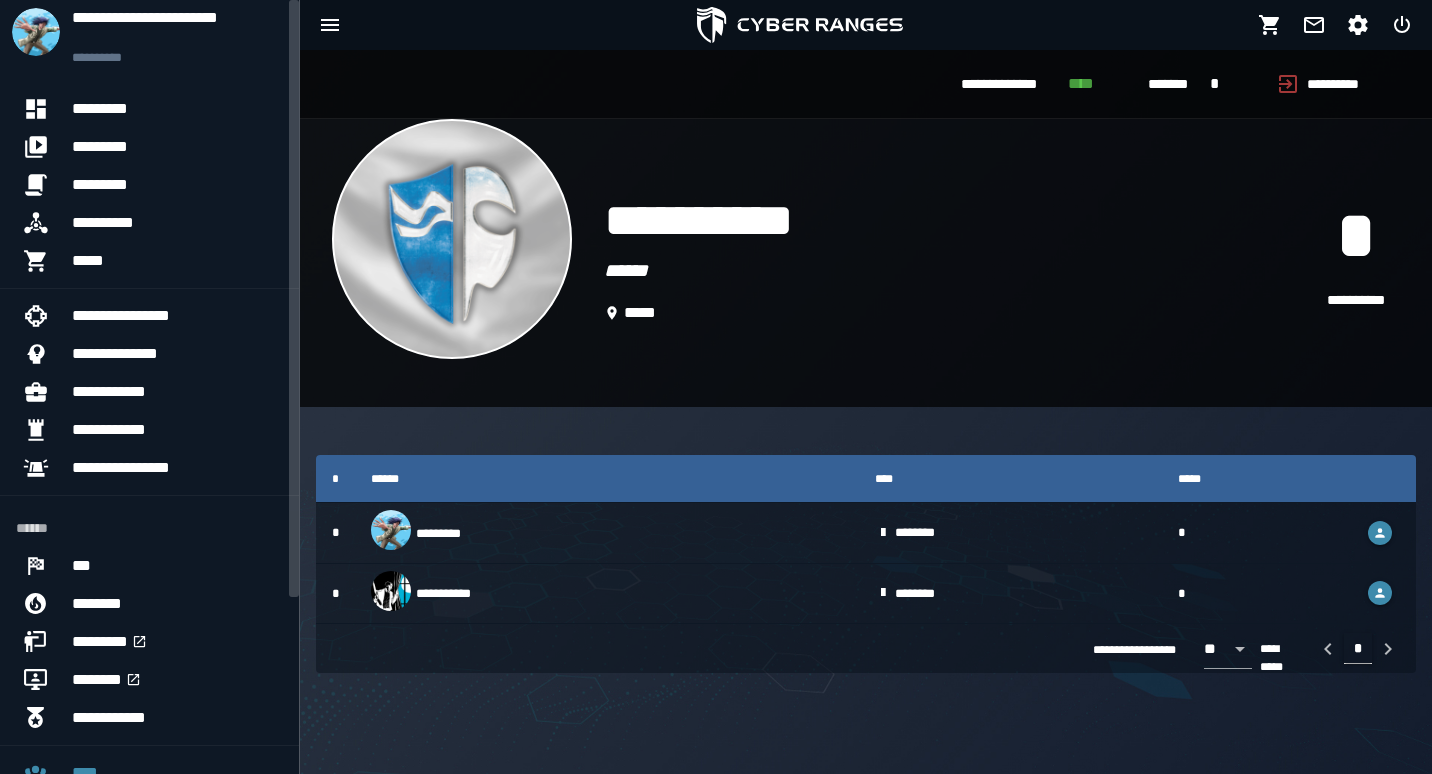 click on "**********" 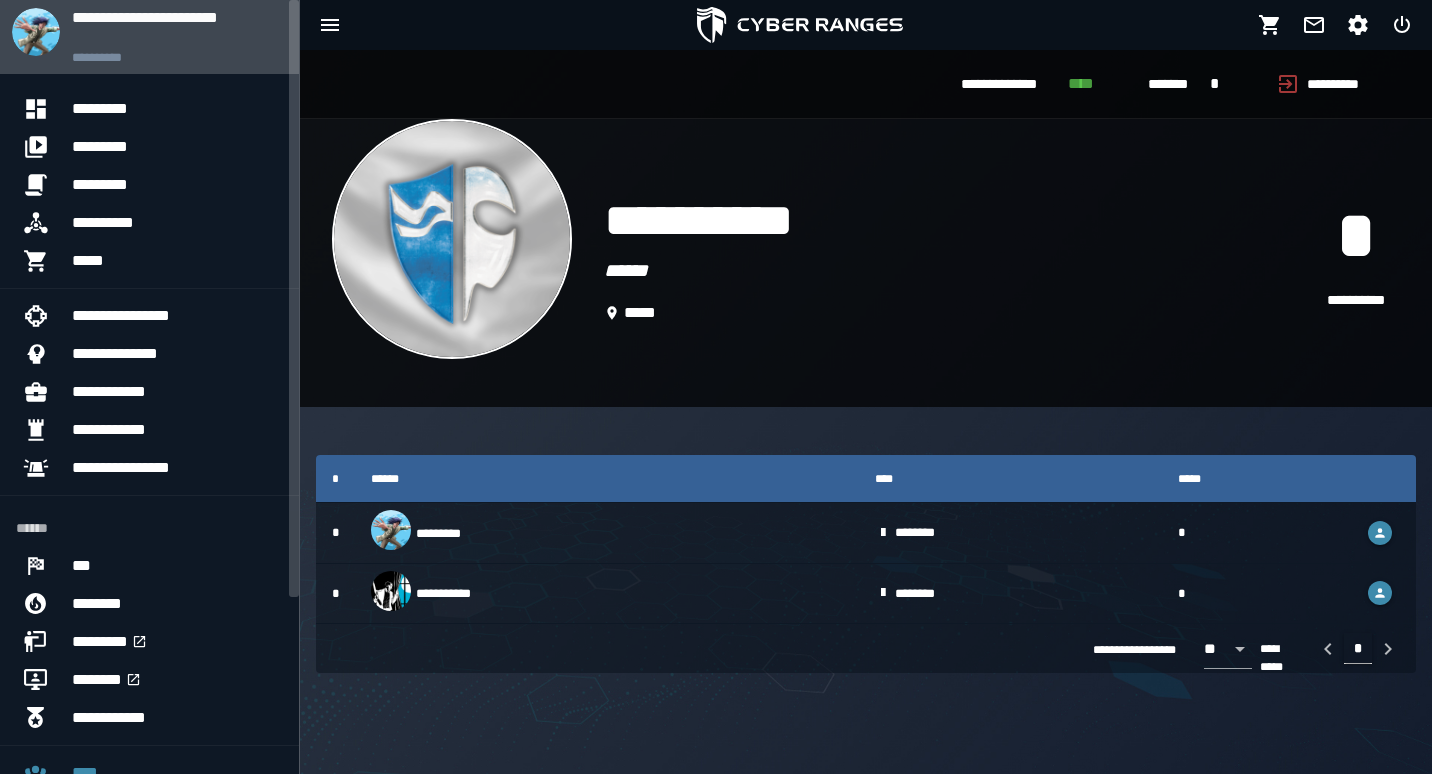 click at bounding box center [36, 32] 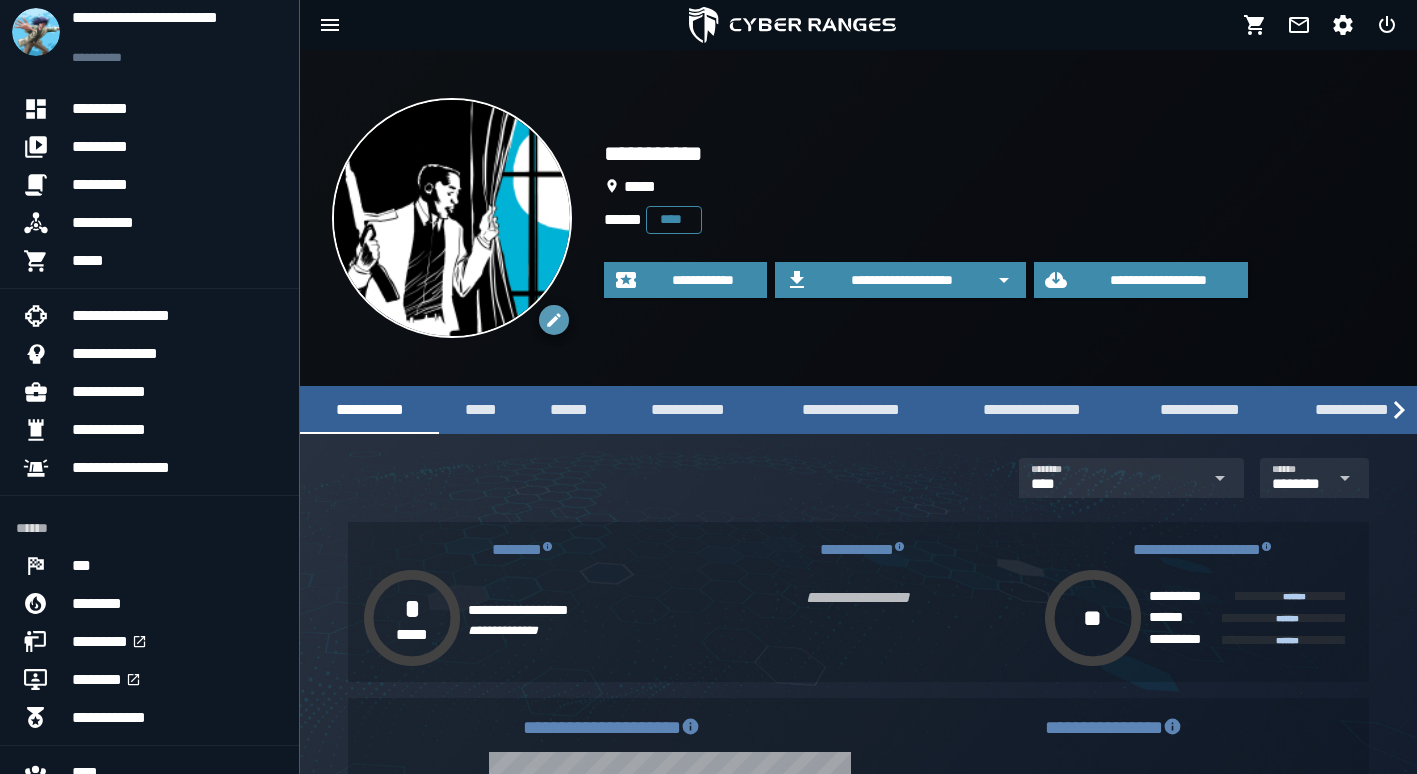 click 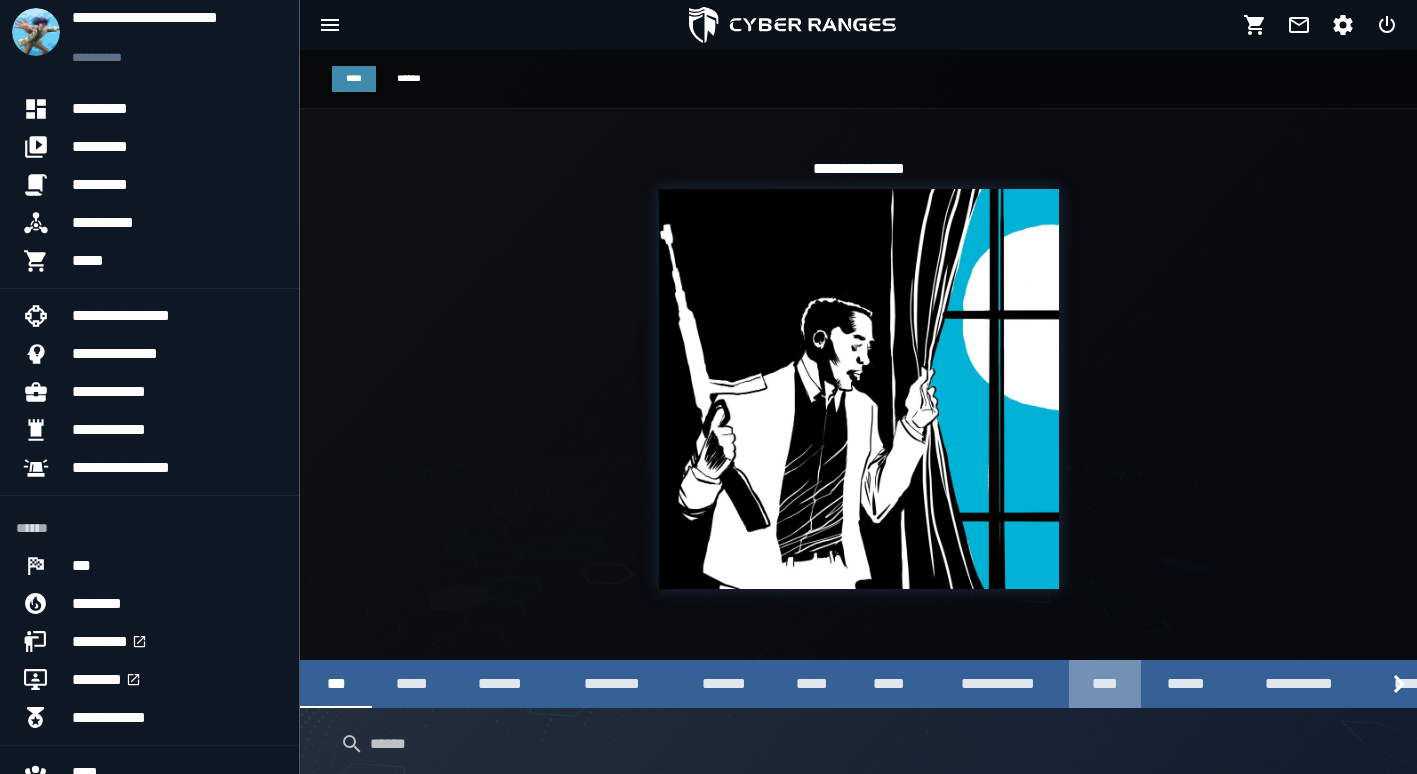 click on "****" at bounding box center (1105, 684) 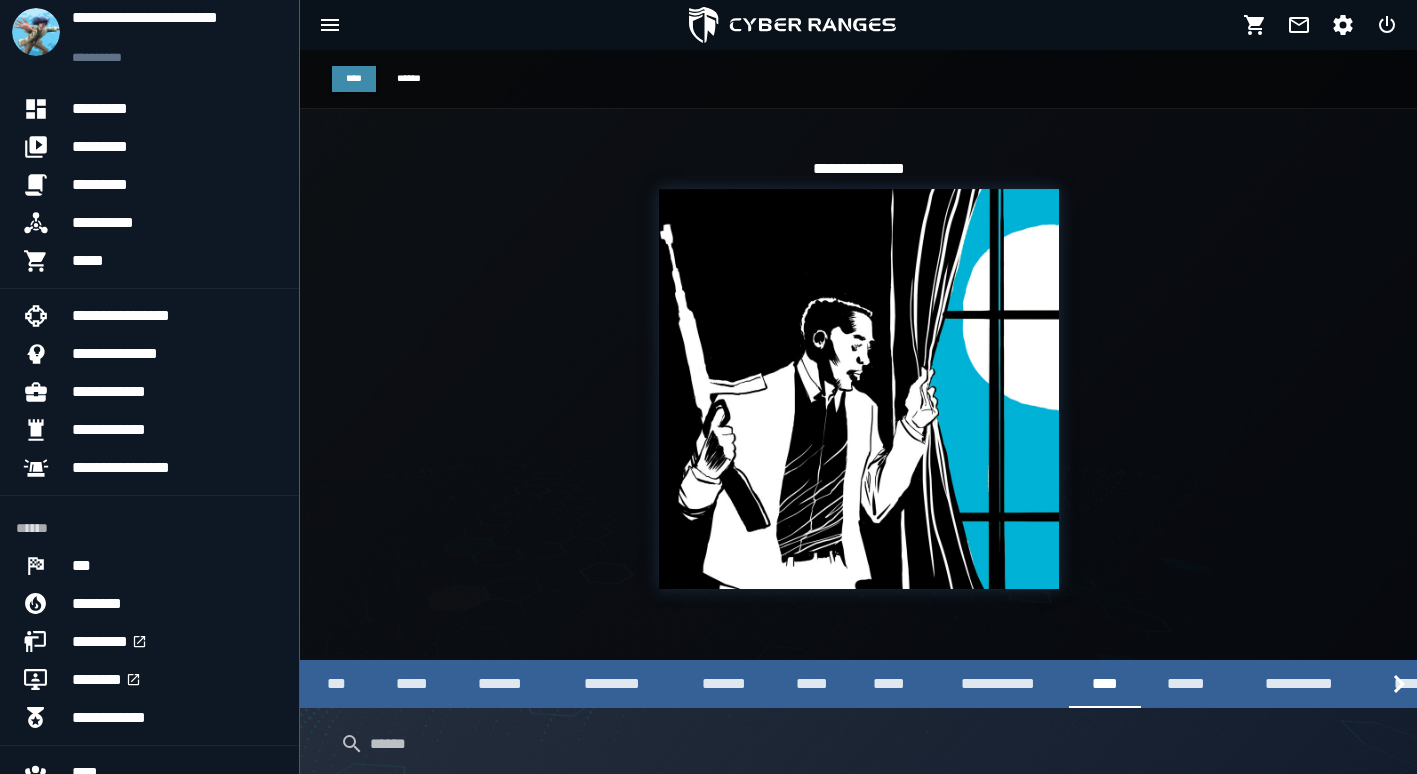 scroll, scrollTop: 677, scrollLeft: 0, axis: vertical 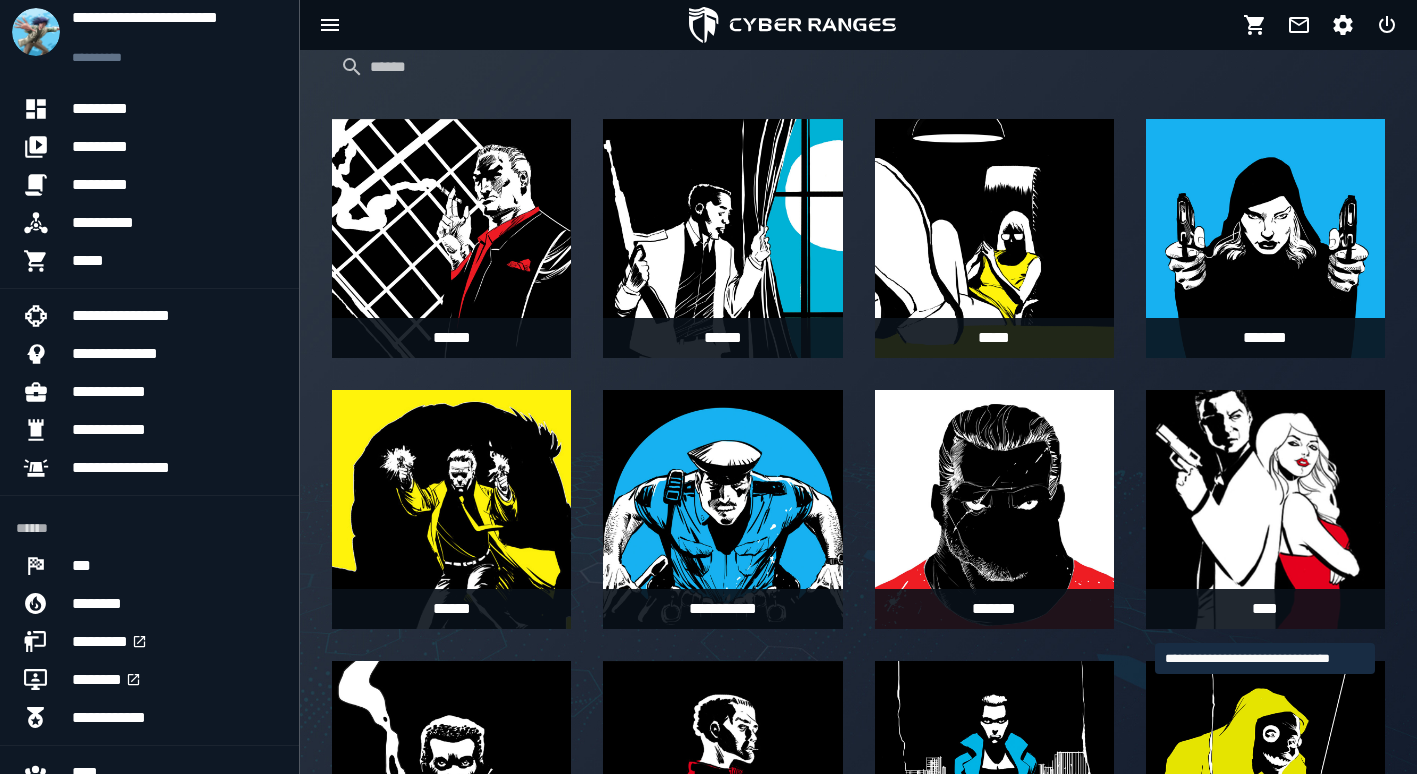 click at bounding box center (1265, 509) 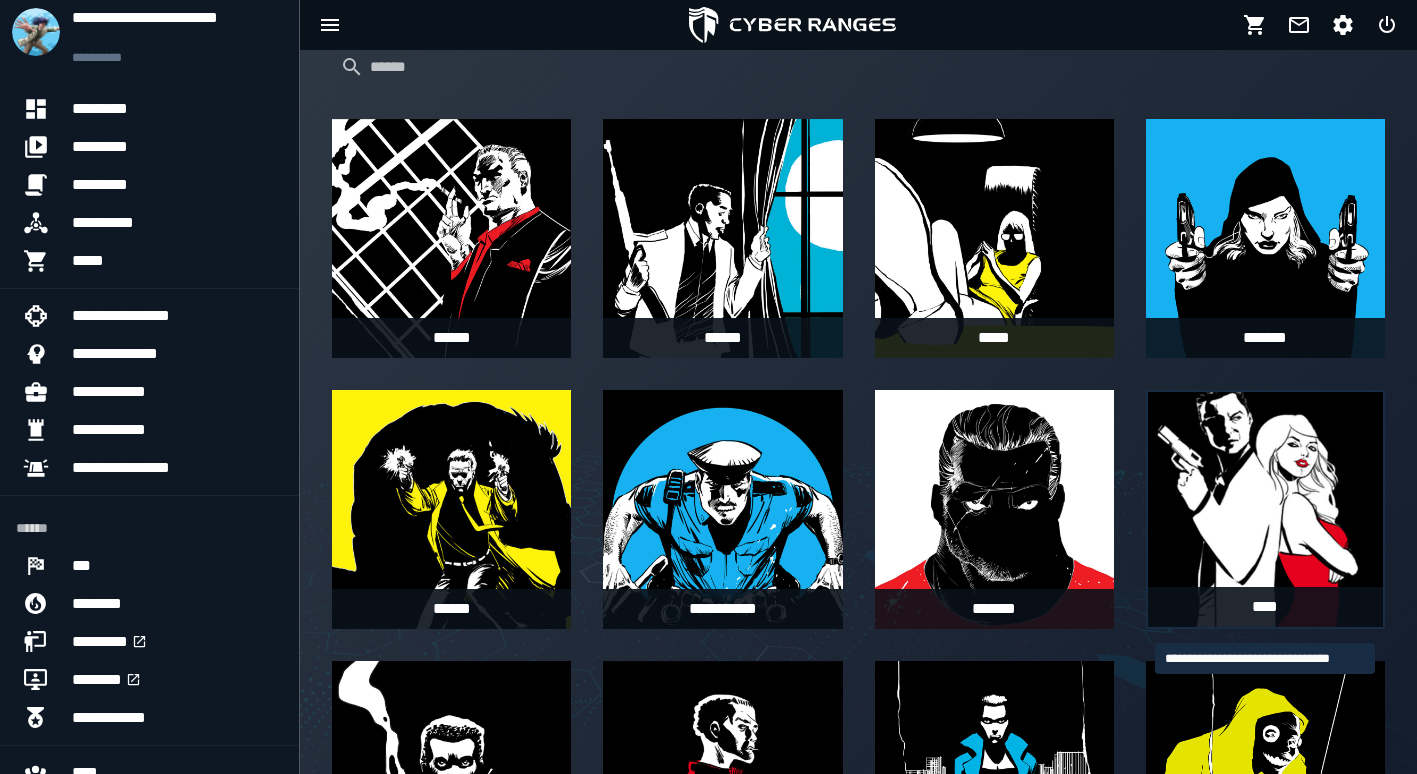 click at bounding box center [1265, 509] 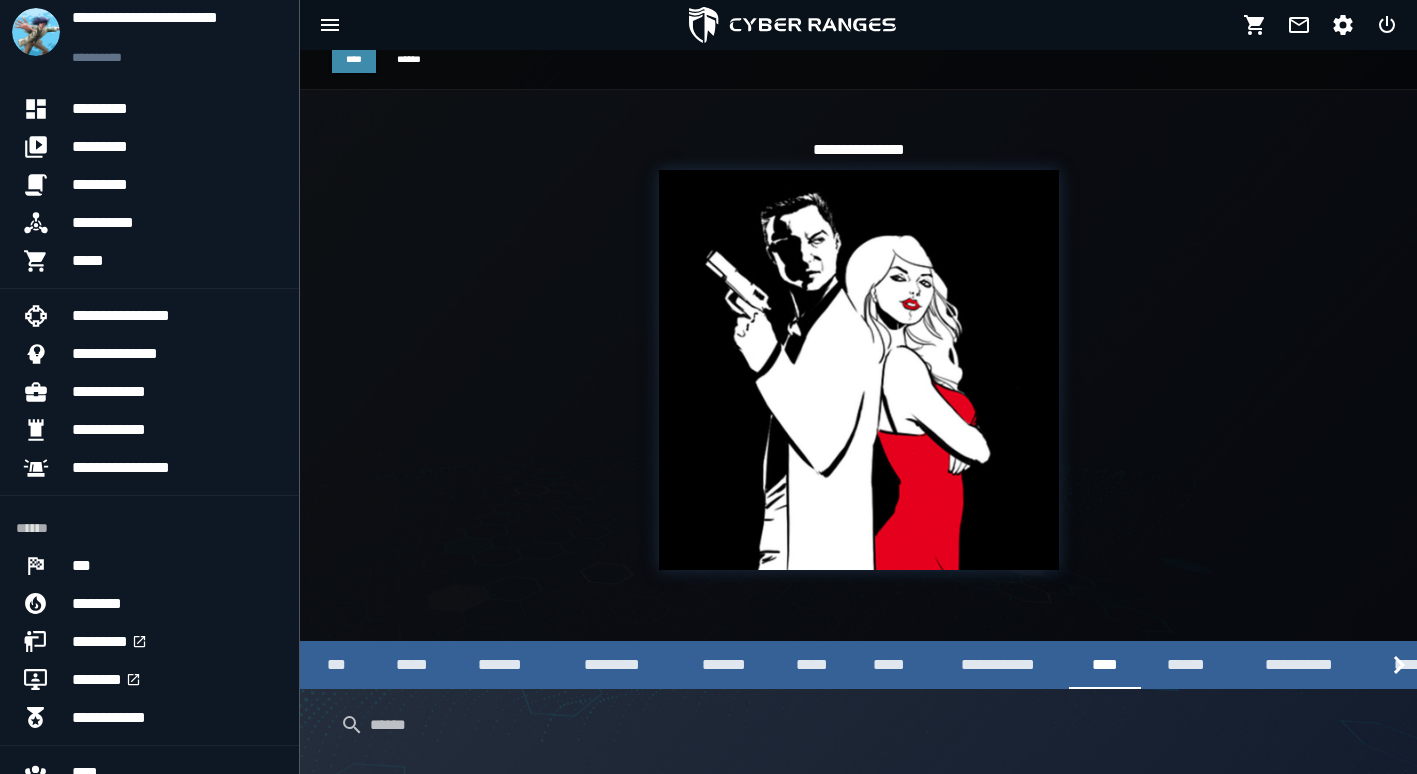 scroll, scrollTop: 17, scrollLeft: 0, axis: vertical 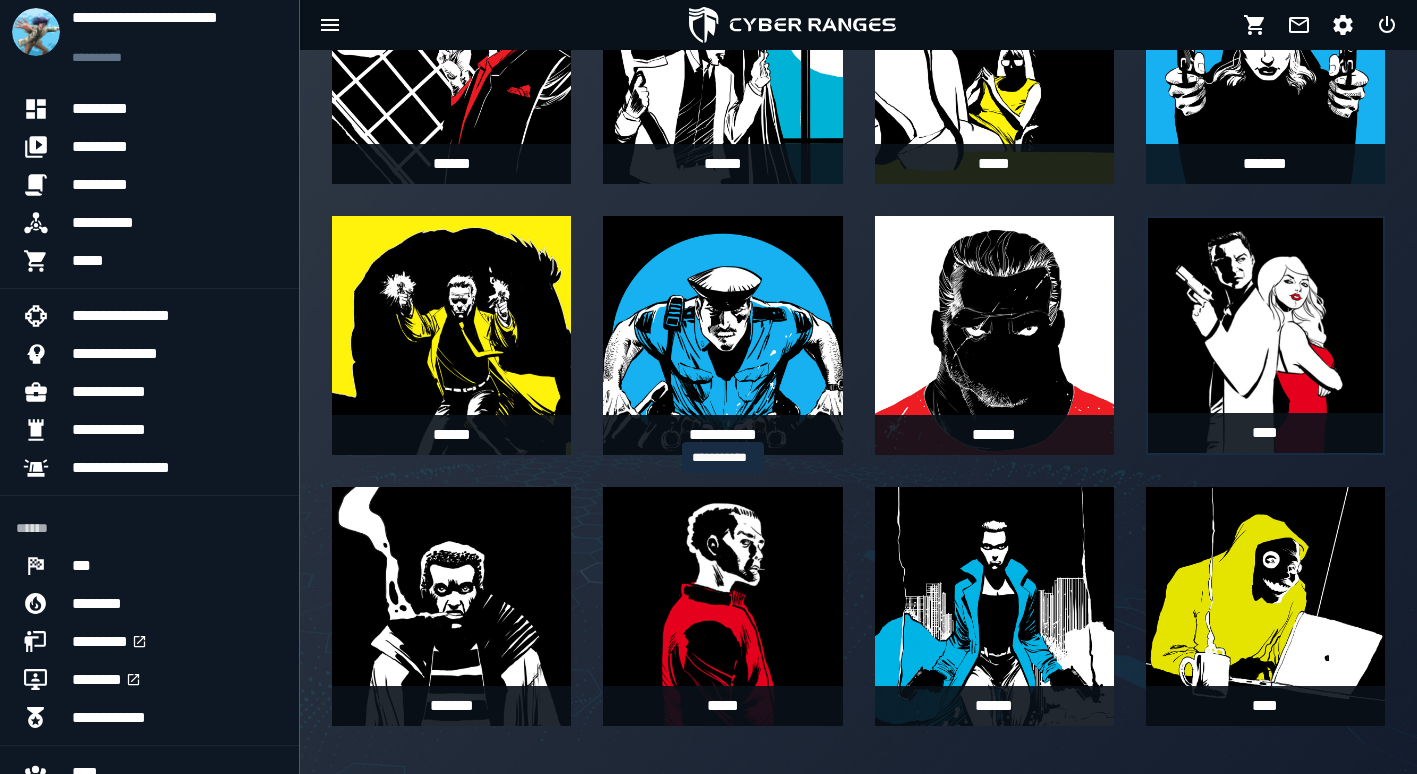 click at bounding box center (722, 606) 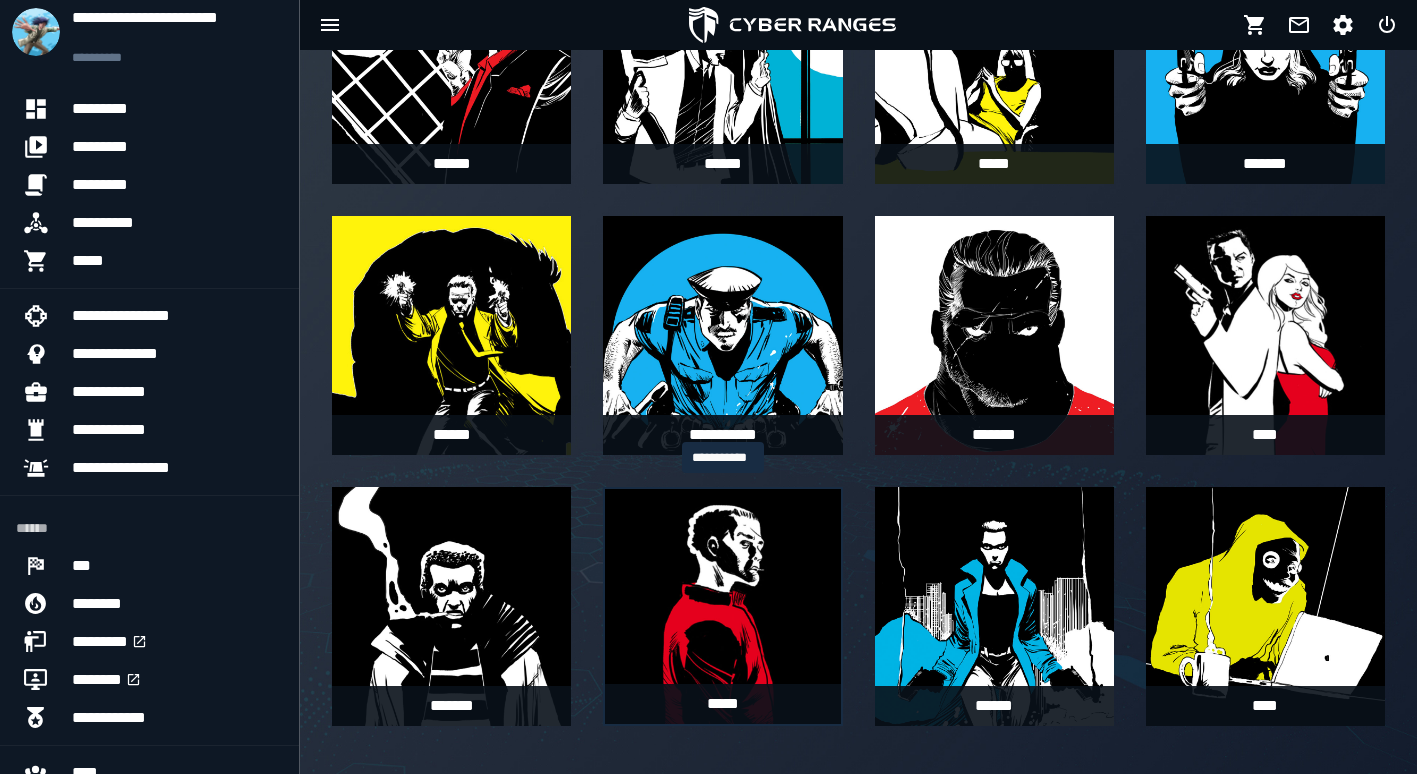click at bounding box center [723, 607] 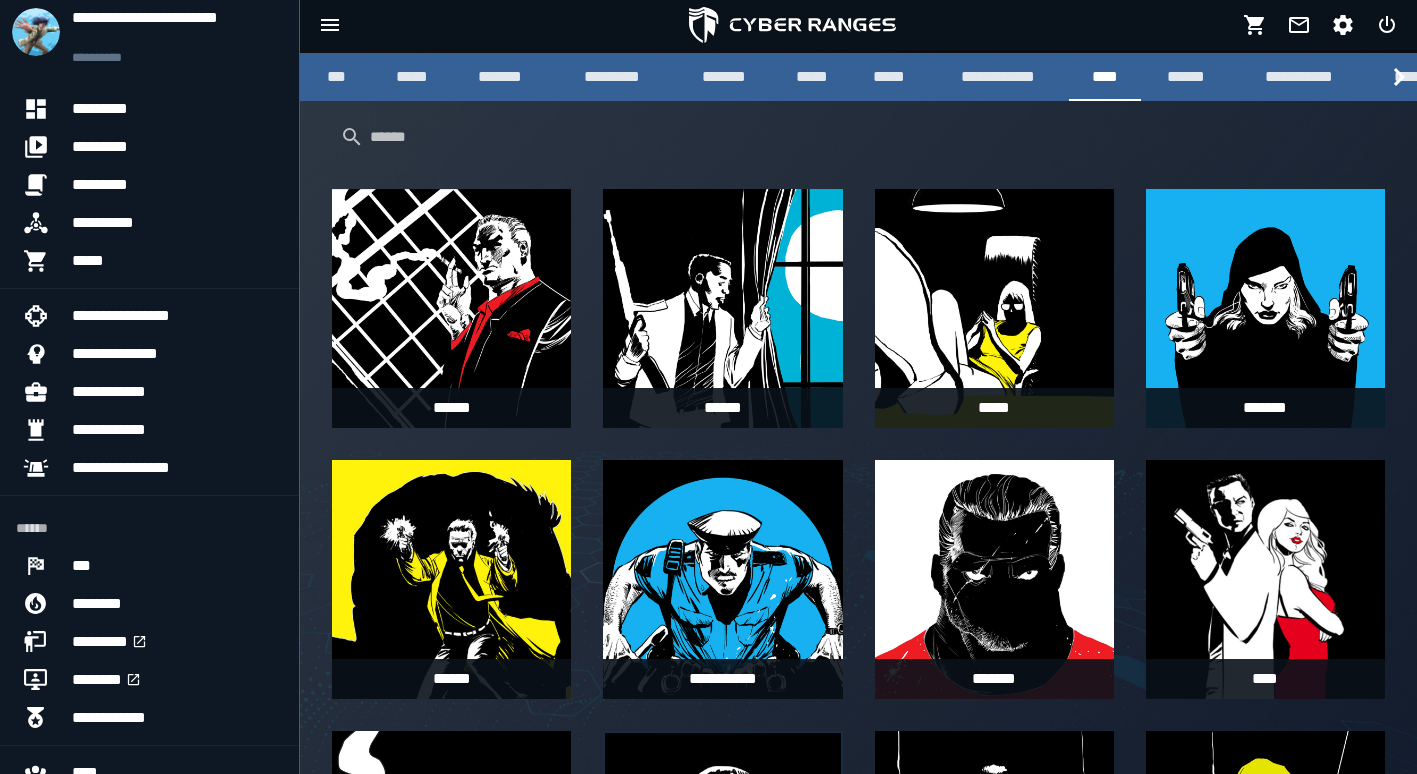 scroll, scrollTop: 601, scrollLeft: 0, axis: vertical 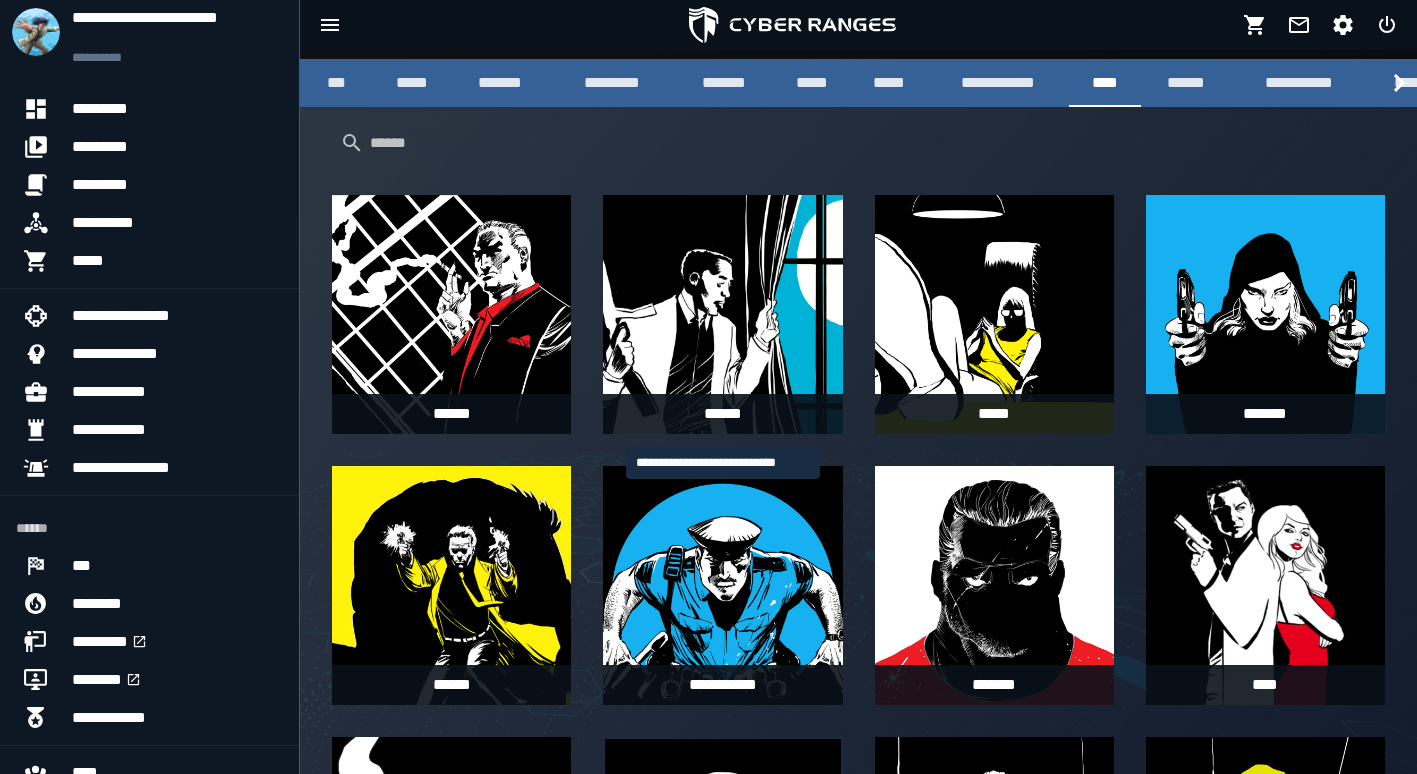 click at bounding box center [722, 314] 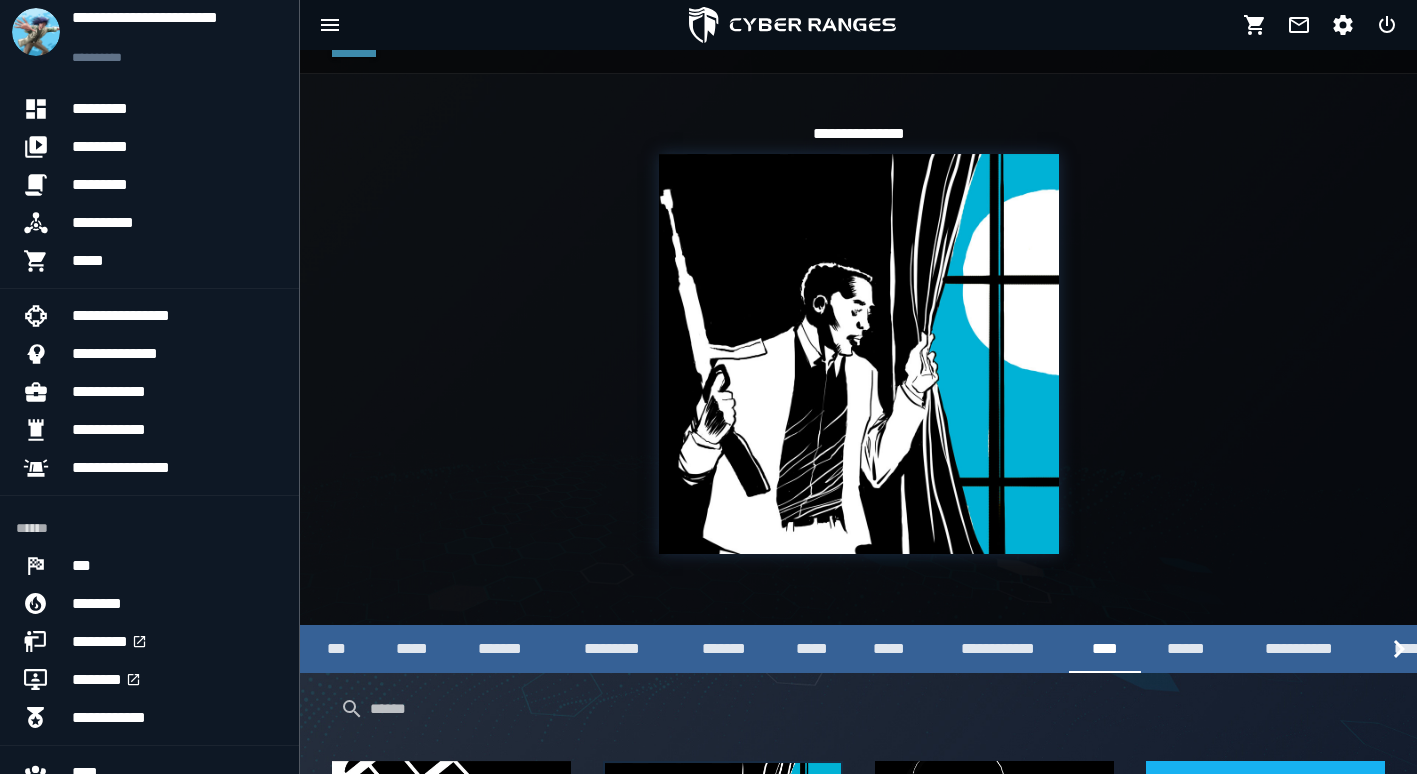 scroll, scrollTop: 0, scrollLeft: 0, axis: both 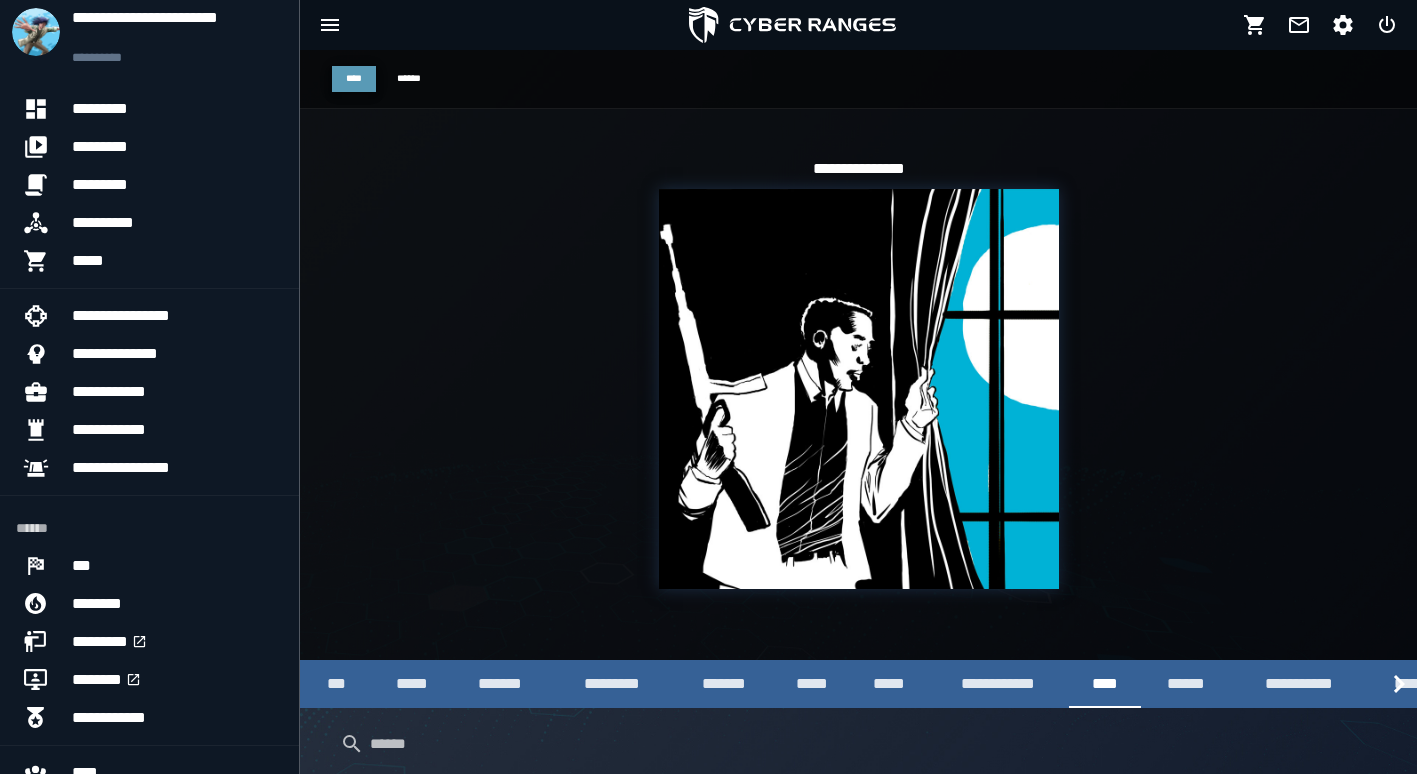 click on "****" at bounding box center (354, 78) 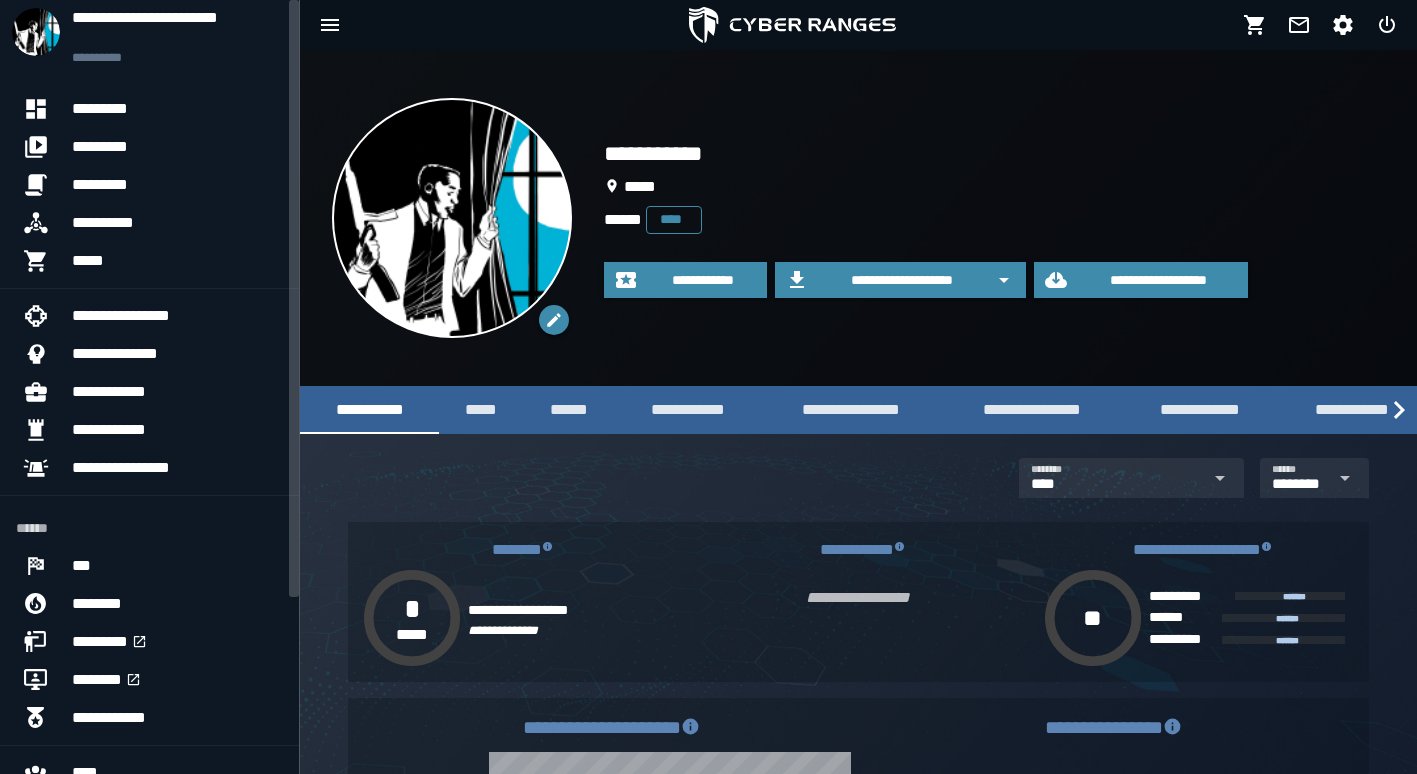 scroll, scrollTop: 229, scrollLeft: 0, axis: vertical 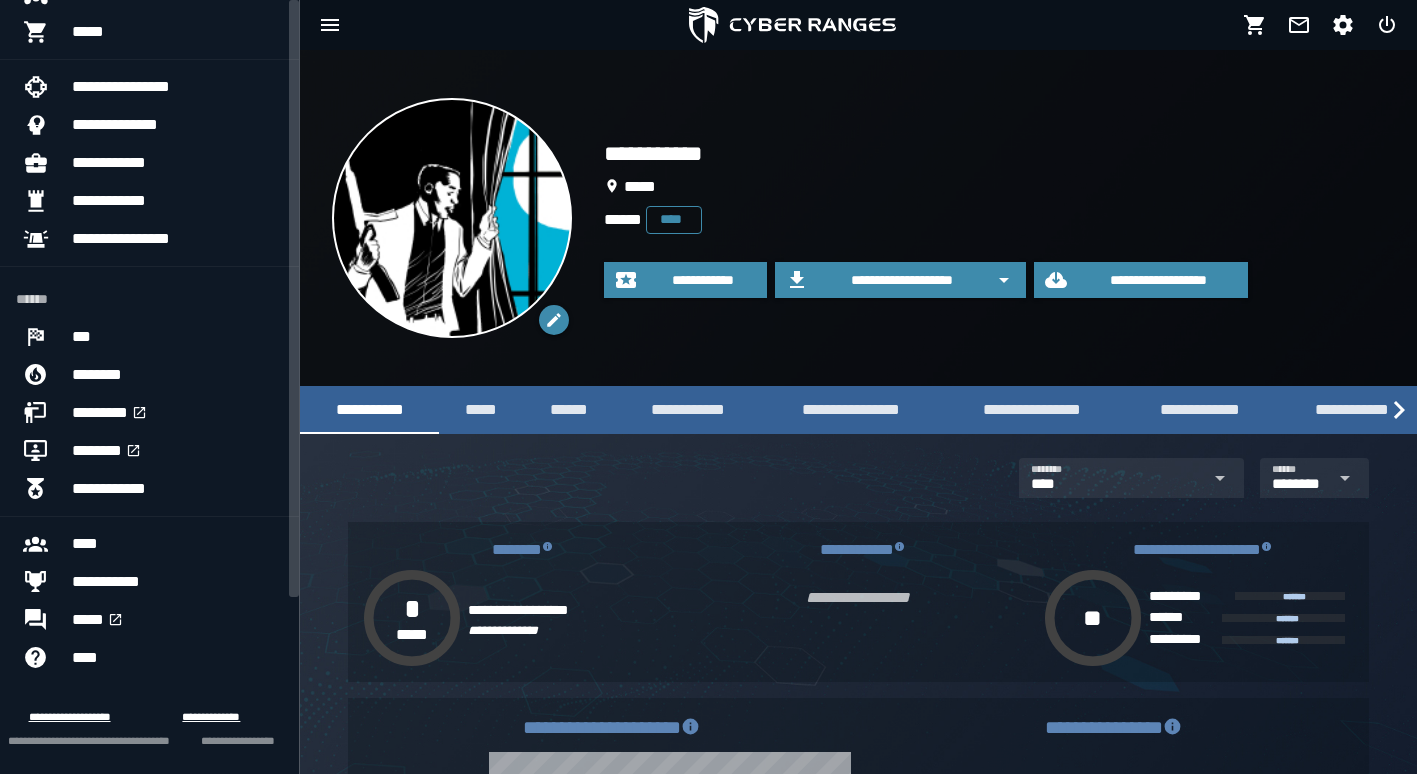click on "**********" 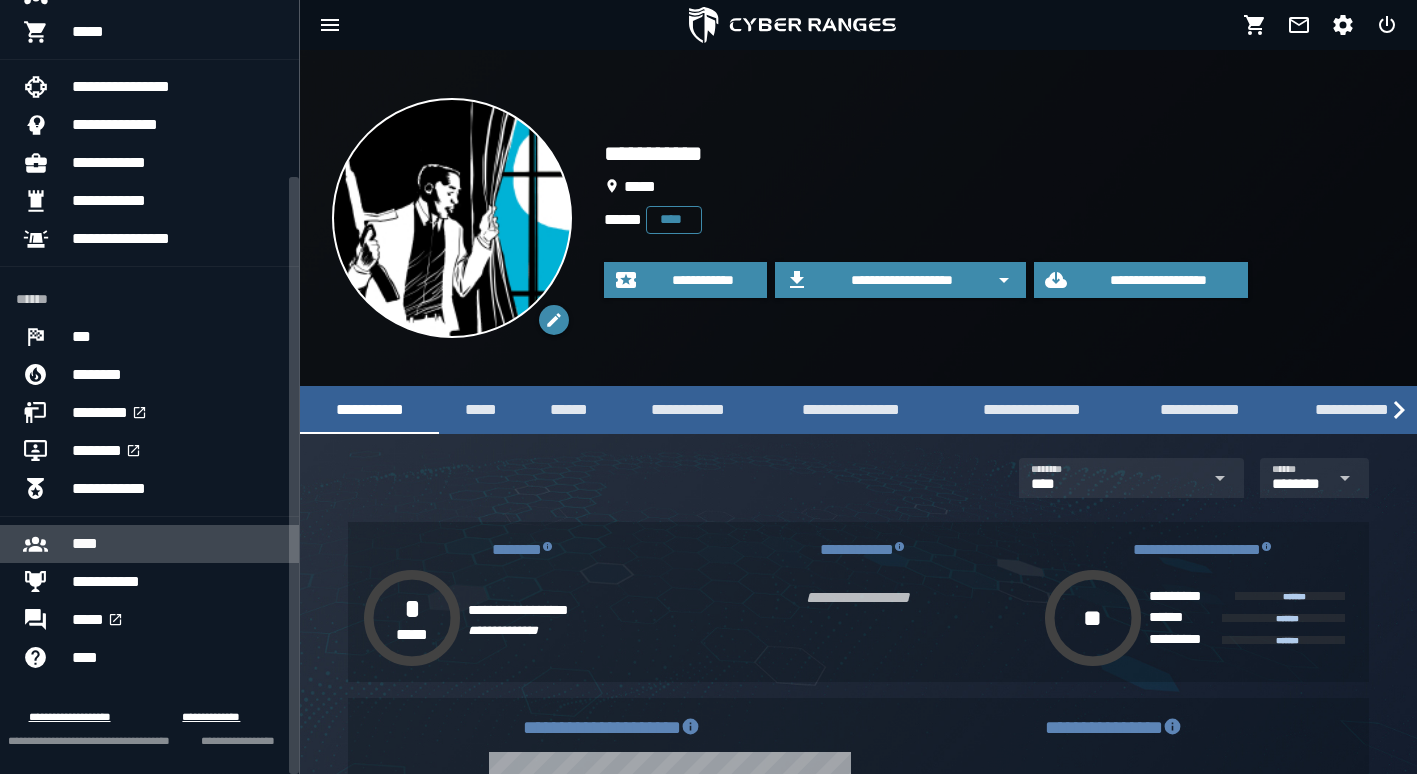 click on "****" at bounding box center (177, 544) 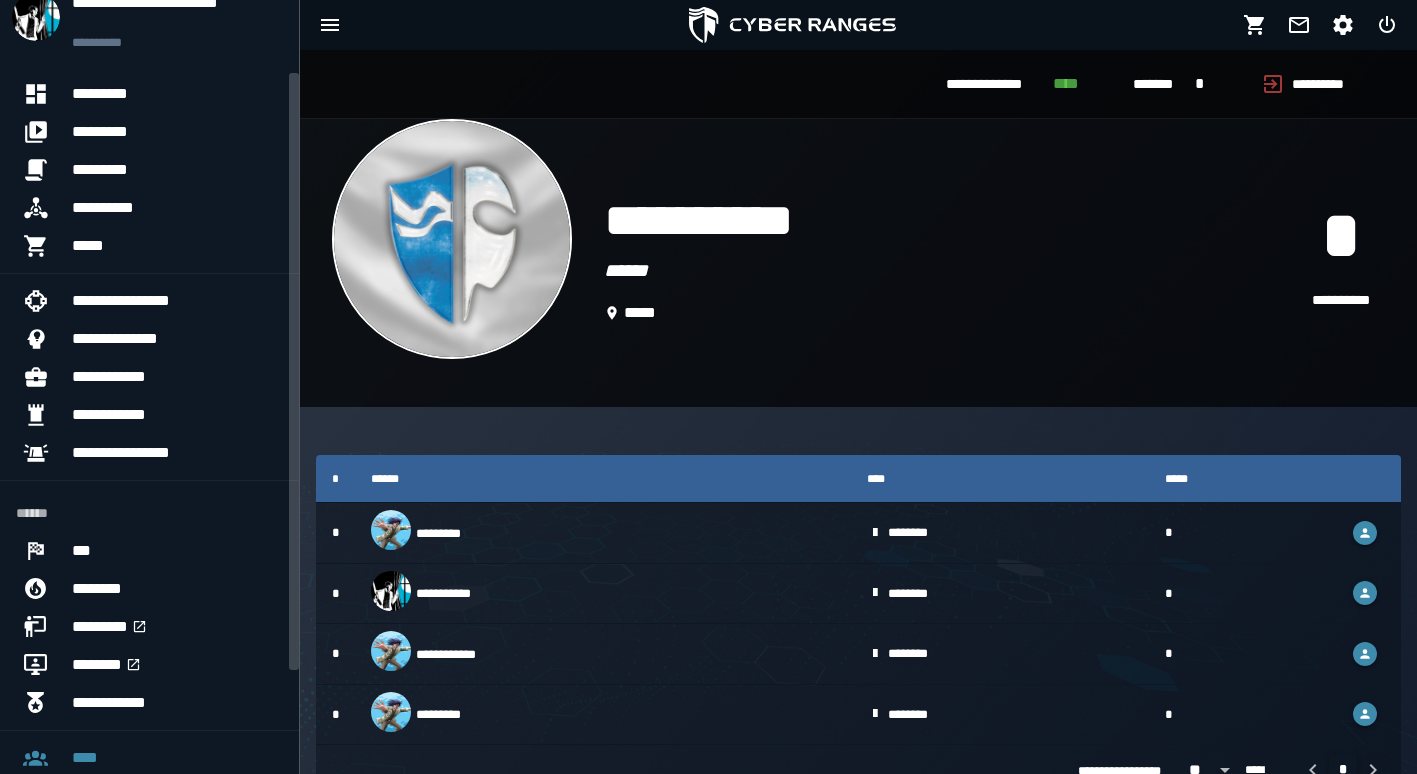 scroll, scrollTop: 0, scrollLeft: 0, axis: both 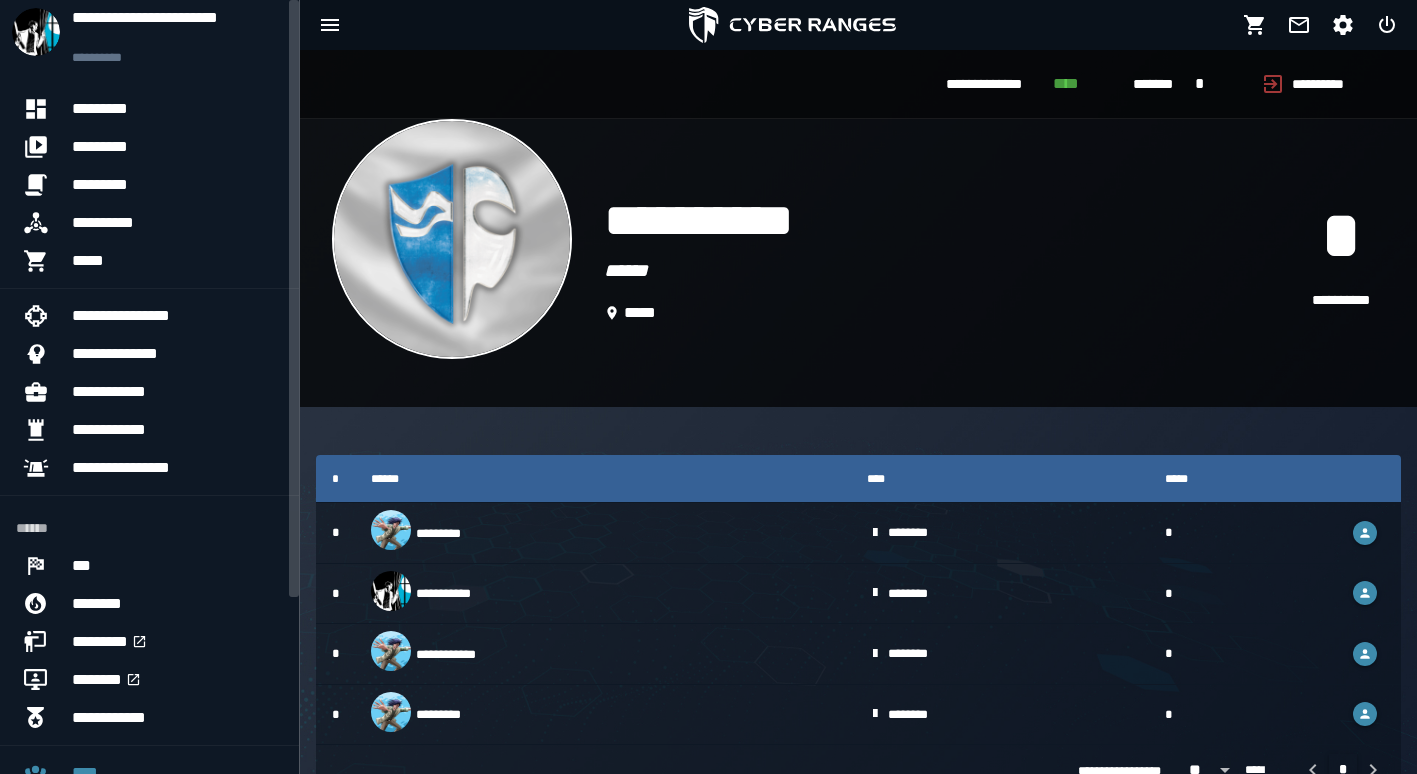 drag, startPoint x: 294, startPoint y: 385, endPoint x: 305, endPoint y: 164, distance: 221.27359 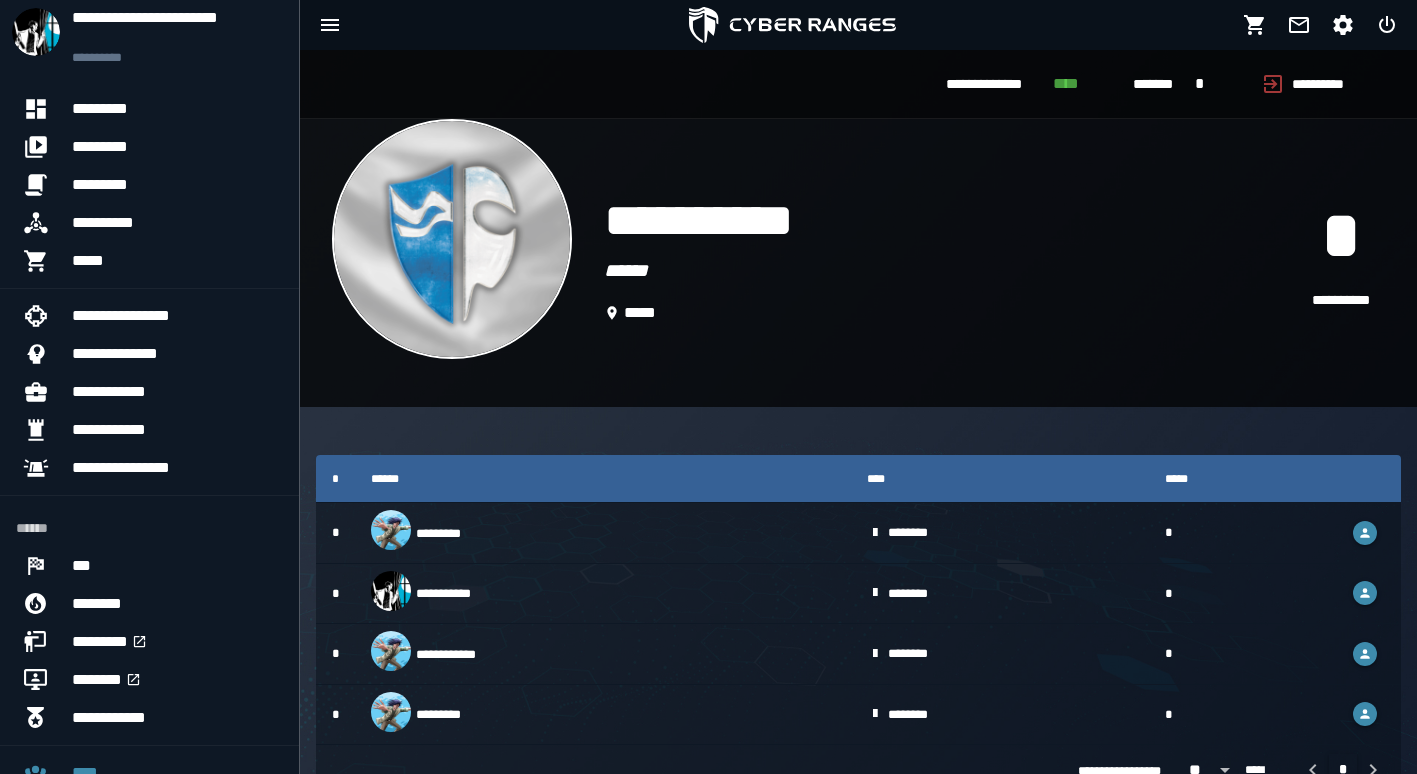 click at bounding box center (452, 239) 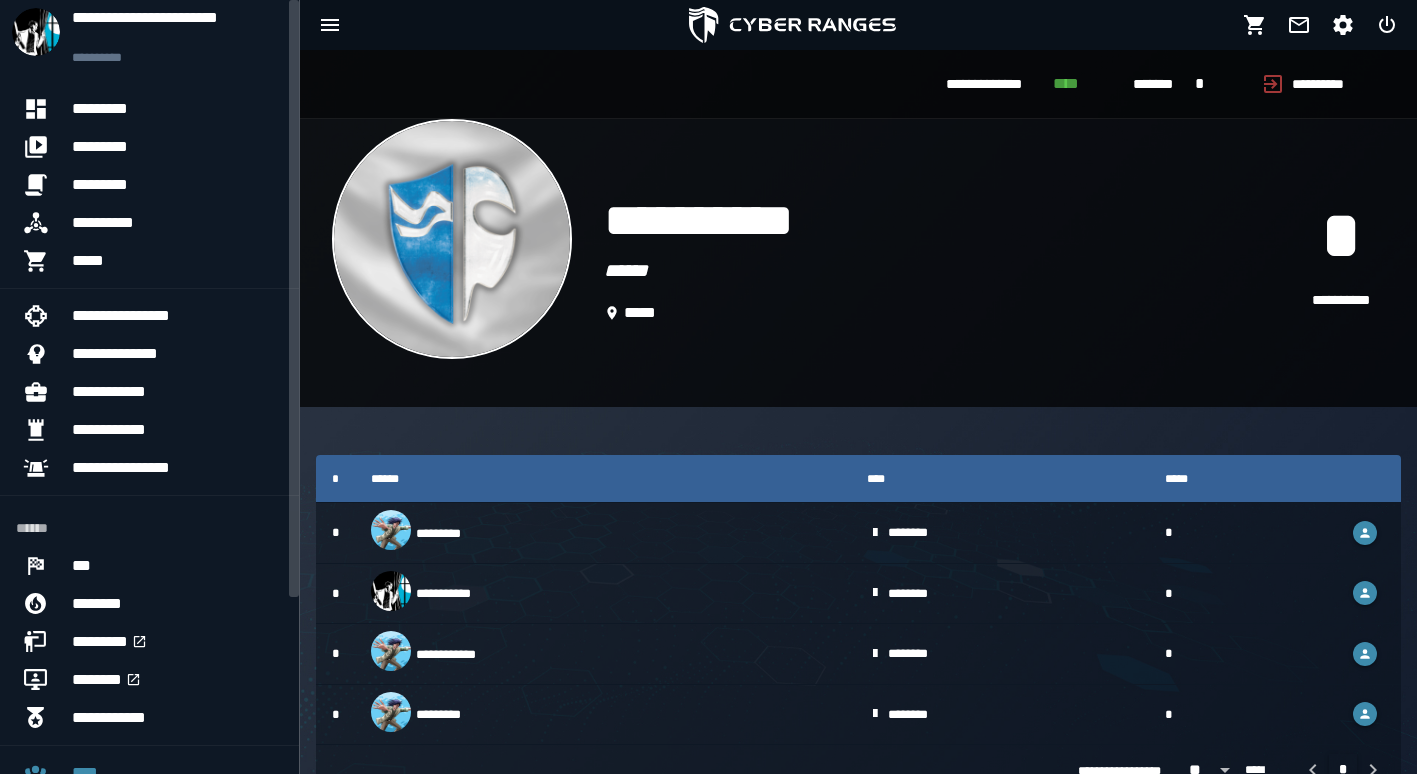 drag, startPoint x: 294, startPoint y: 272, endPoint x: 307, endPoint y: 79, distance: 193.43733 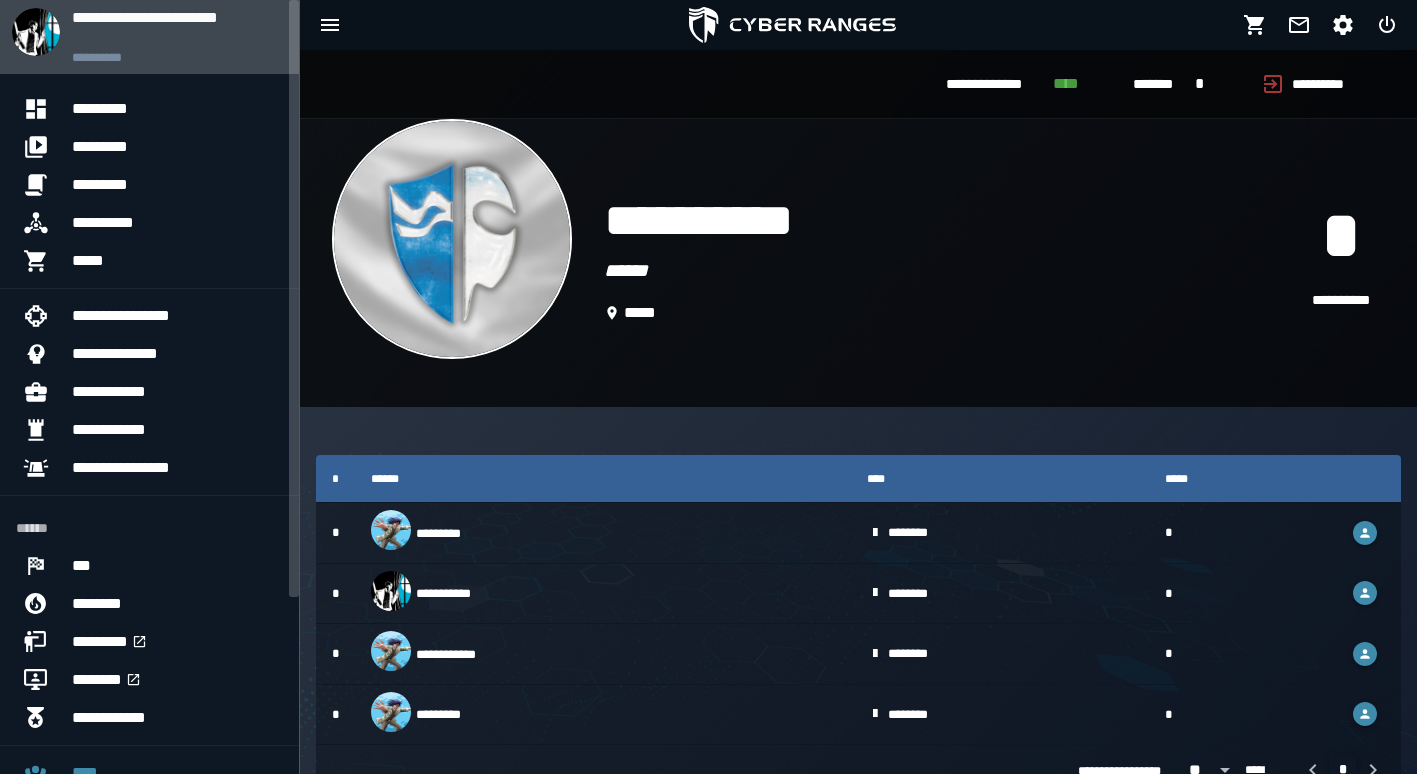 click on "**********" at bounding box center (177, 27) 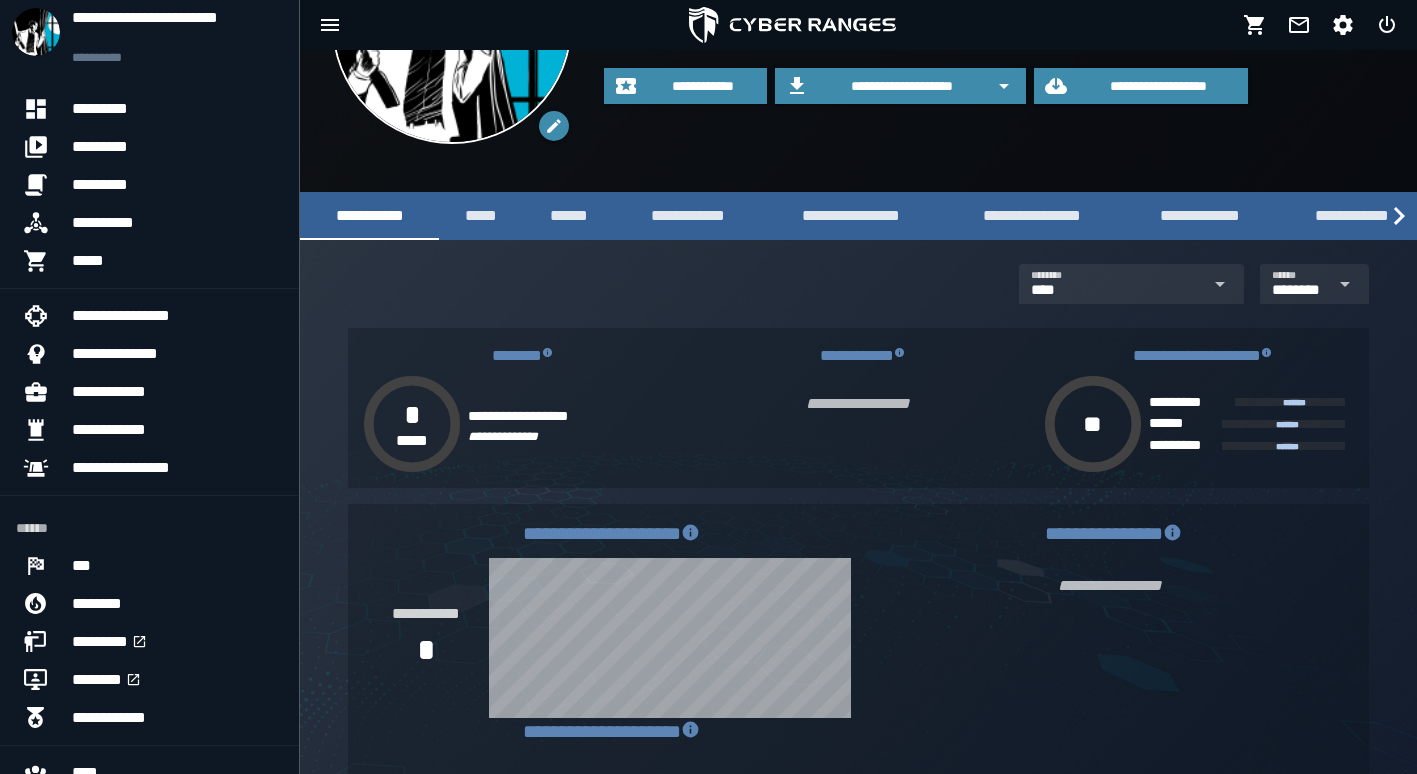 scroll, scrollTop: 0, scrollLeft: 0, axis: both 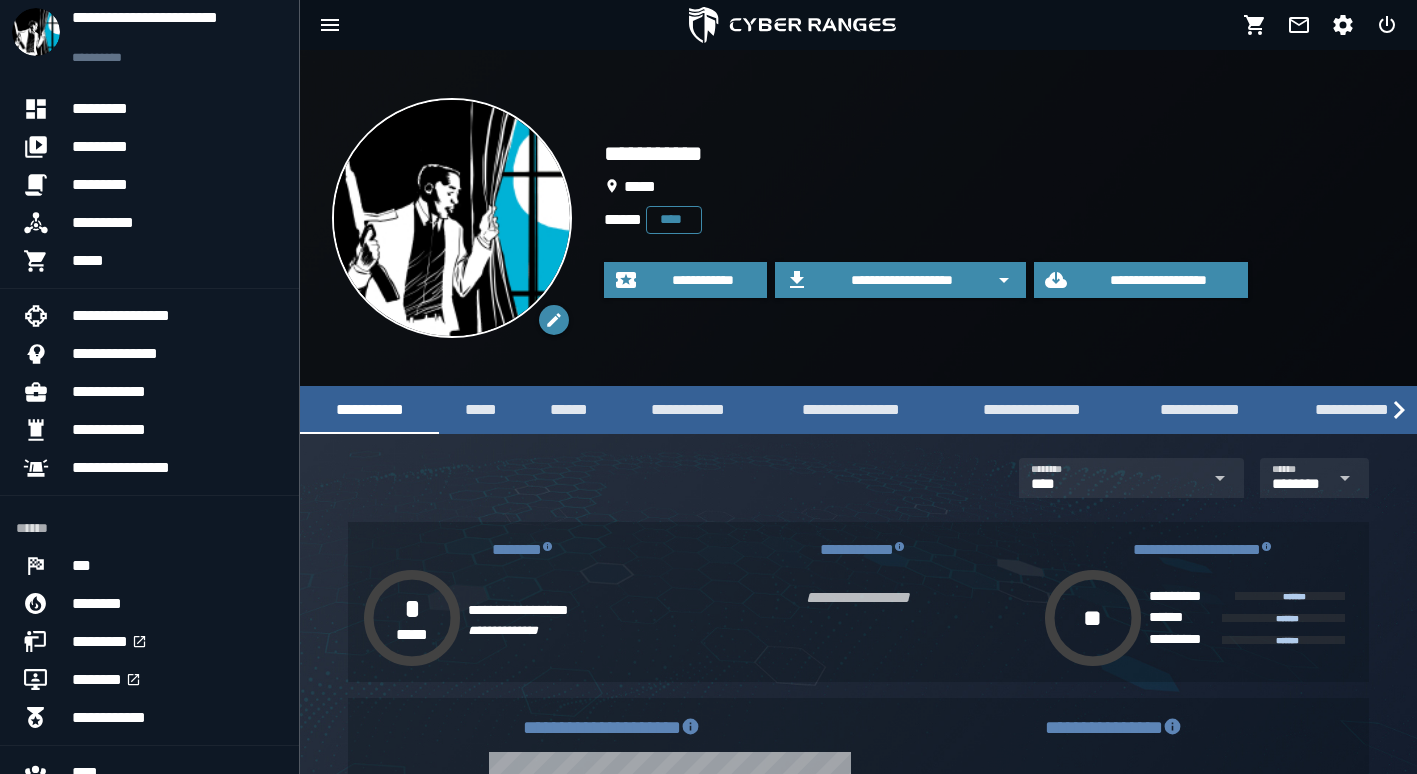 click on "****" at bounding box center [674, 219] 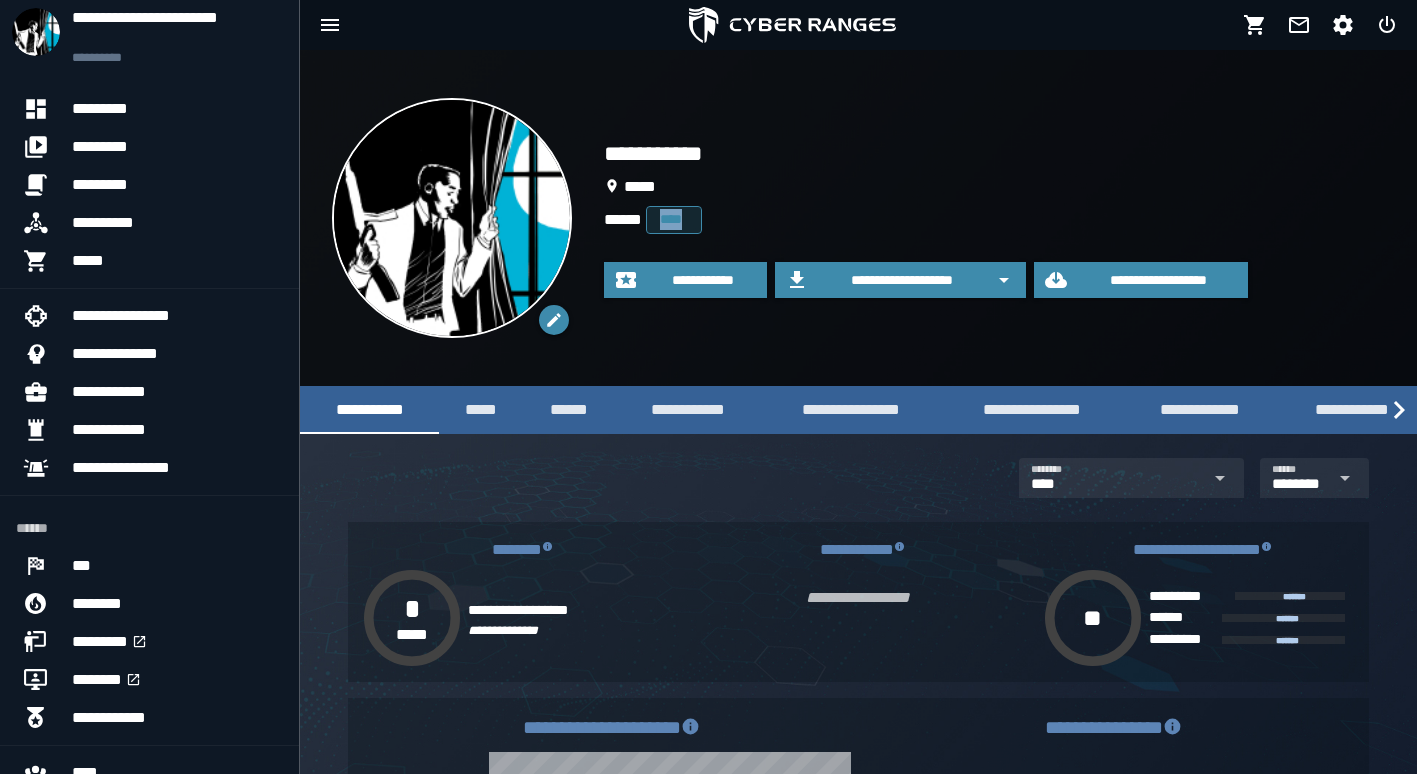 click on "****" at bounding box center [674, 219] 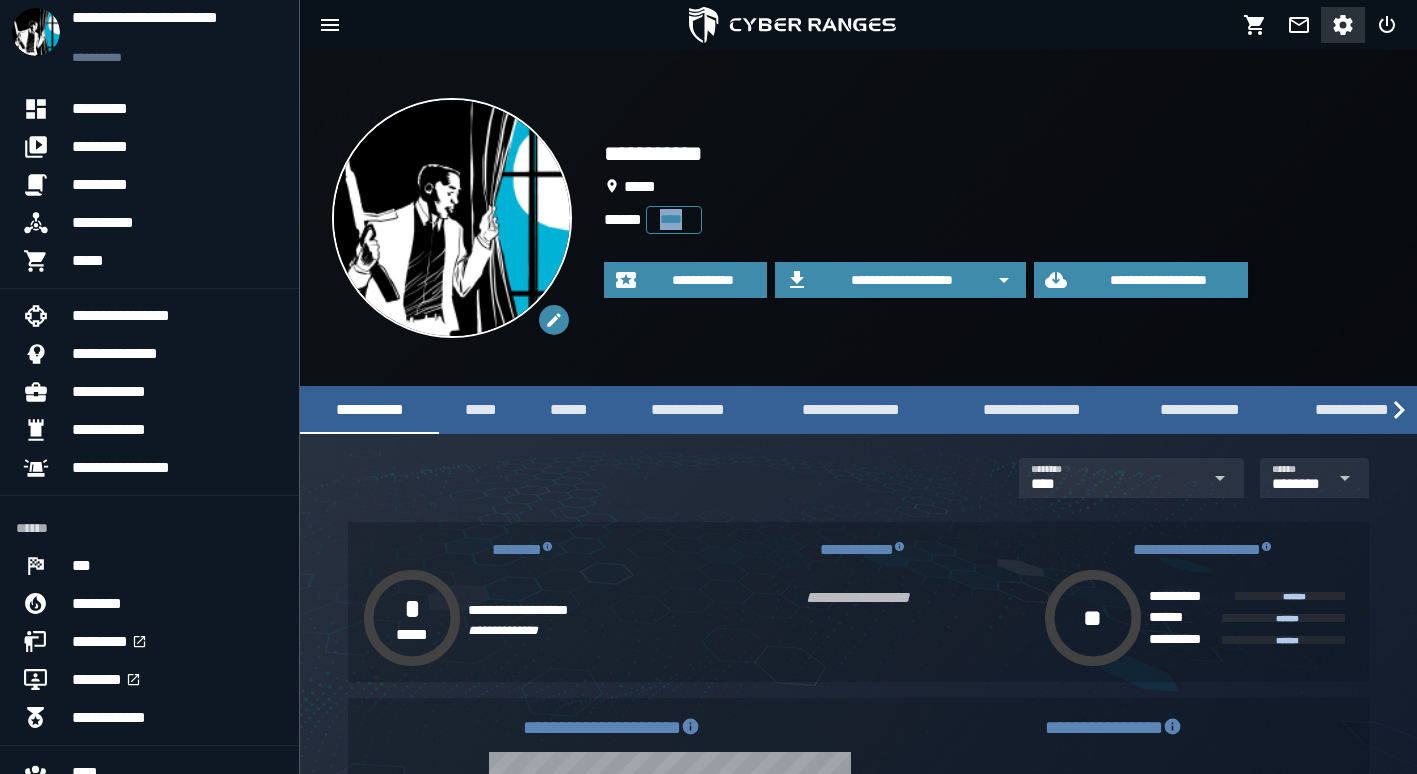 click 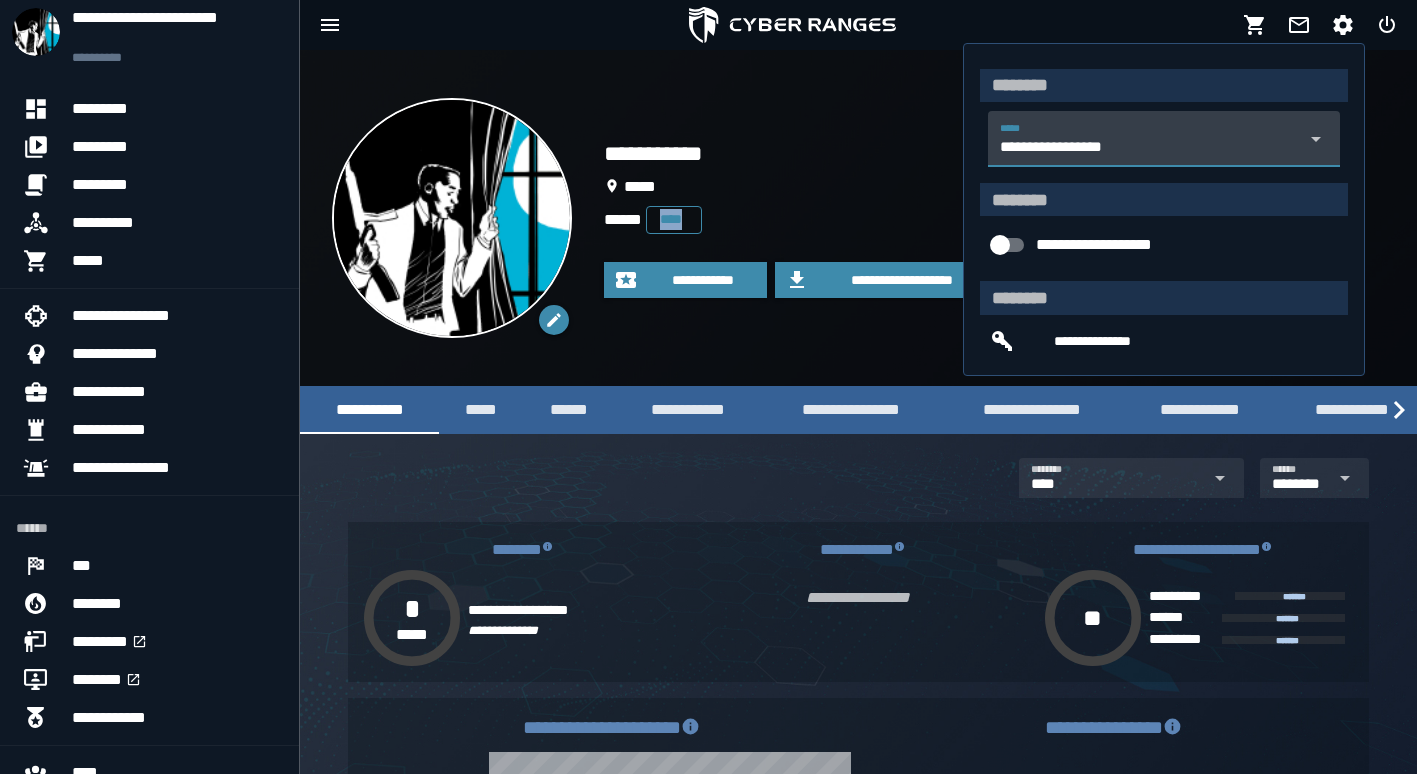click 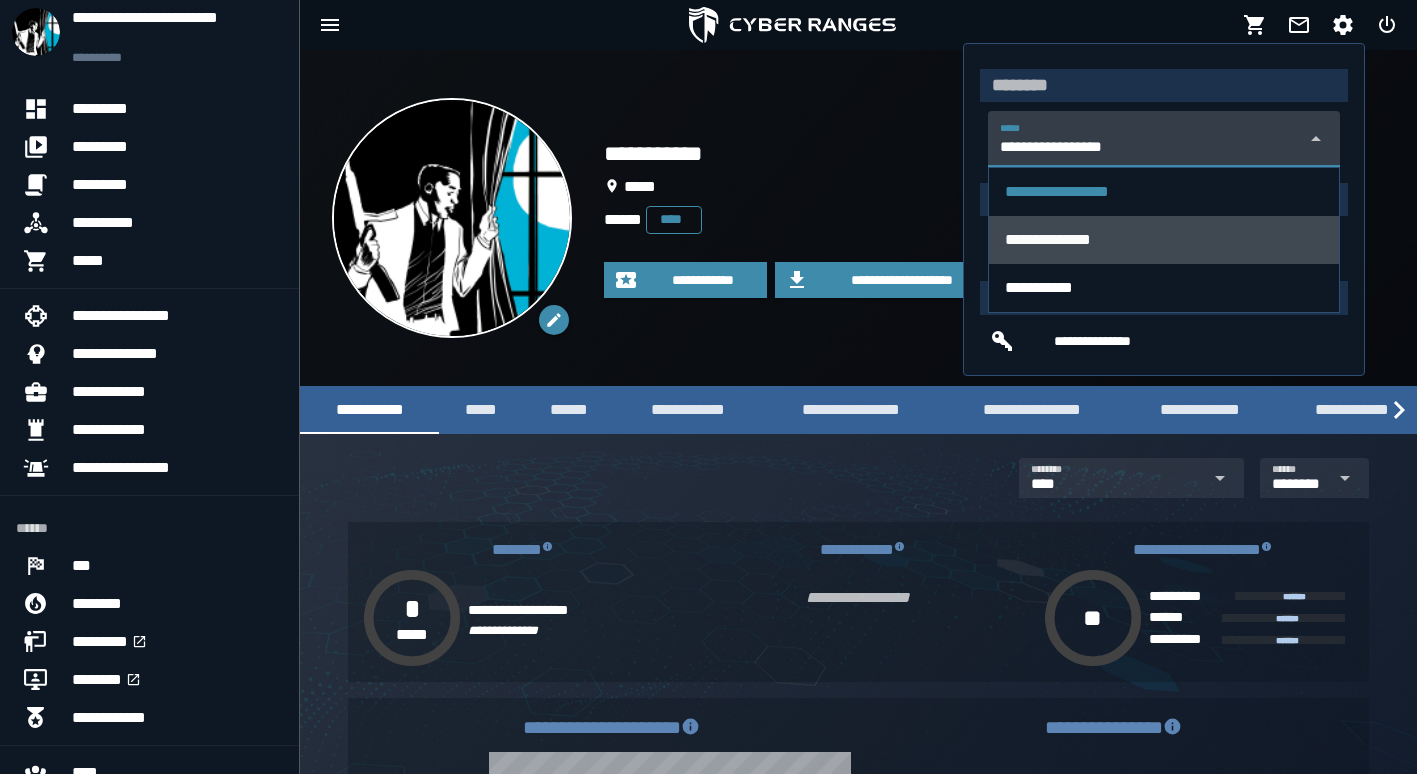 click on "**********" at bounding box center (1048, 239) 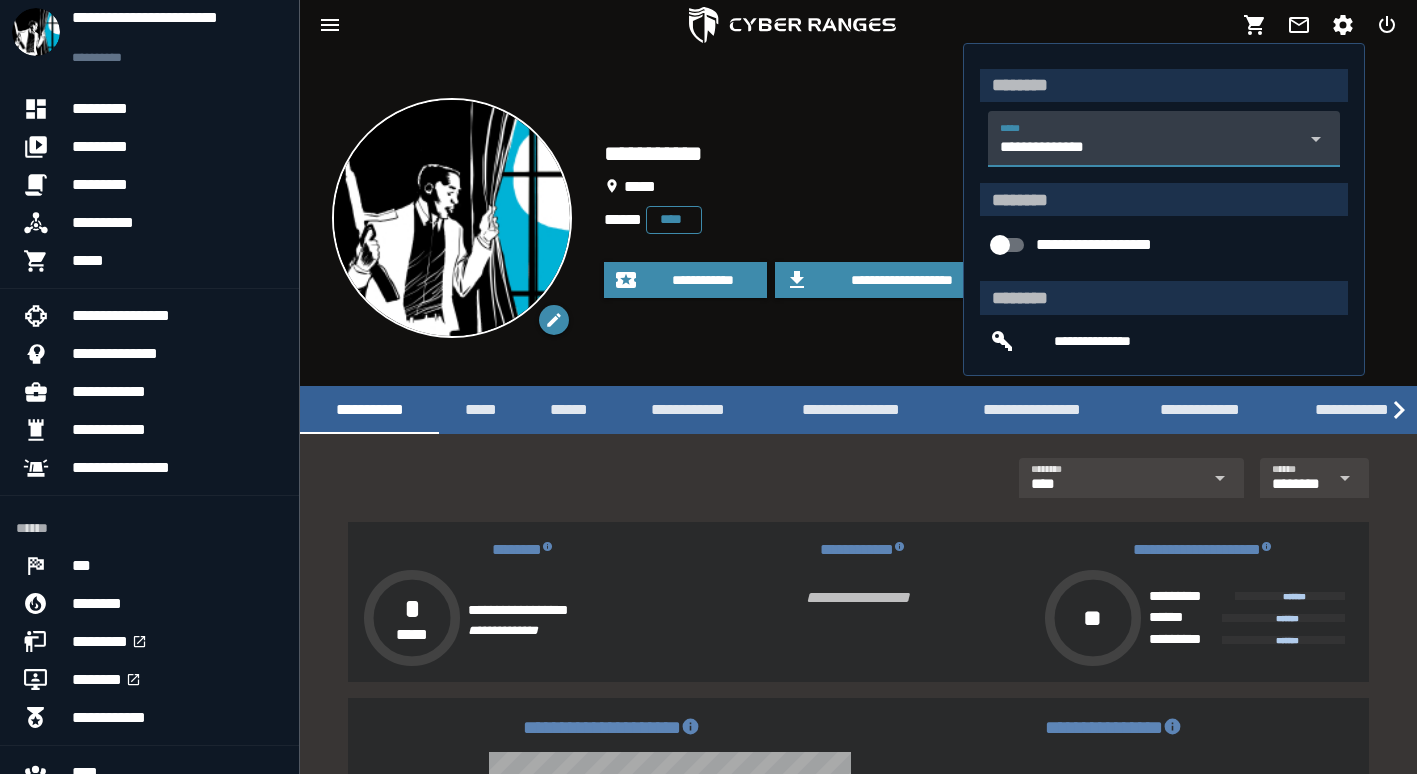 scroll, scrollTop: 0, scrollLeft: 105, axis: horizontal 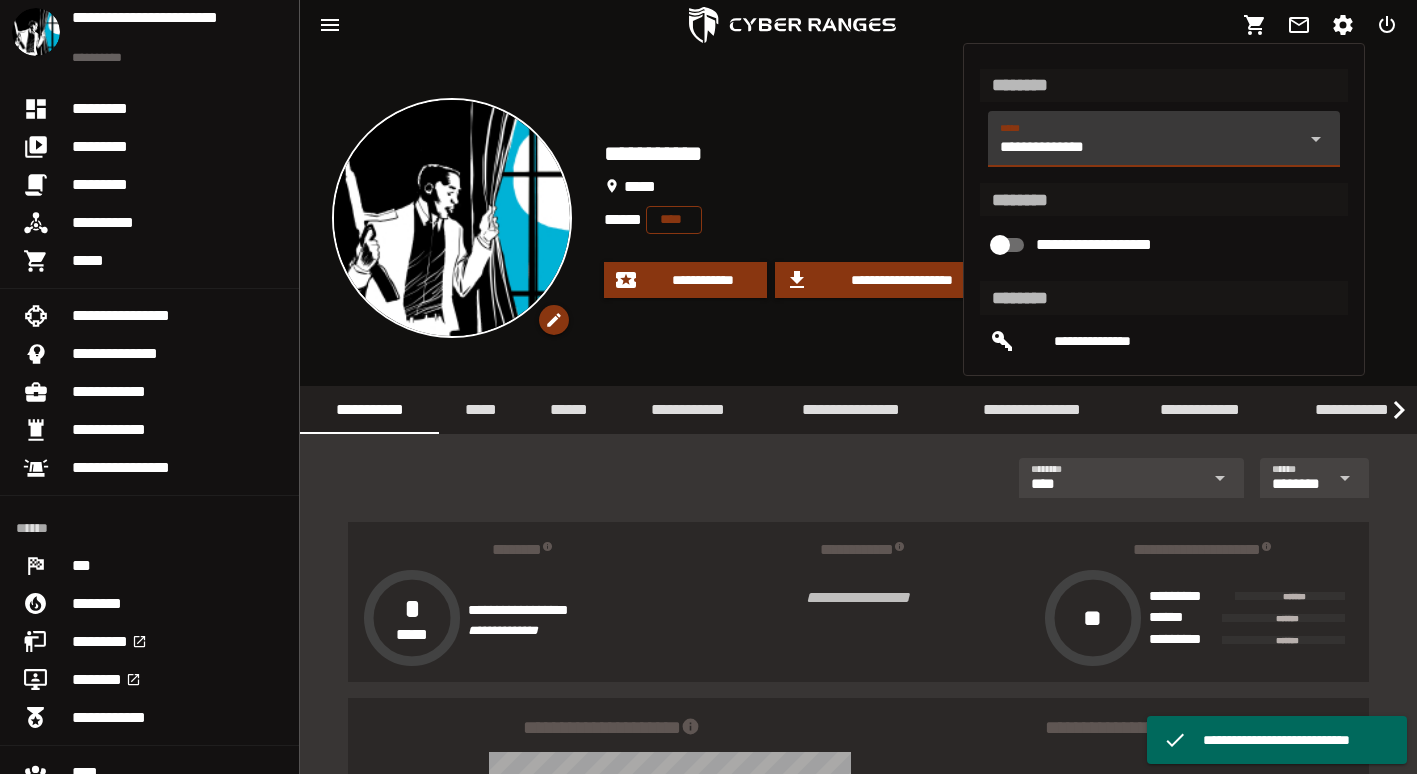 click on "**********" at bounding box center [1146, 151] 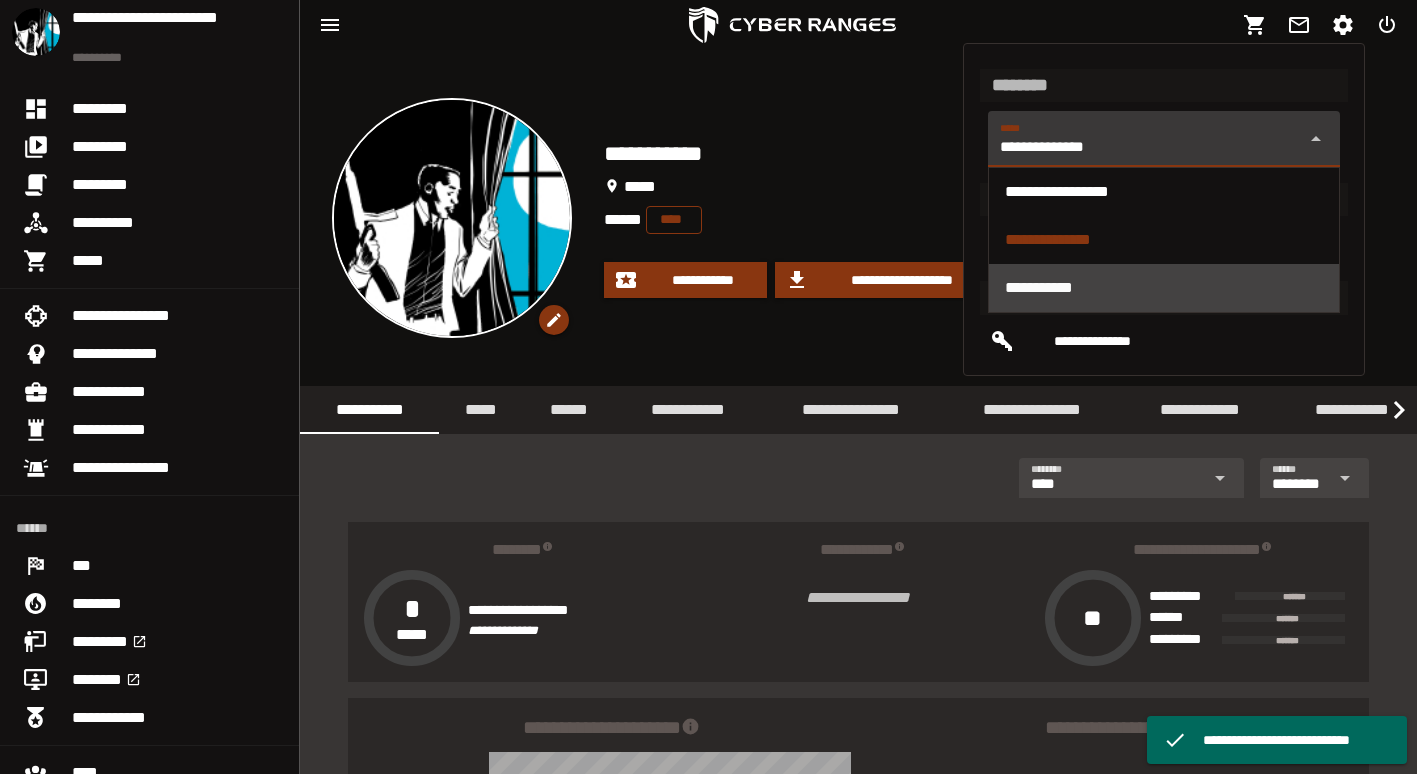 click on "**********" at bounding box center (1164, 288) 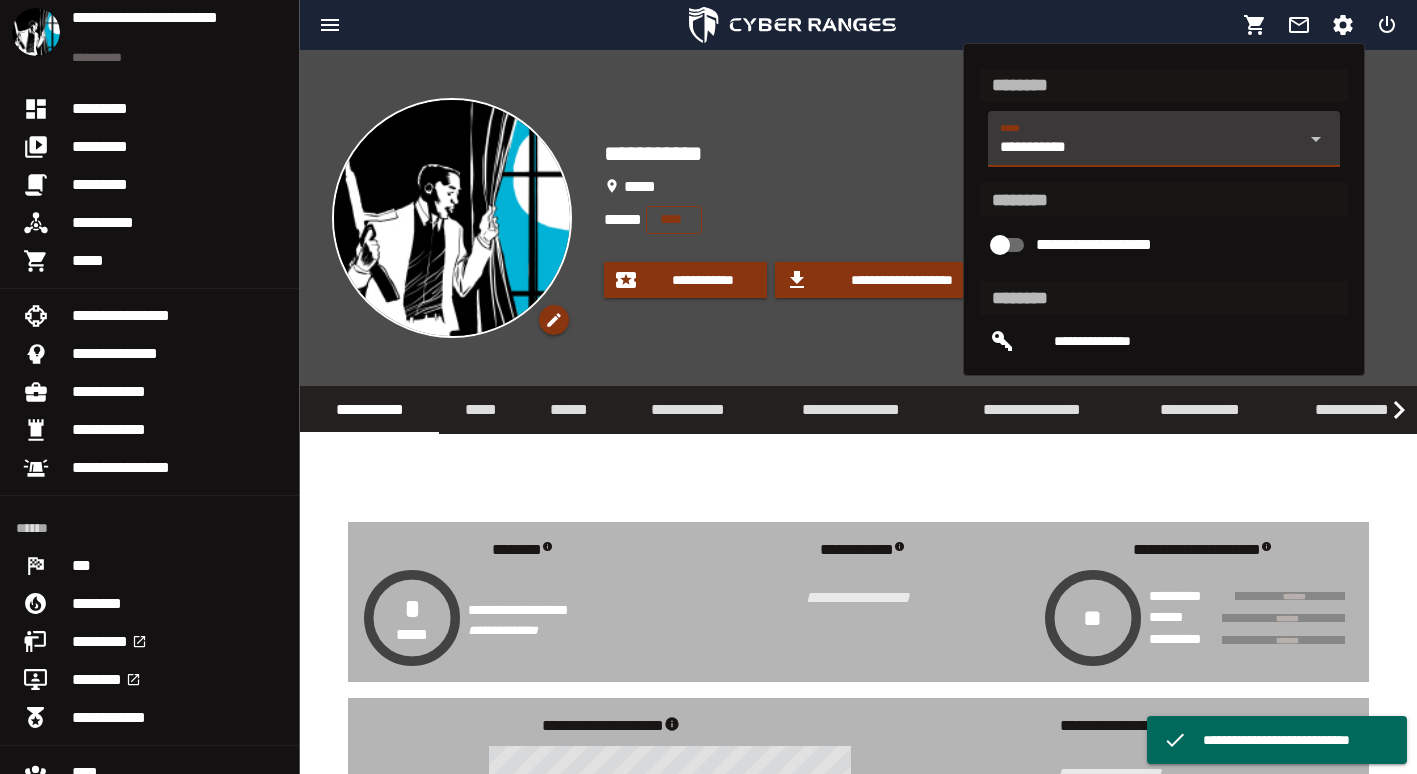 scroll, scrollTop: 0, scrollLeft: 82, axis: horizontal 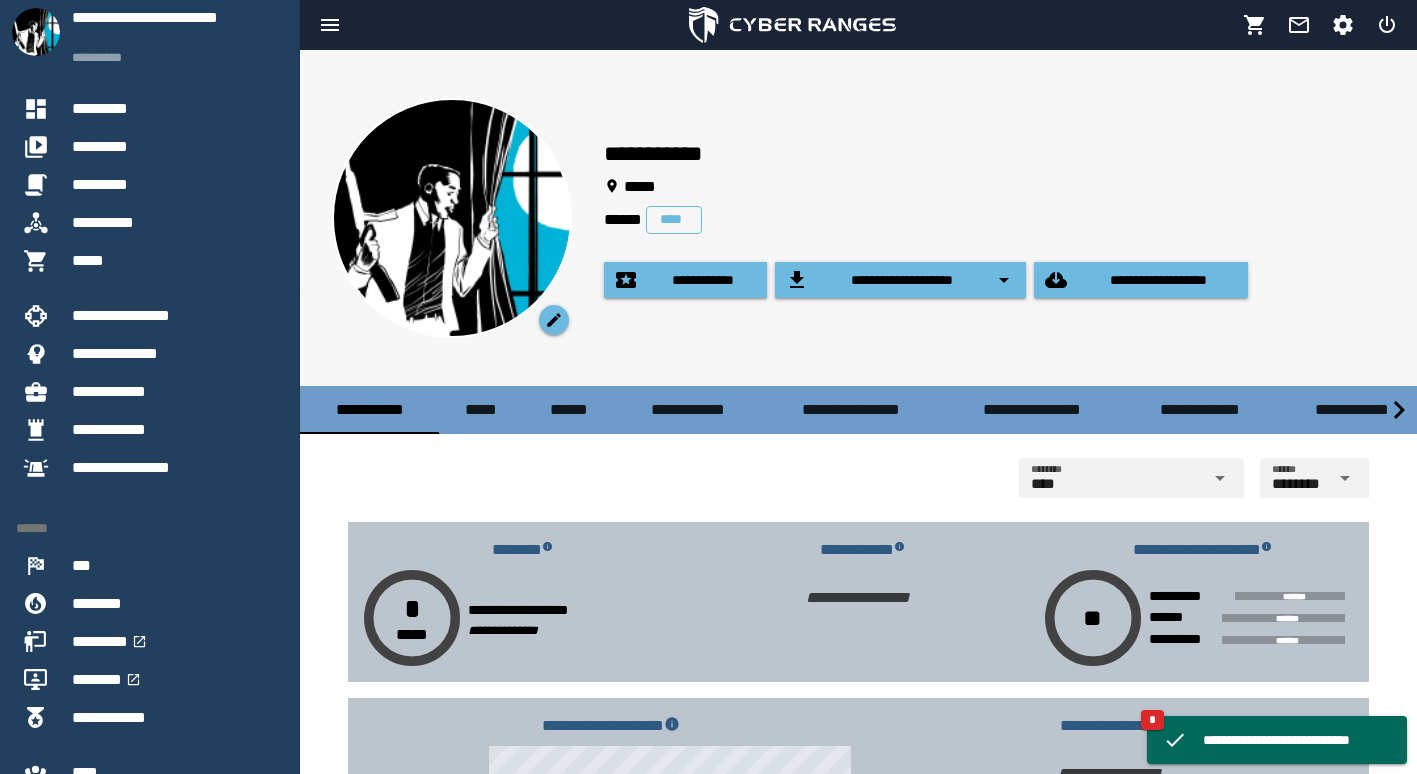 click on "**********" at bounding box center (994, 218) 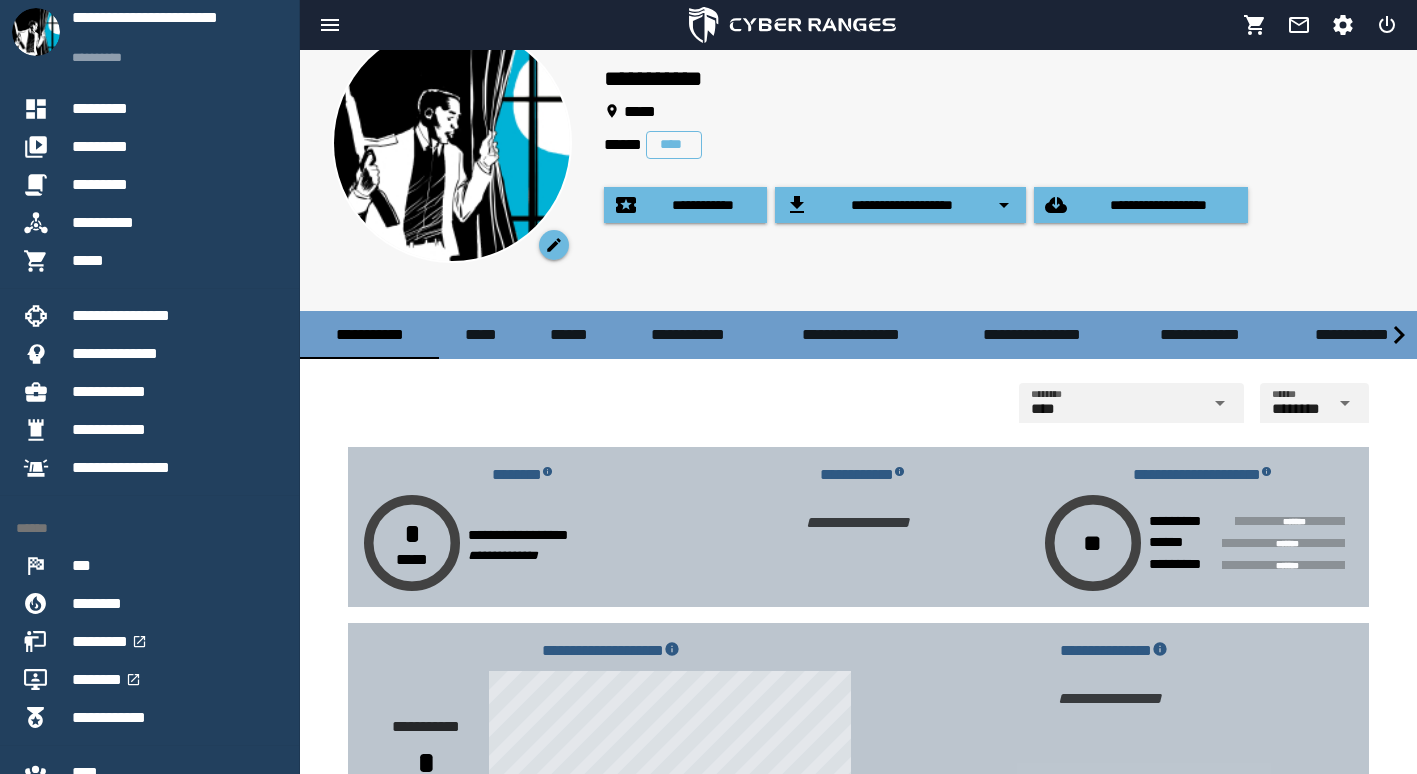 scroll, scrollTop: 0, scrollLeft: 0, axis: both 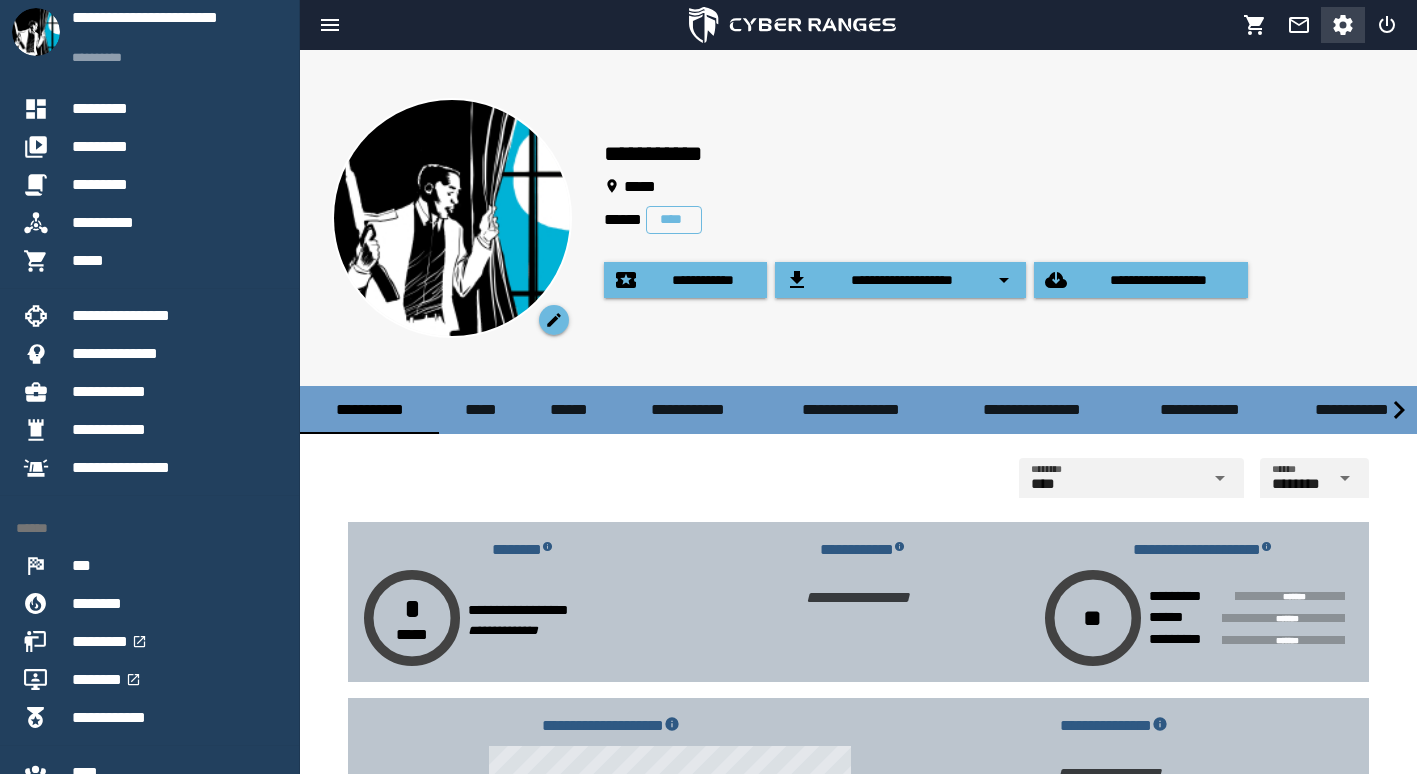 click 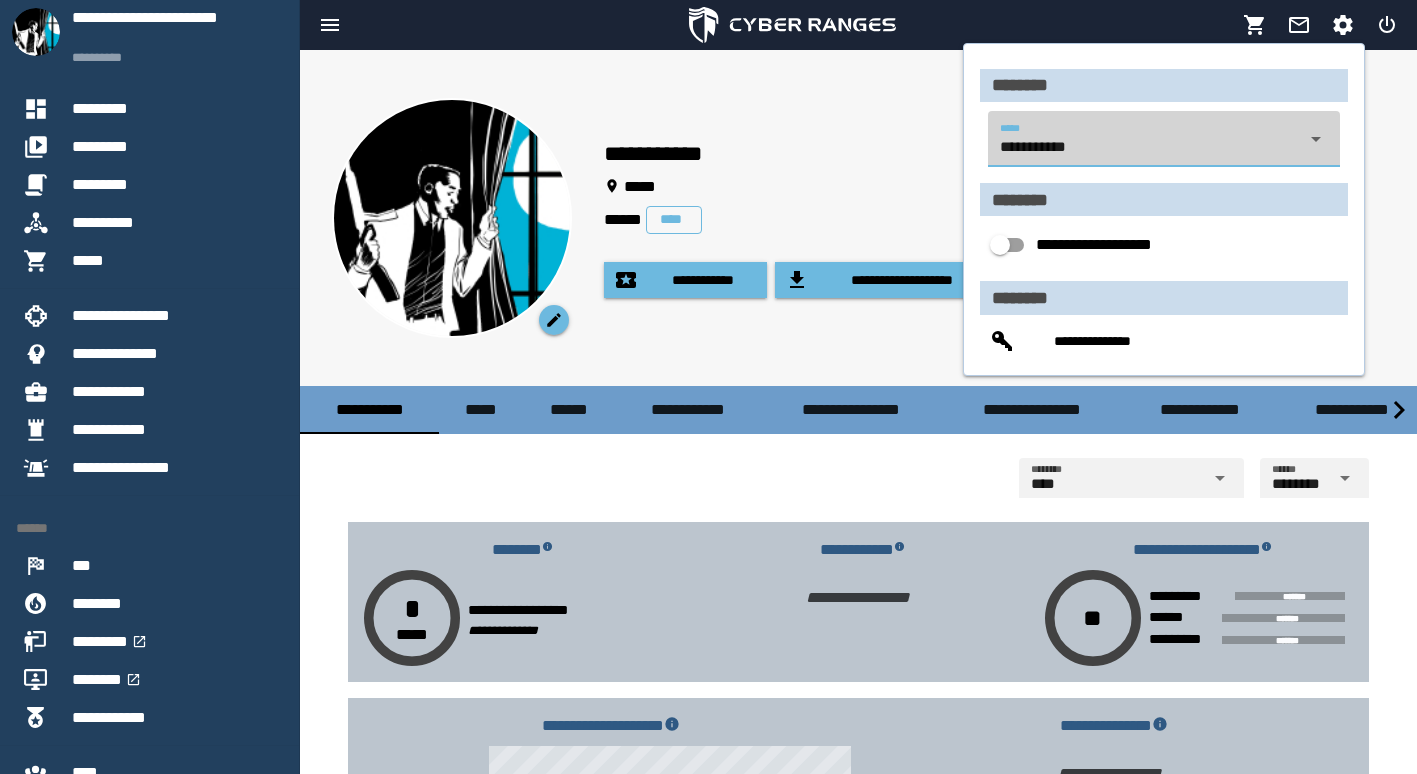 click on "**********" at bounding box center [1146, 151] 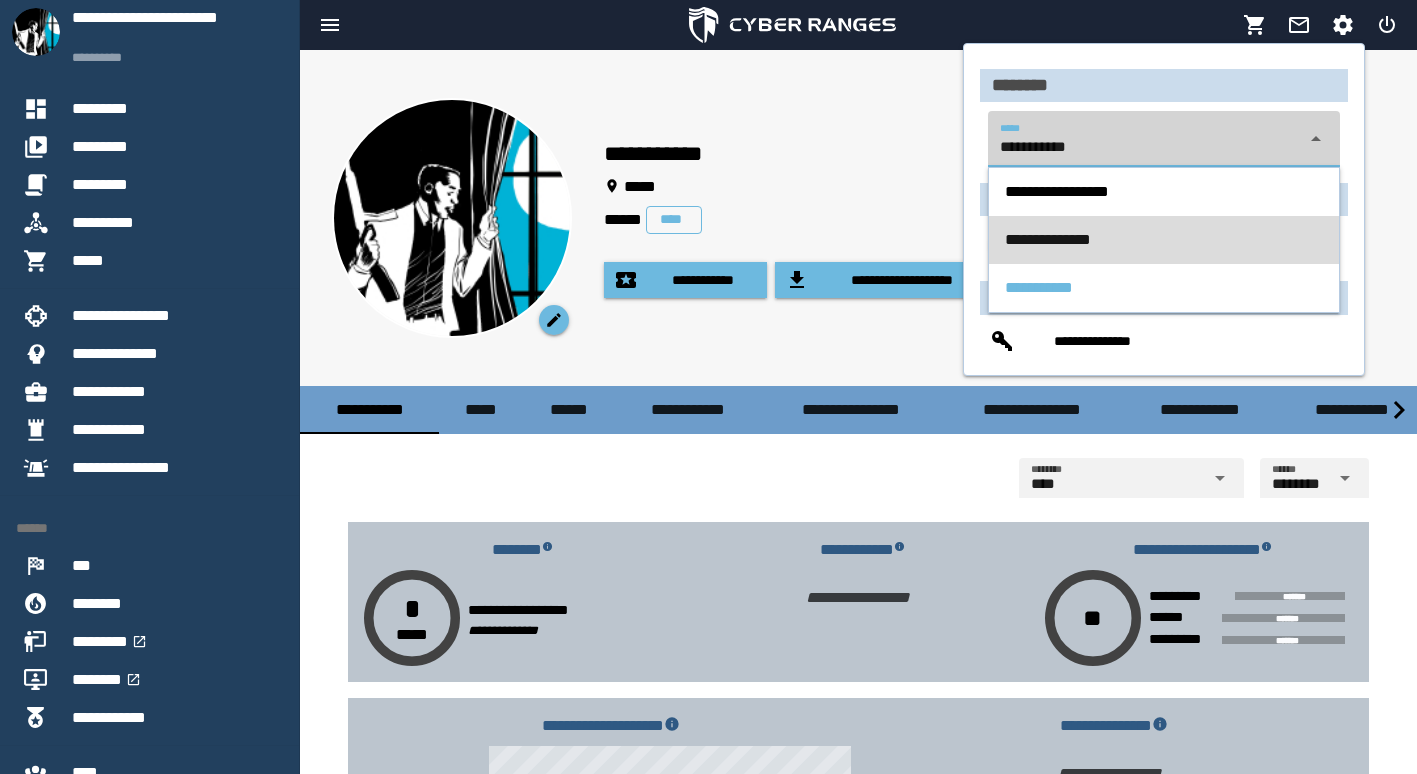 click on "**********" at bounding box center [1048, 239] 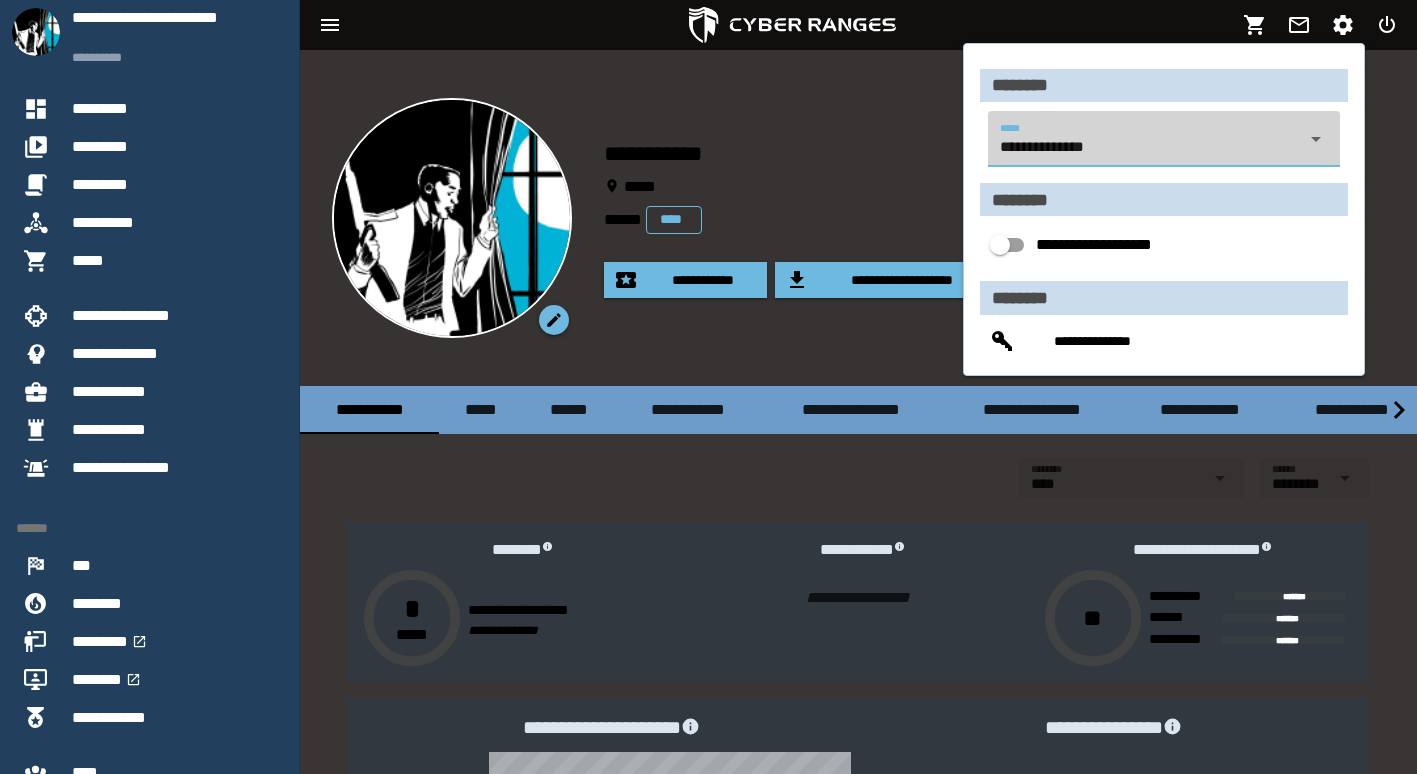 scroll, scrollTop: 0, scrollLeft: 81, axis: horizontal 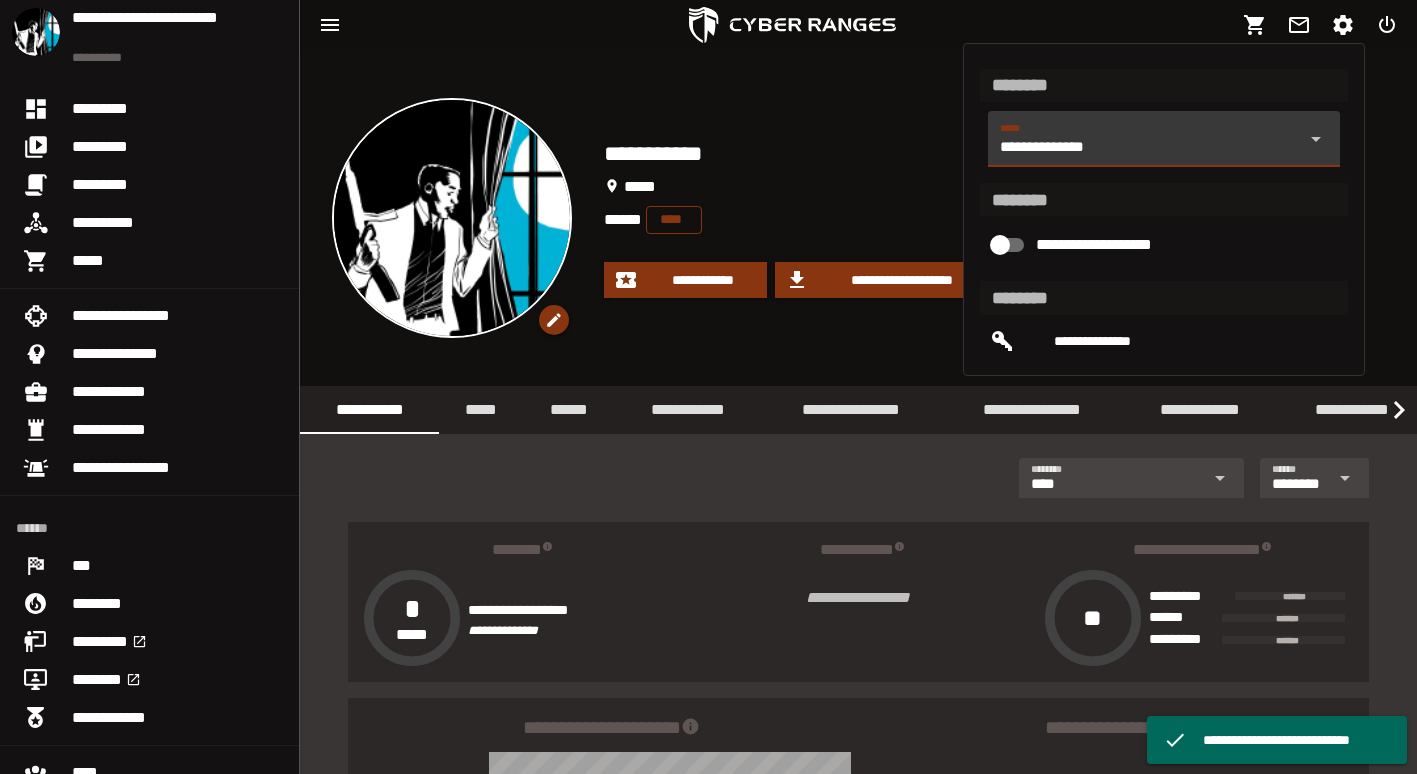 click on "**********" at bounding box center (1146, 151) 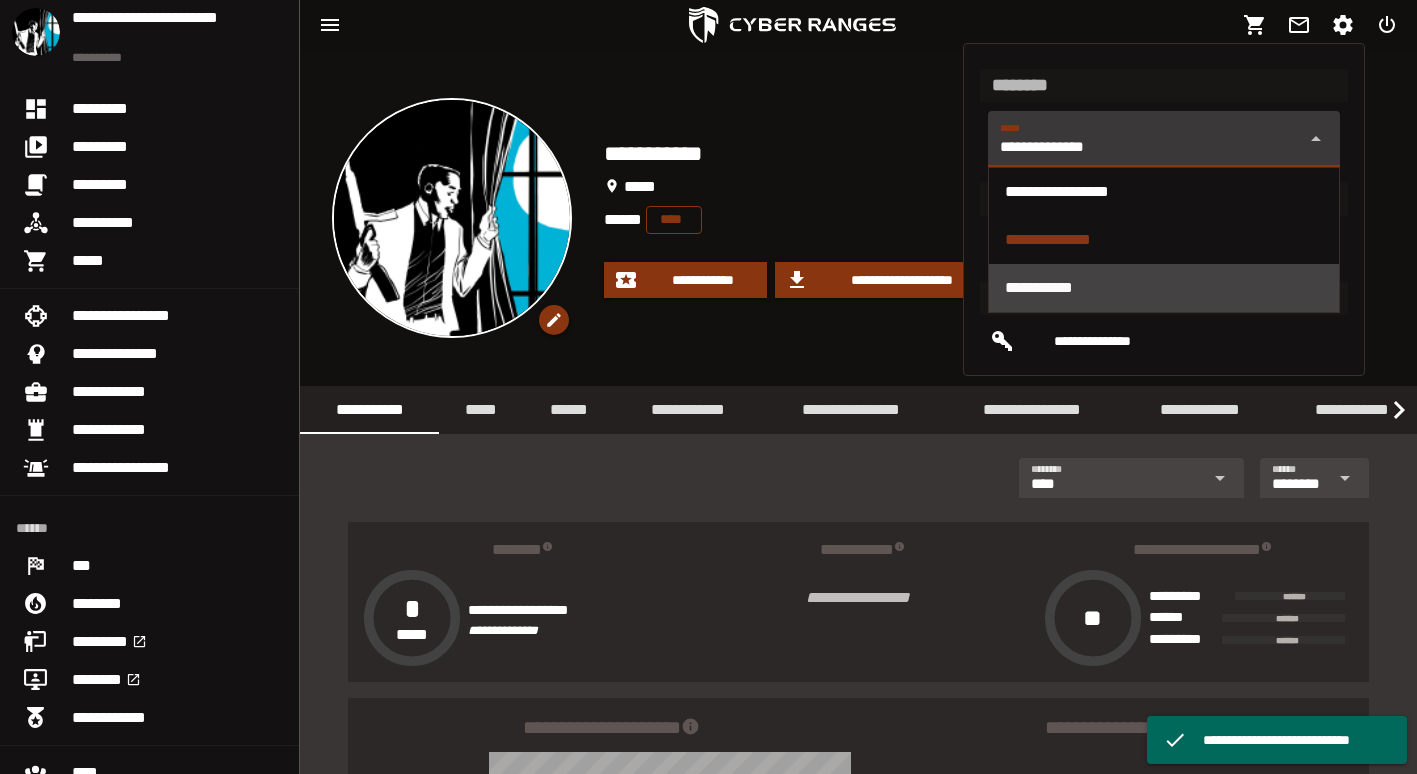 click on "**********" at bounding box center [1164, 287] 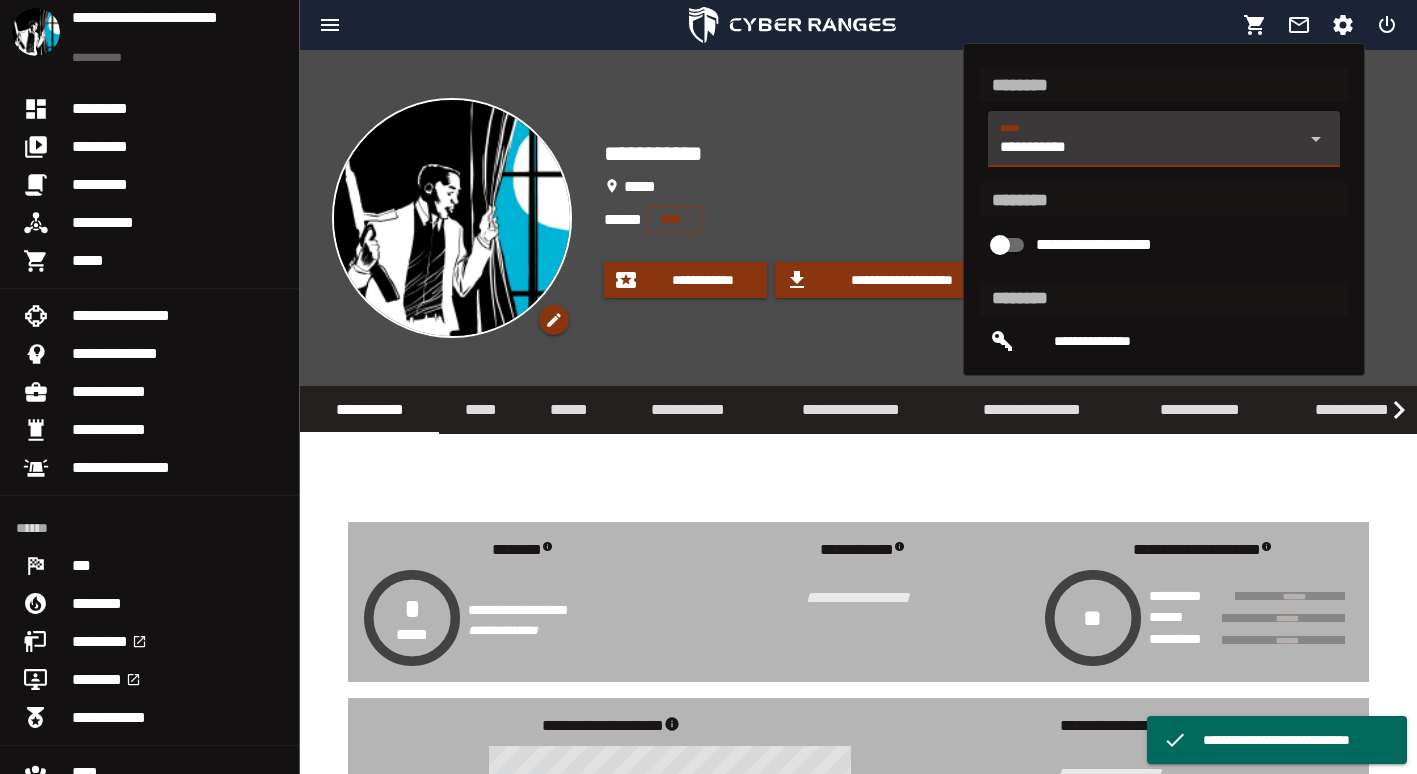 scroll, scrollTop: 0, scrollLeft: 82, axis: horizontal 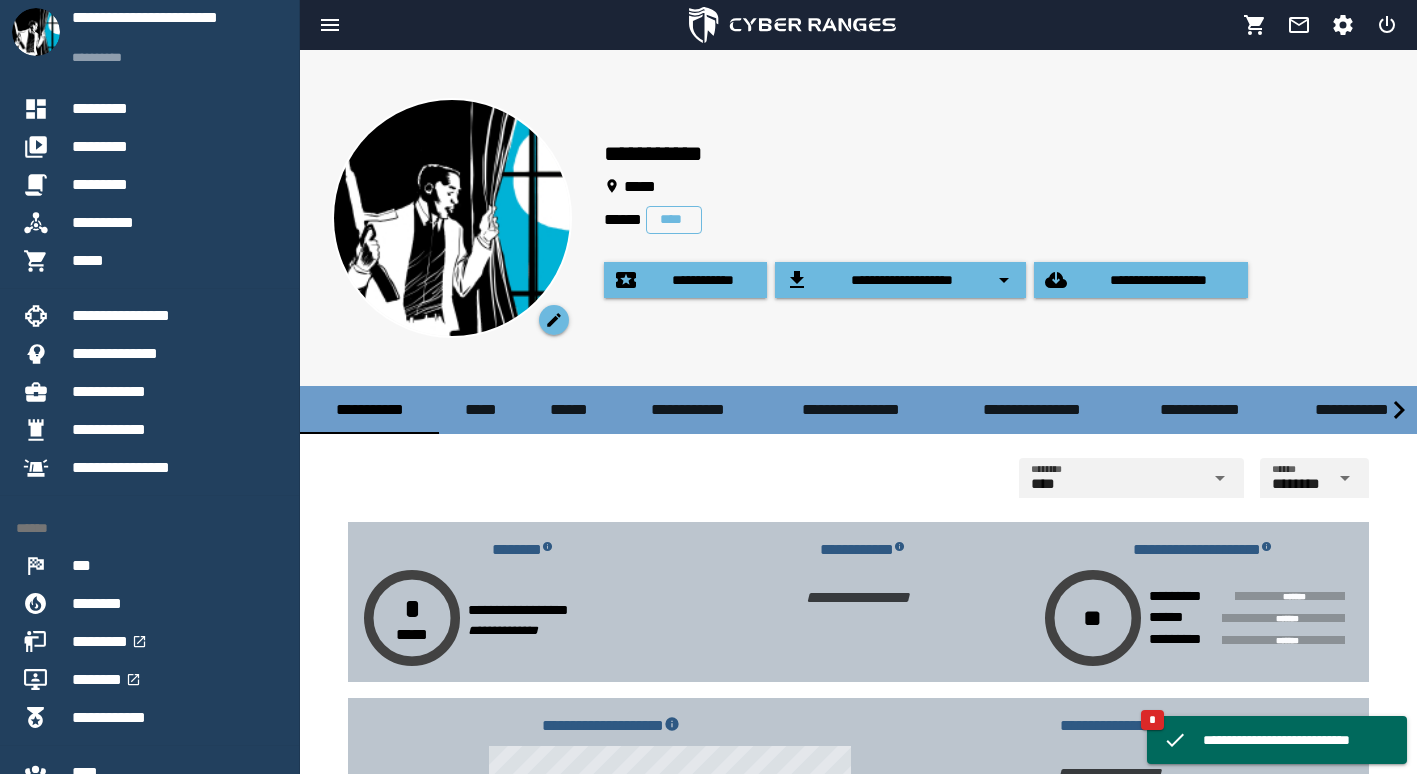 click on "**********" at bounding box center (994, 218) 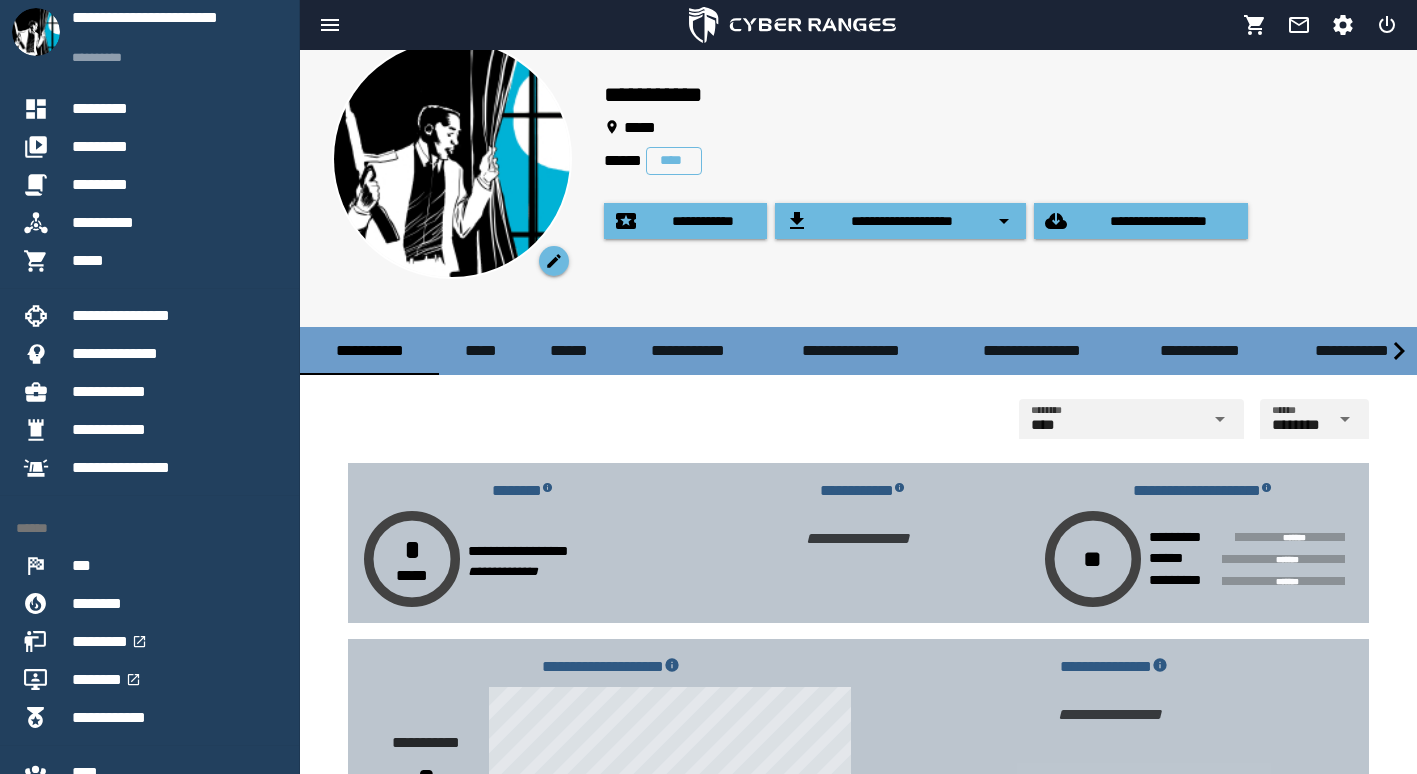 scroll, scrollTop: 0, scrollLeft: 0, axis: both 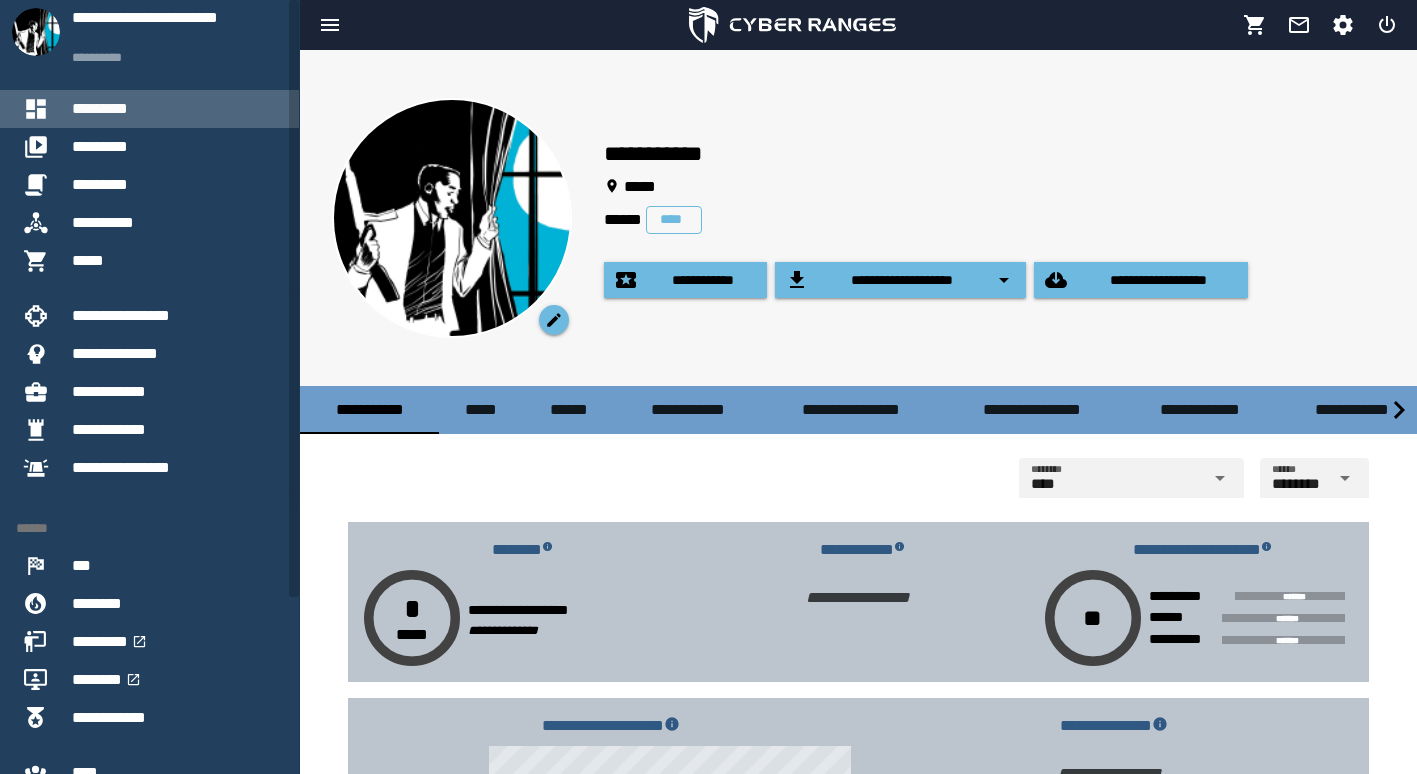 click on "*********" at bounding box center (177, 109) 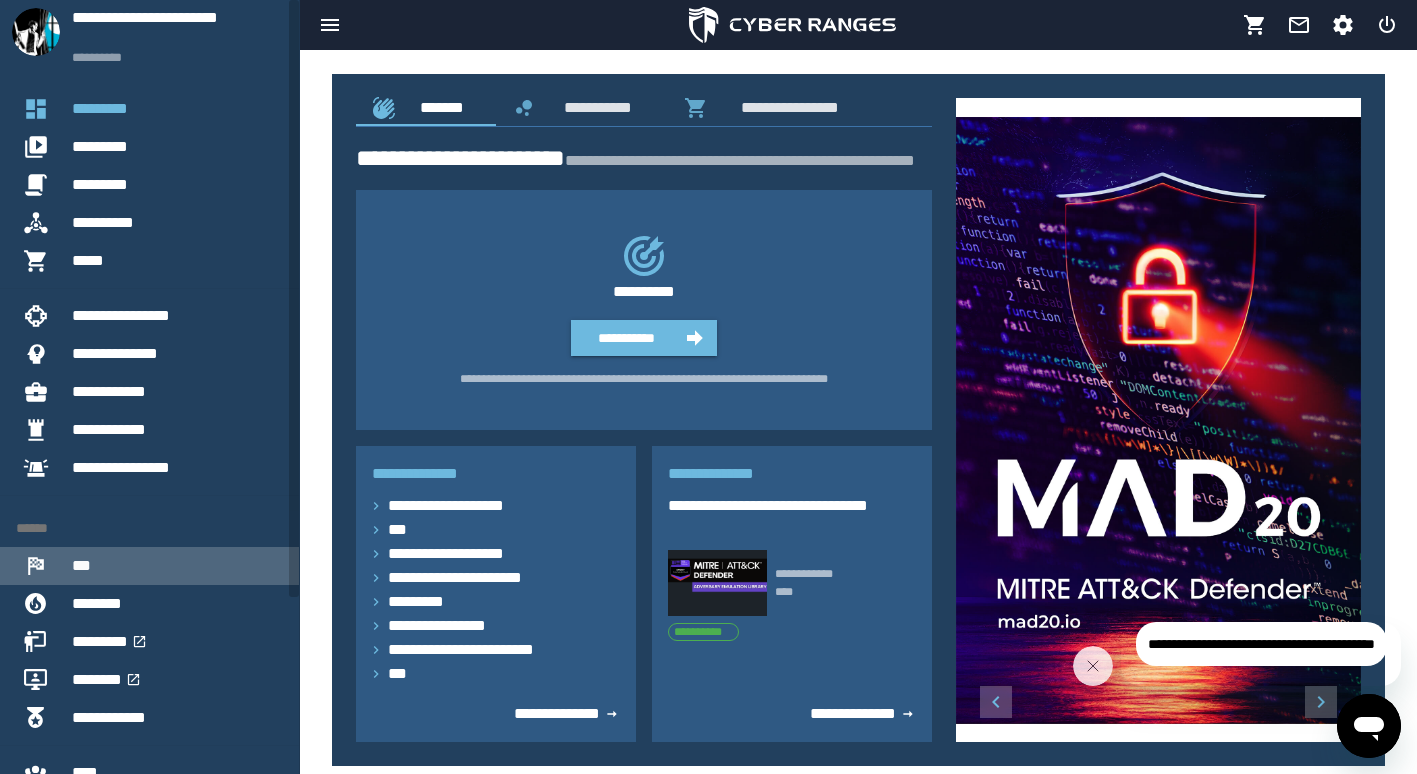 click at bounding box center [44, 566] 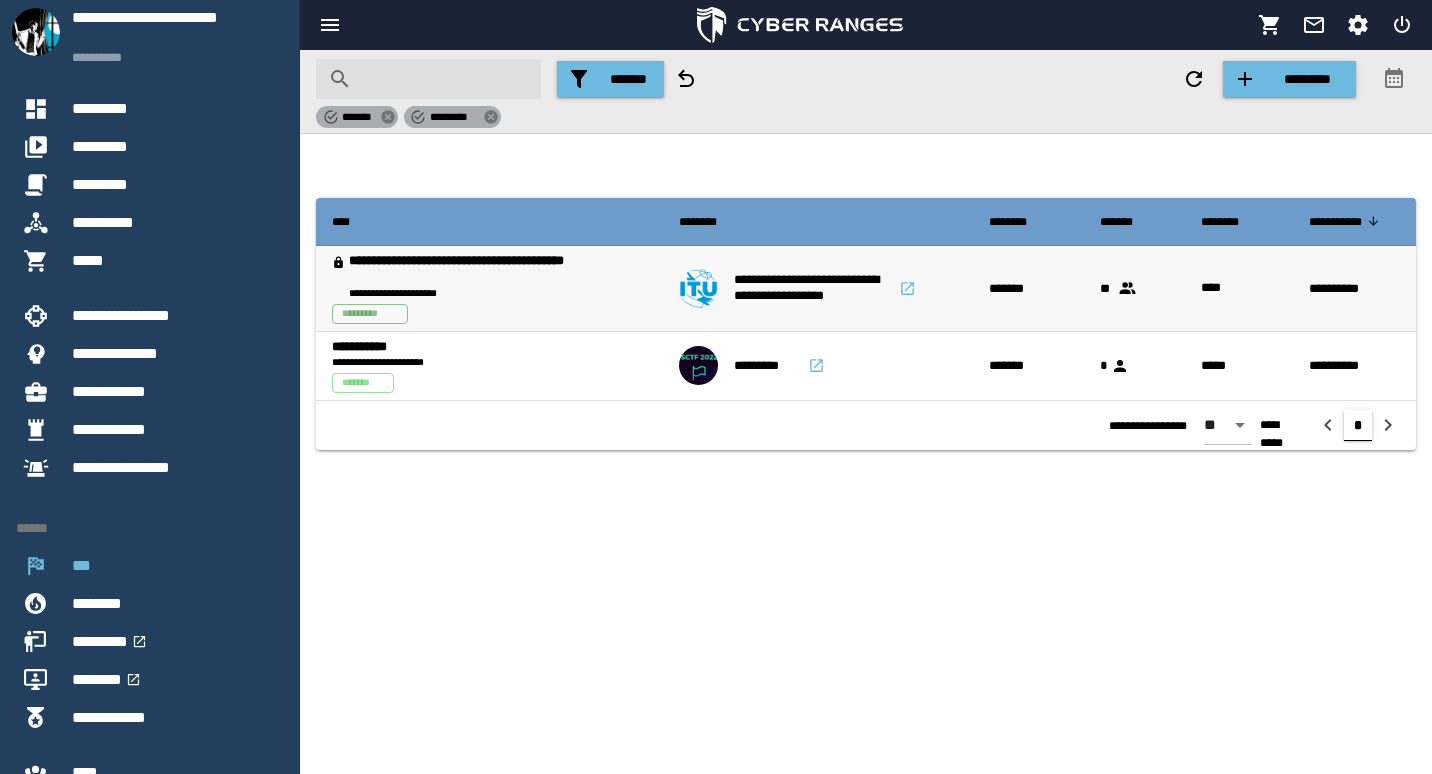 click on "**********" at bounding box center [811, 289] 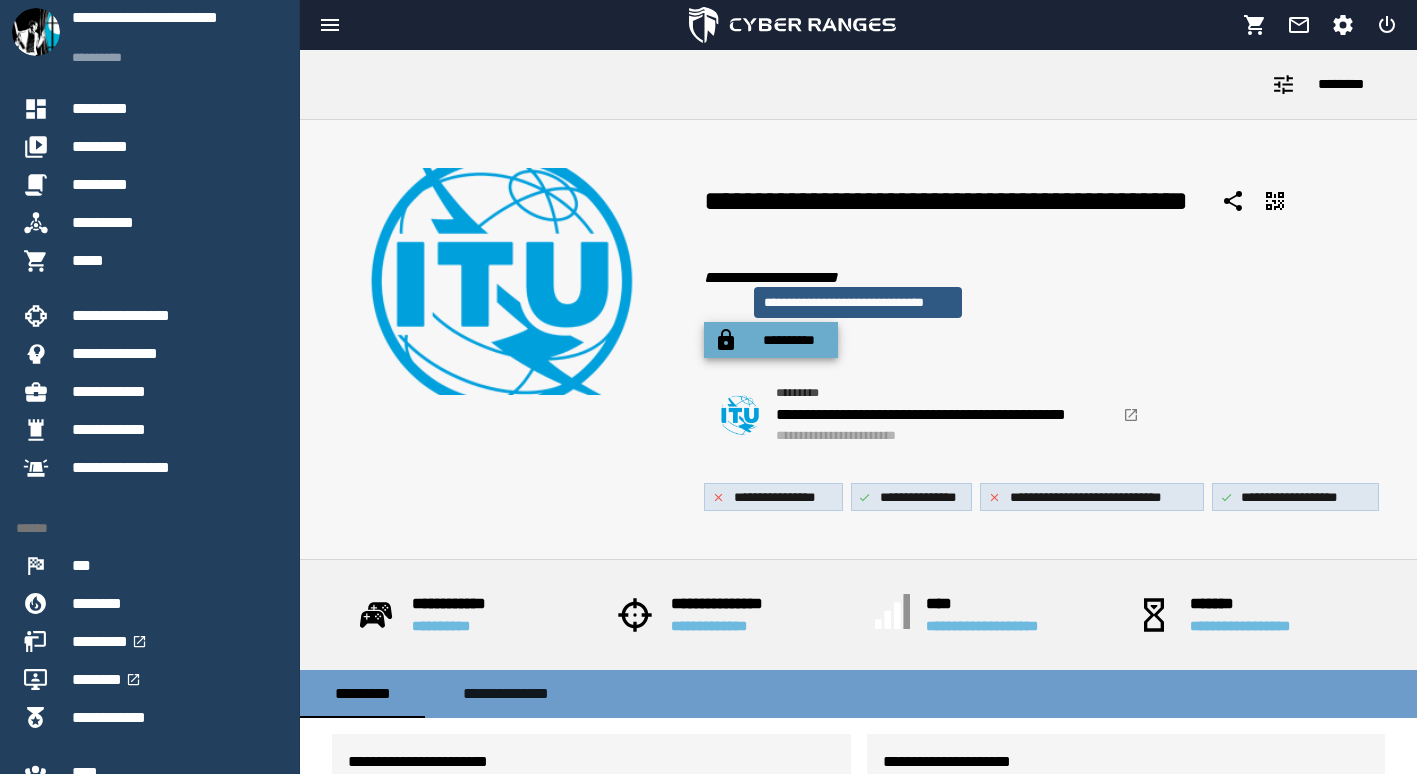 click on "**********" at bounding box center (789, 340) 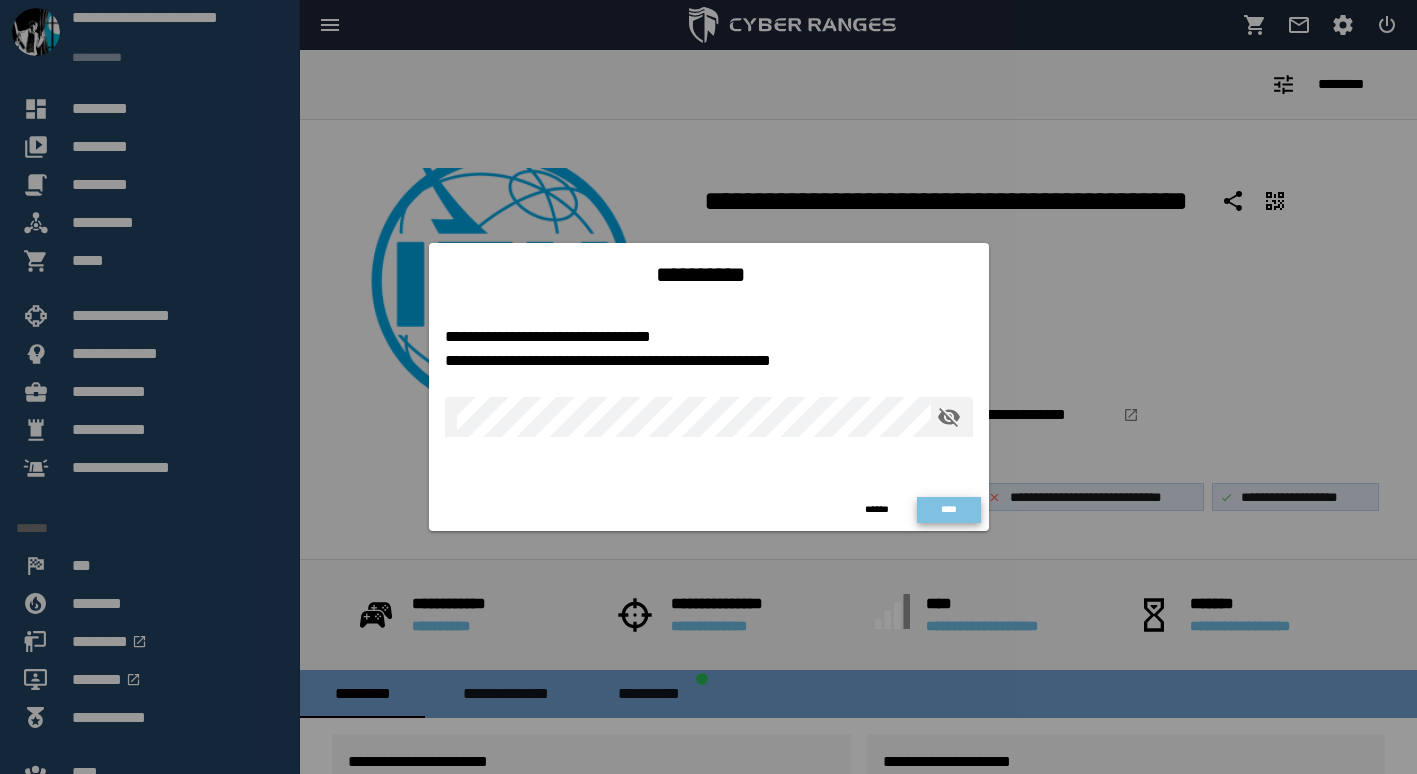 click on "****" at bounding box center (948, 509) 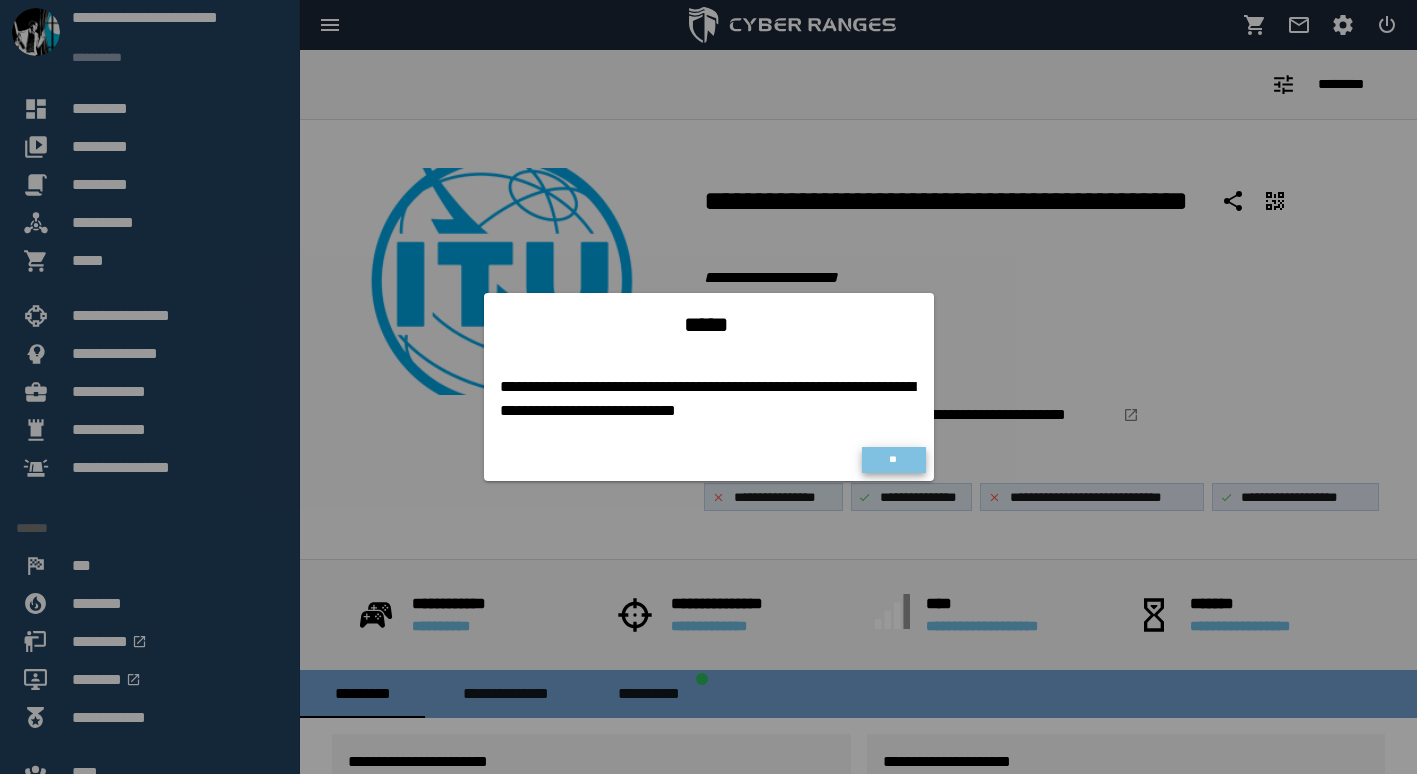 click on "**" at bounding box center (893, 459) 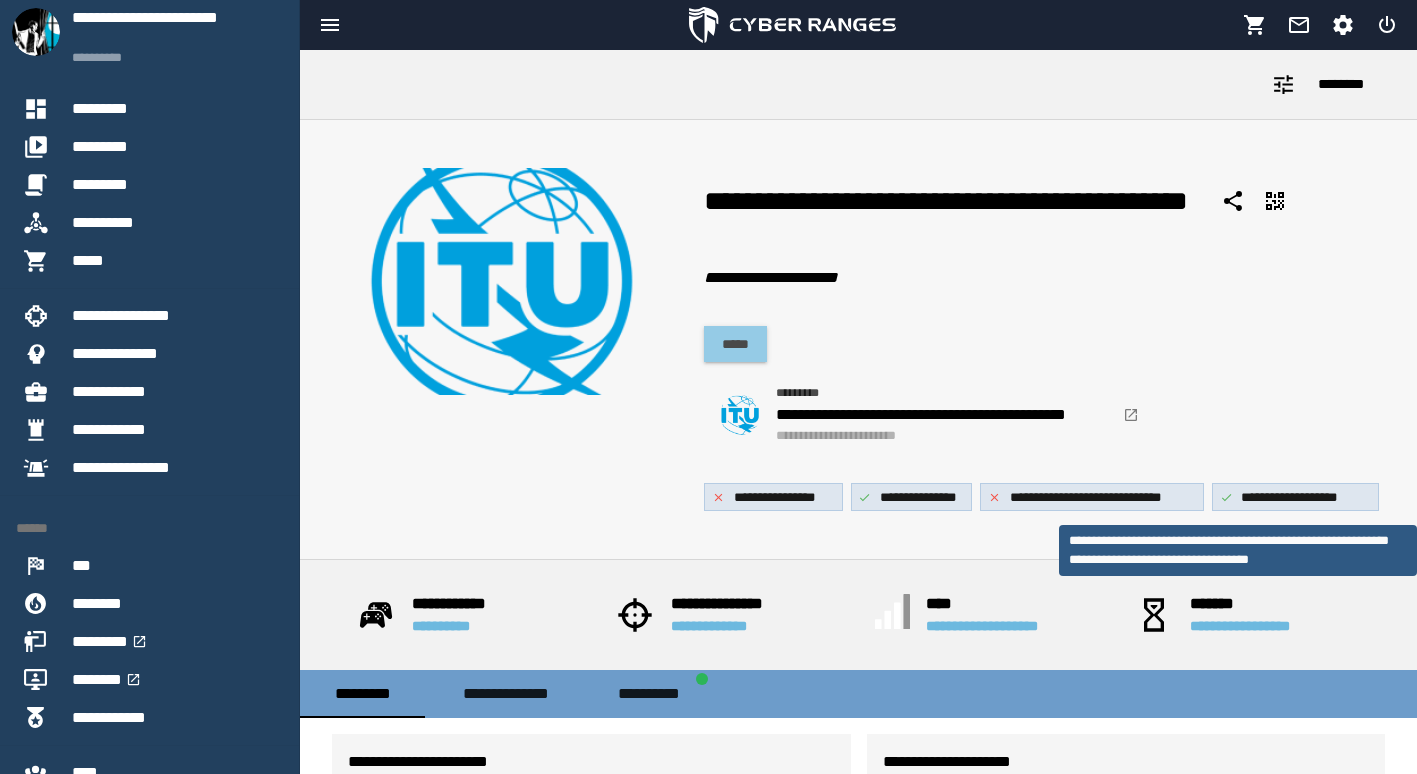 click on "**********" 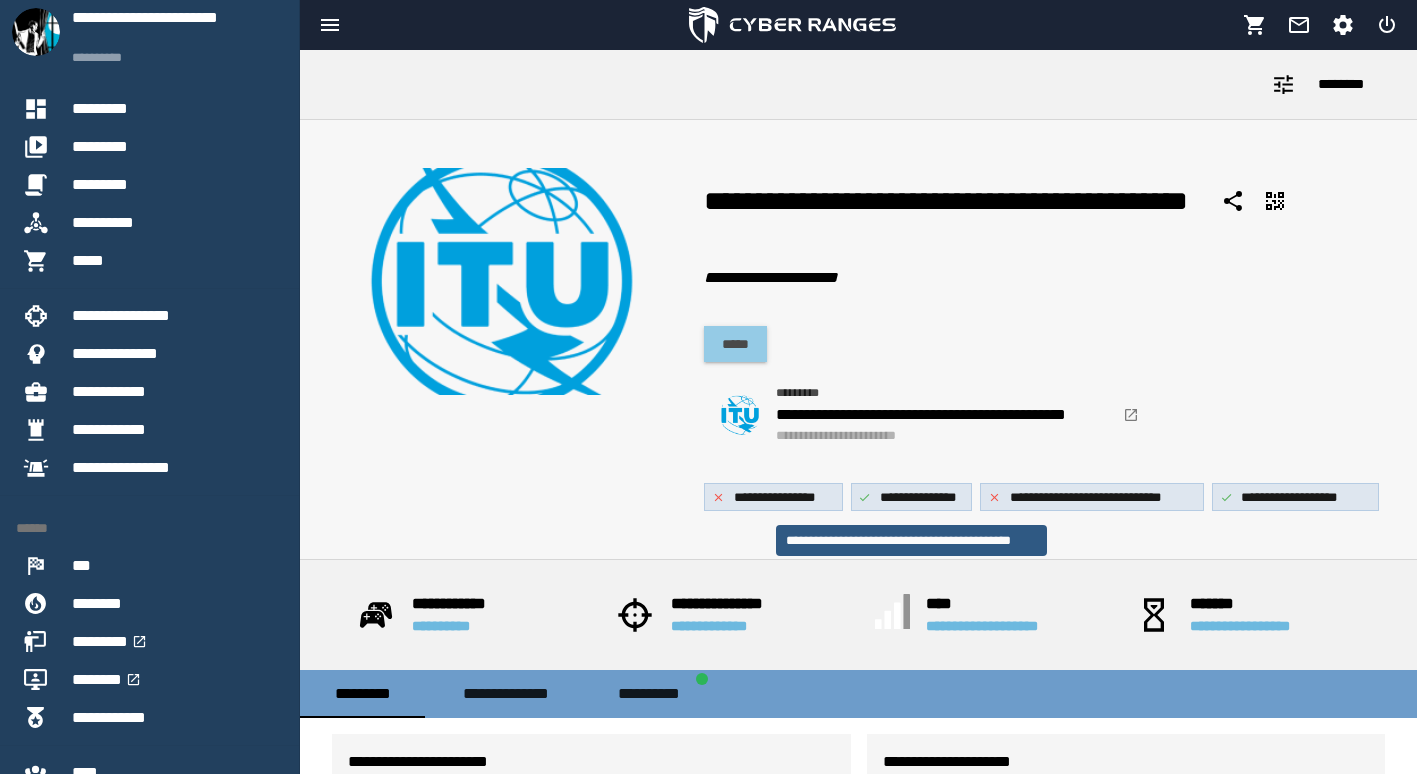 click on "**********" 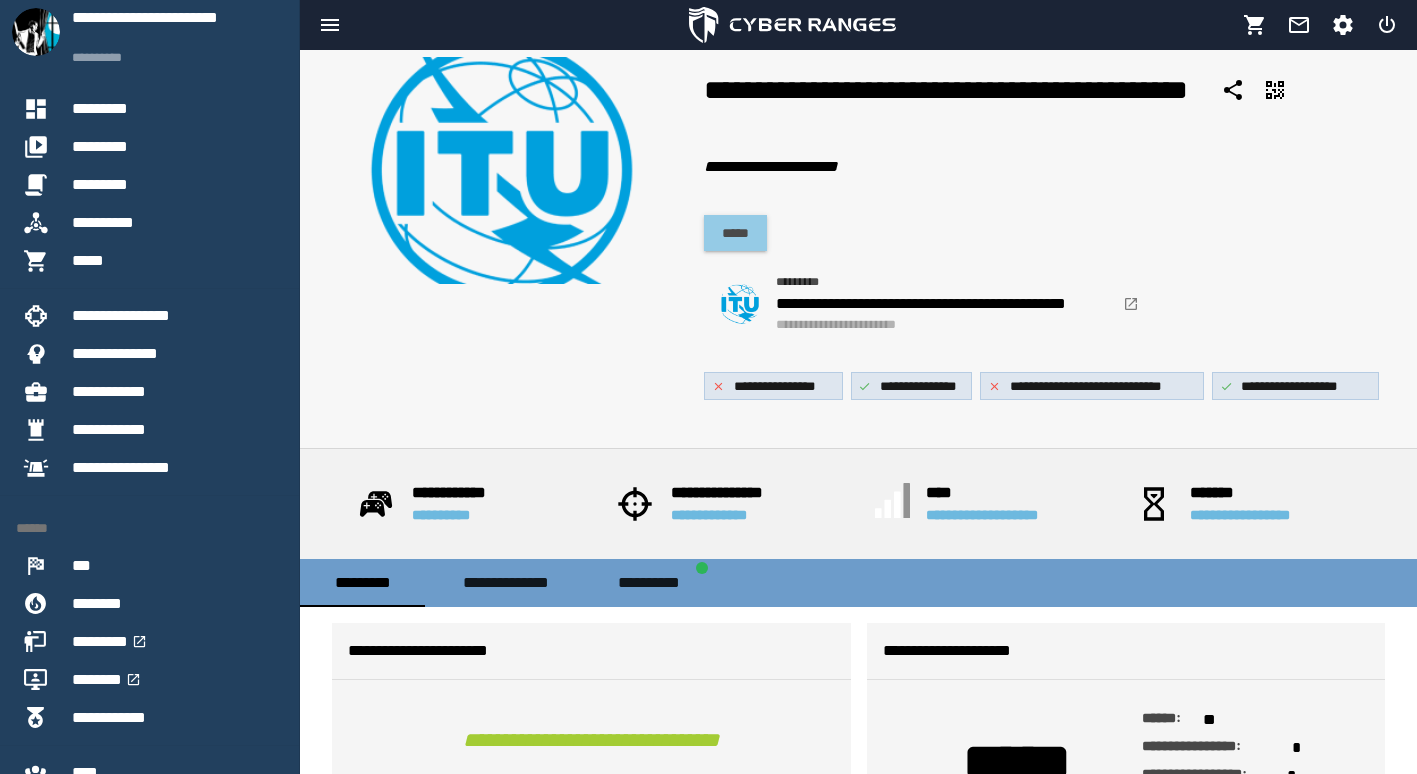 scroll, scrollTop: 43, scrollLeft: 0, axis: vertical 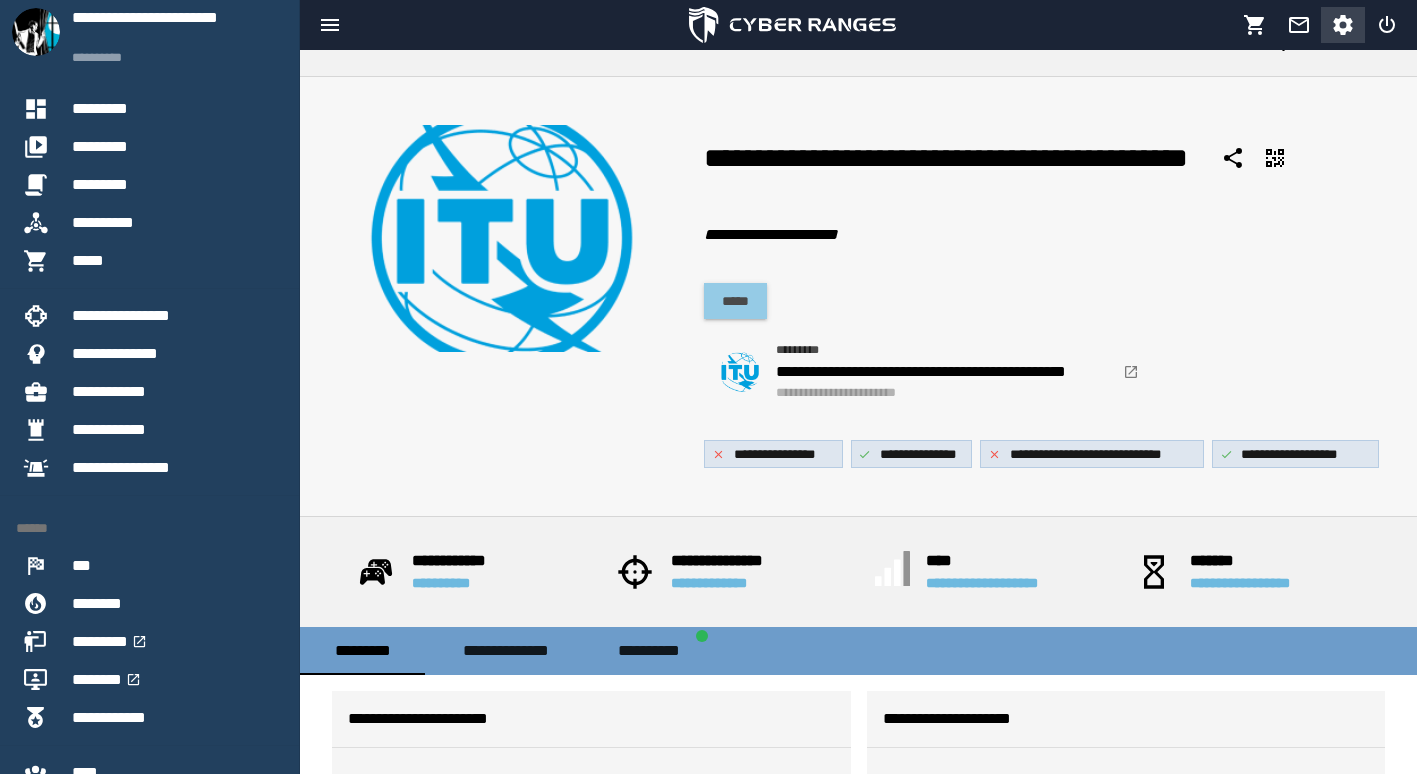 click at bounding box center (1343, 25) 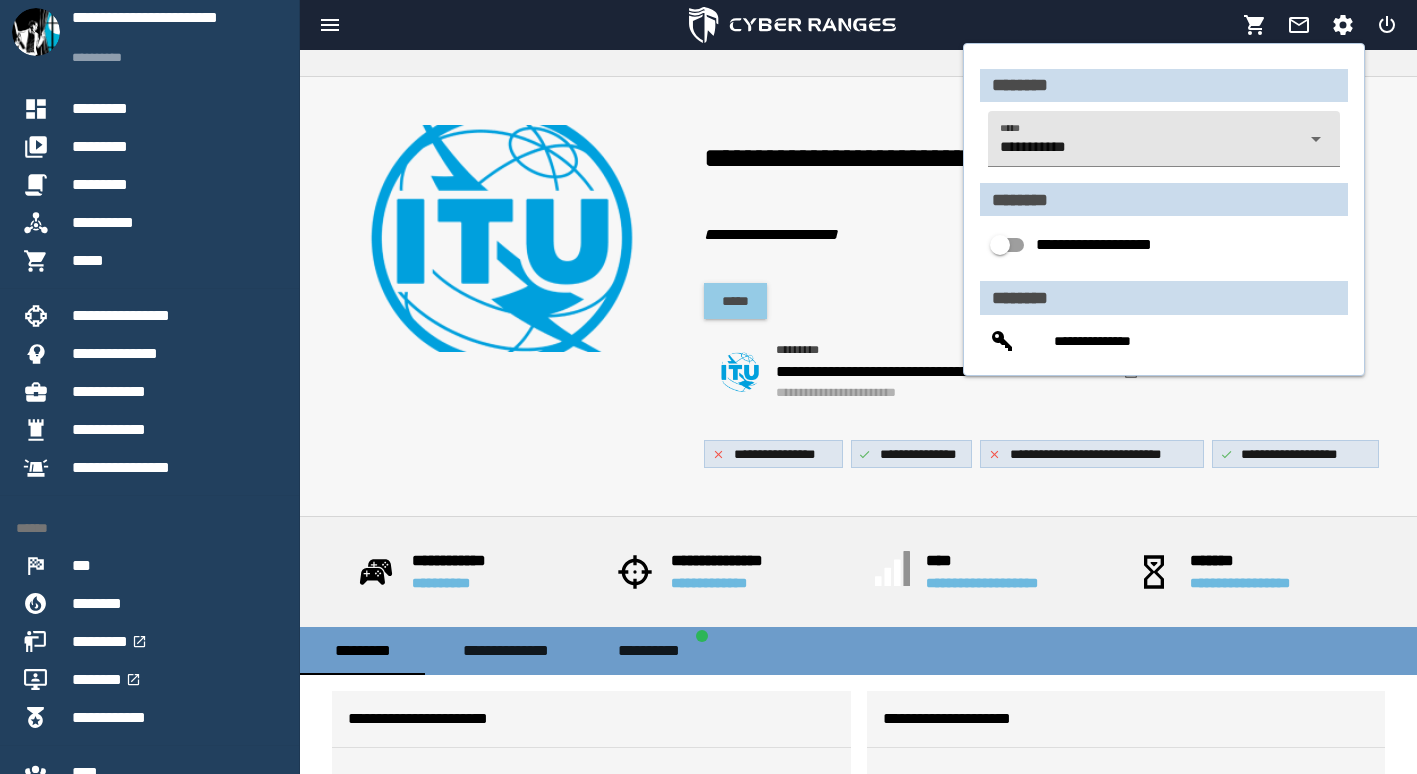 click on "**********" at bounding box center [1146, 151] 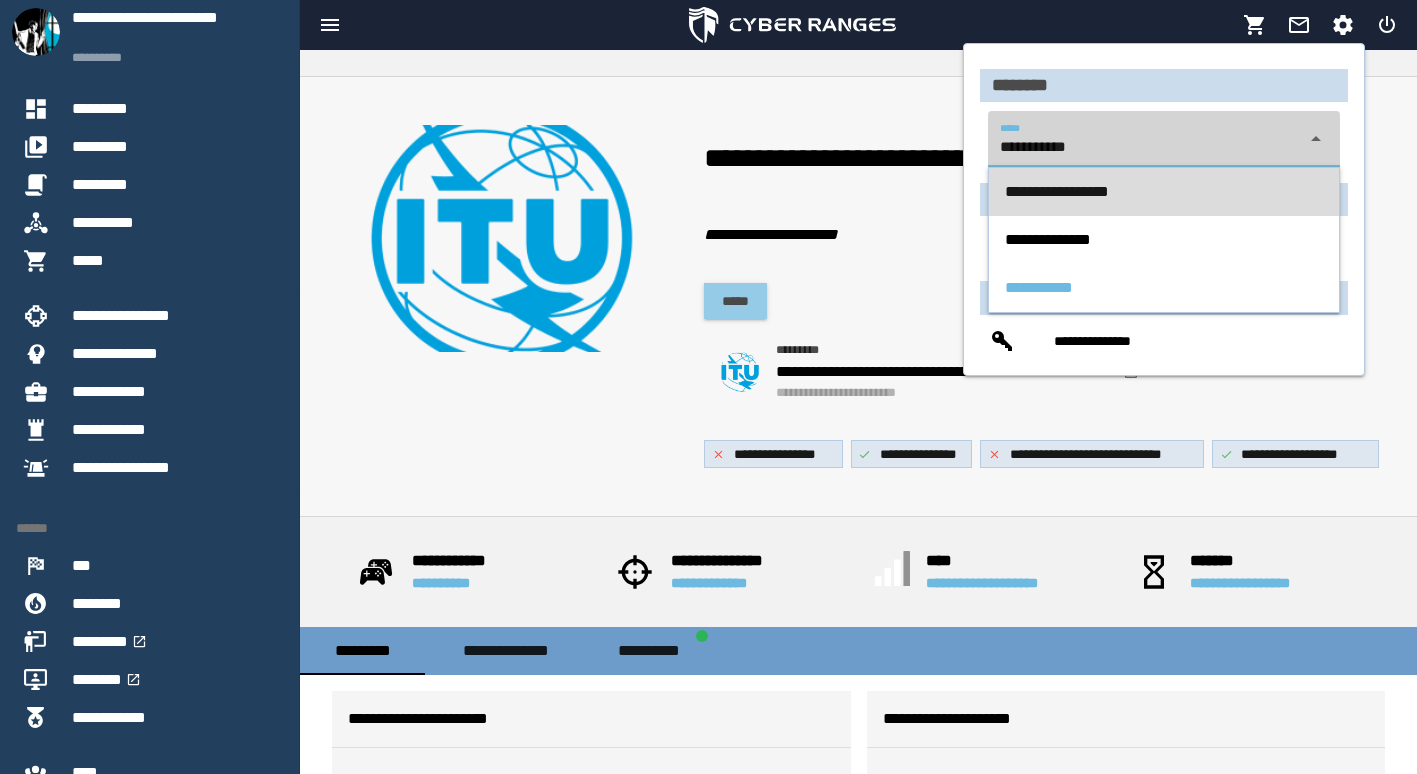 click on "**********" at bounding box center (1164, 192) 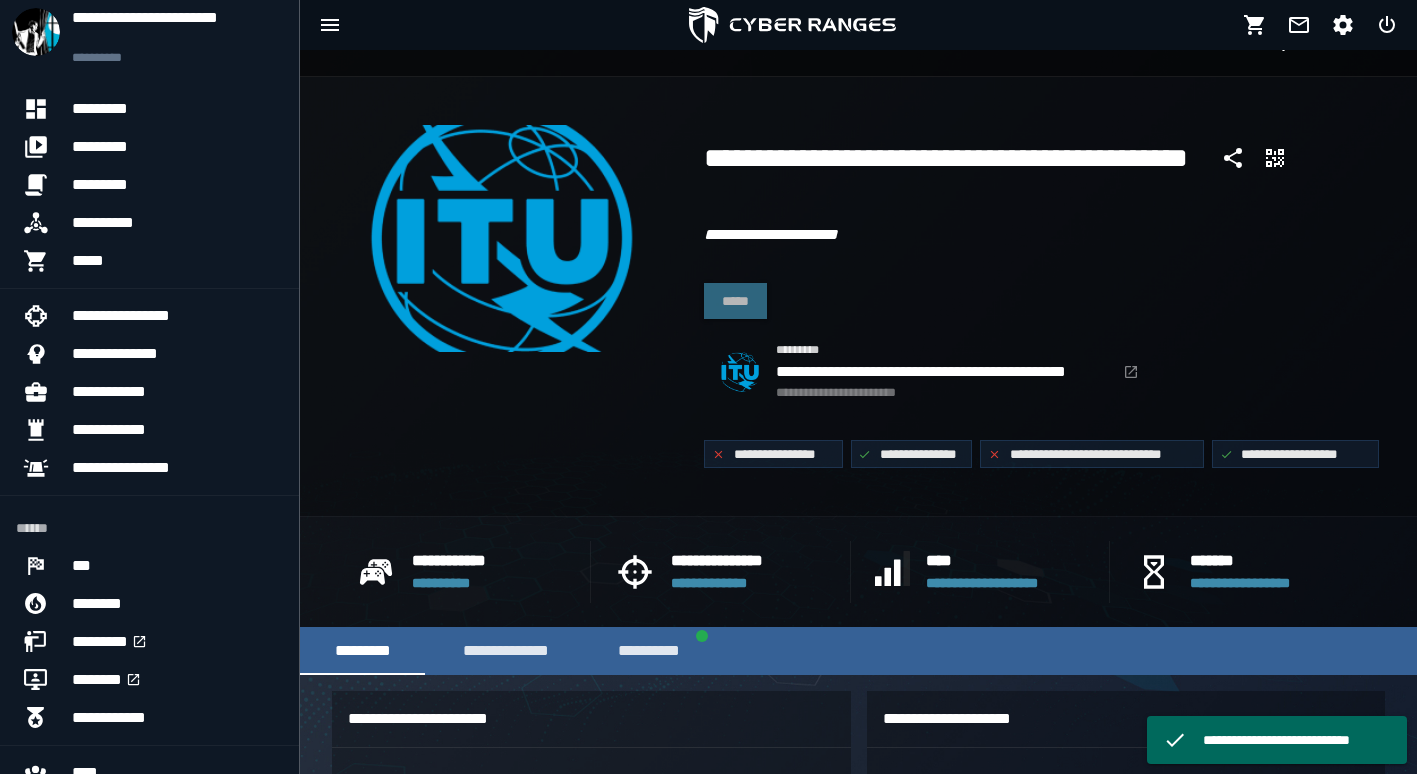 scroll, scrollTop: 0, scrollLeft: 0, axis: both 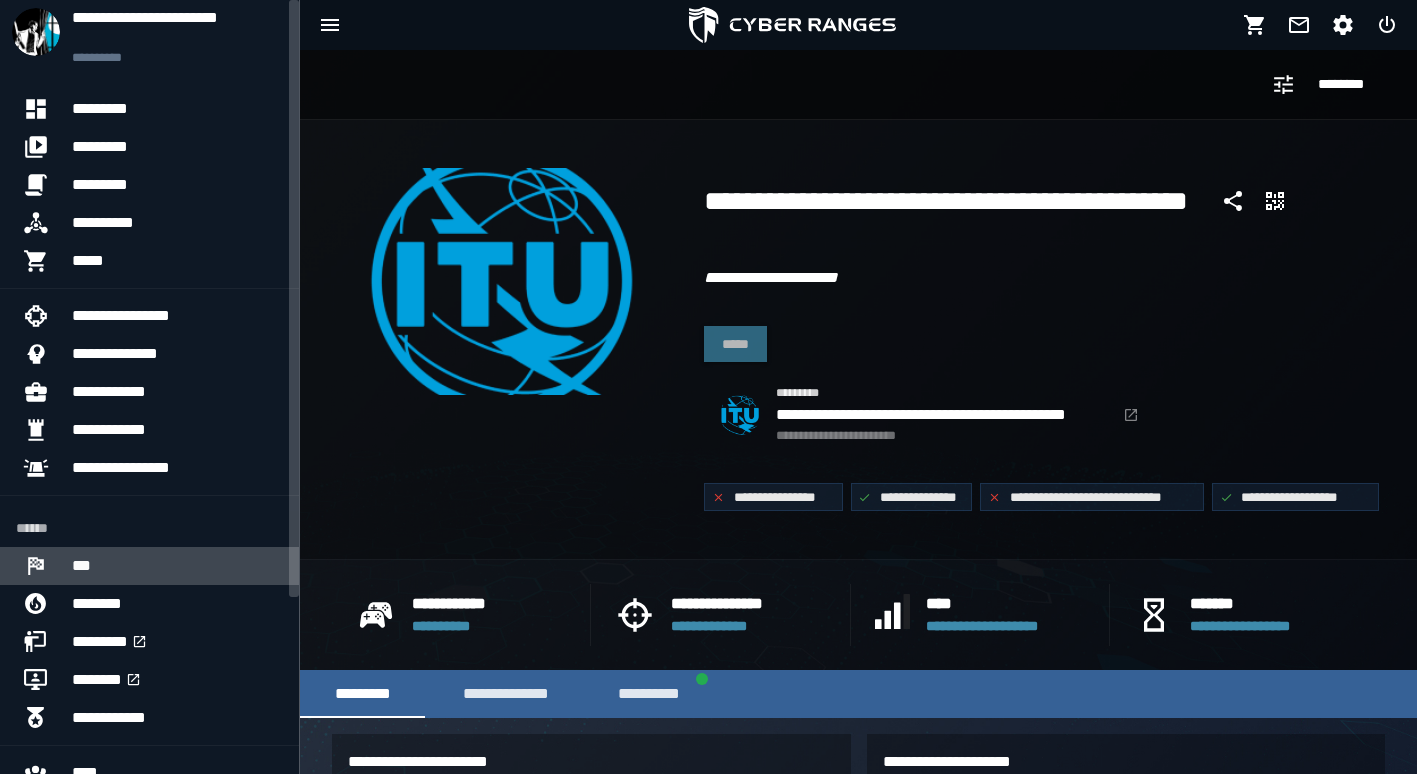click on "***" at bounding box center (177, 566) 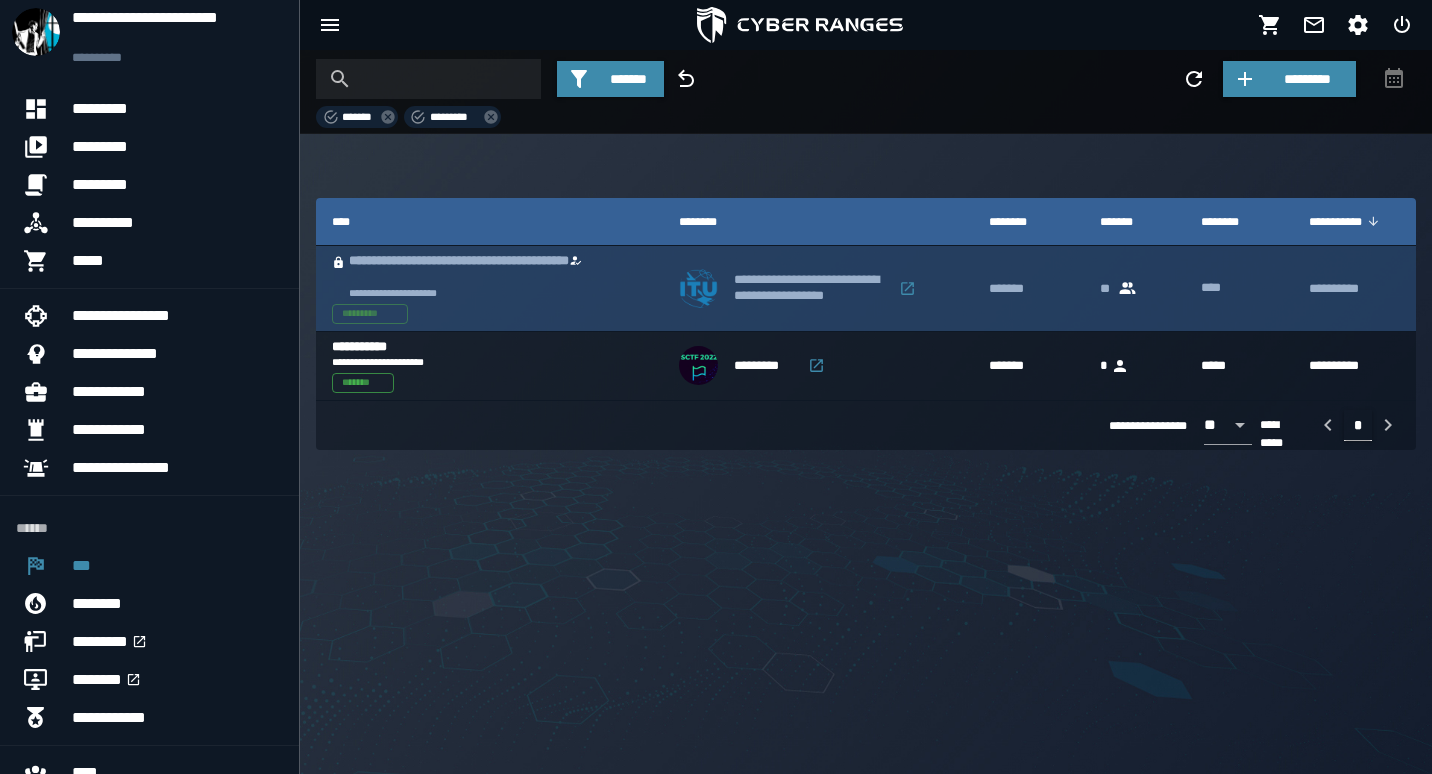 click on "**********" at bounding box center (479, 270) 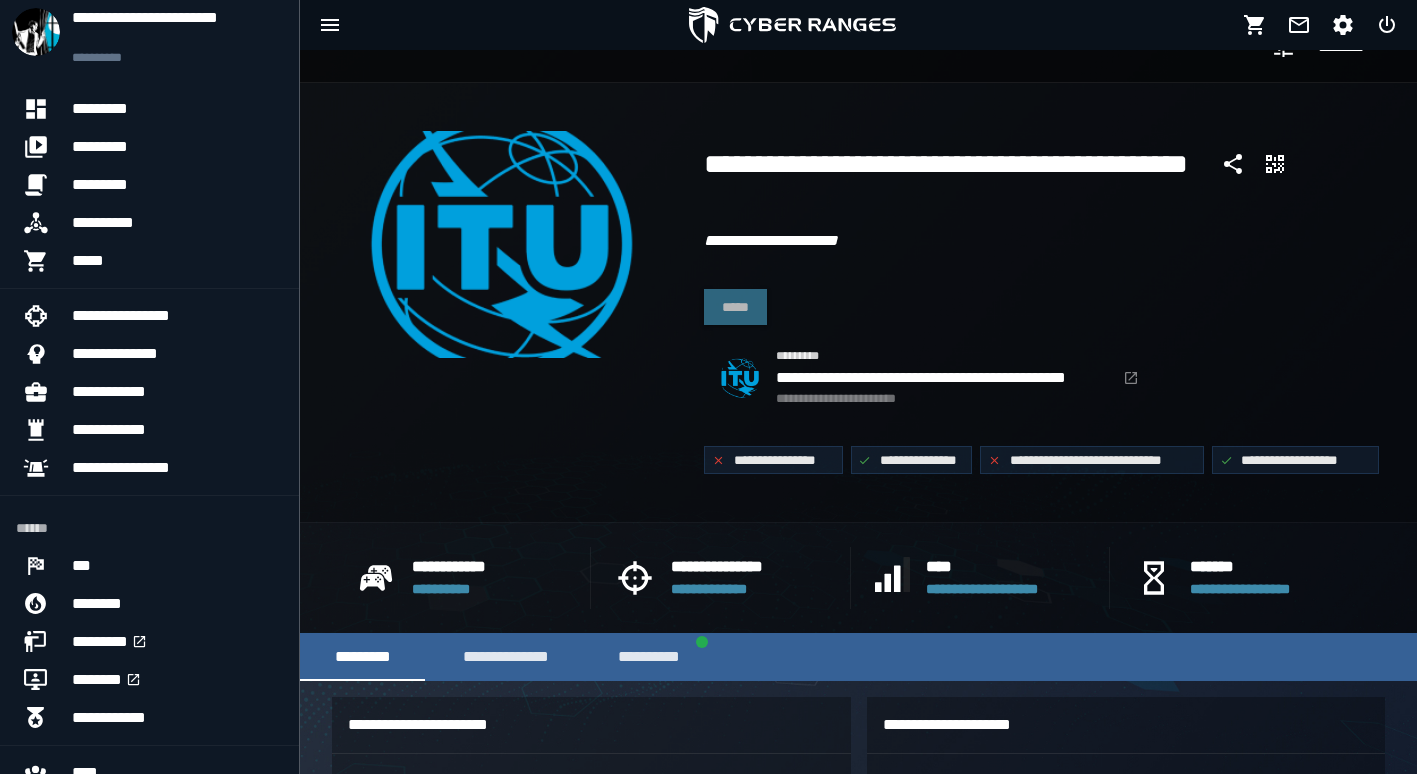 scroll, scrollTop: 23, scrollLeft: 0, axis: vertical 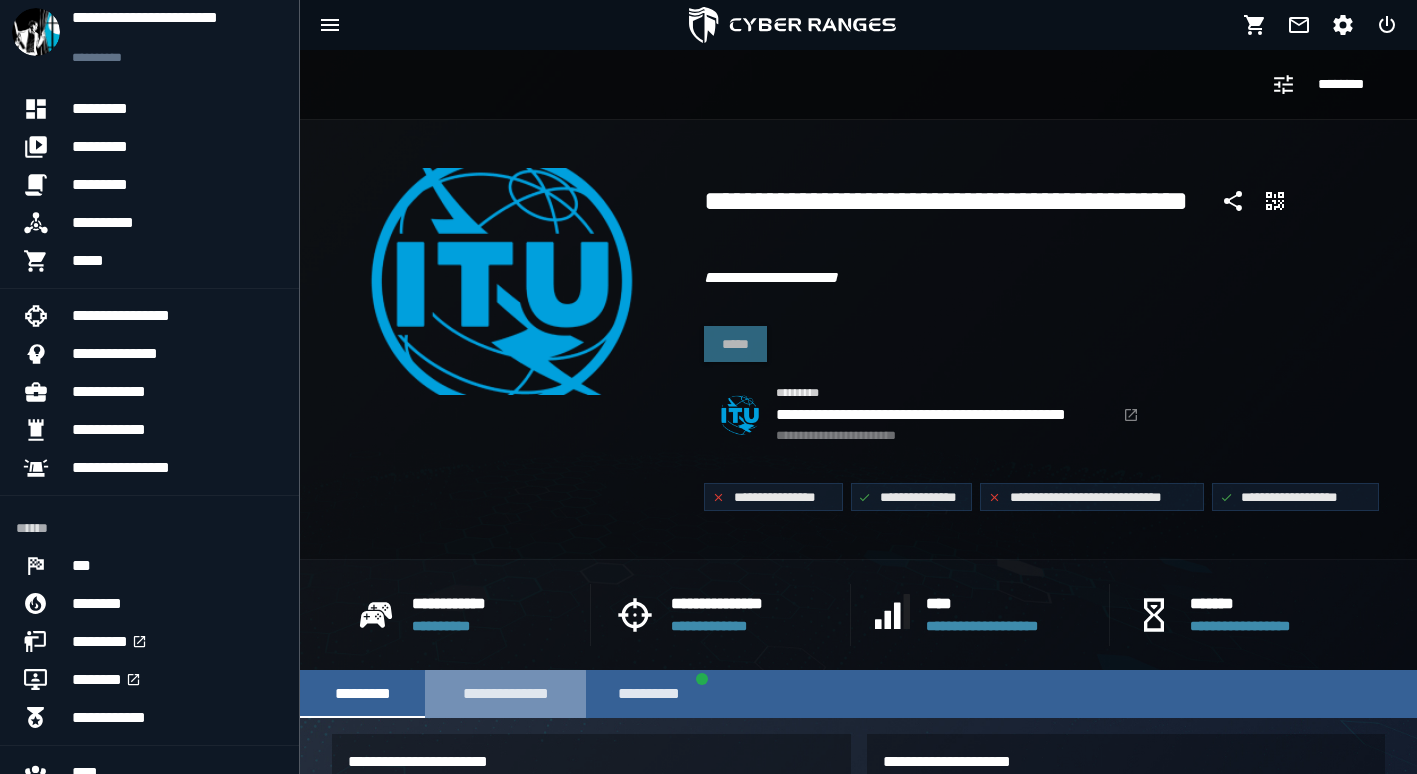 click on "**********" at bounding box center (505, 694) 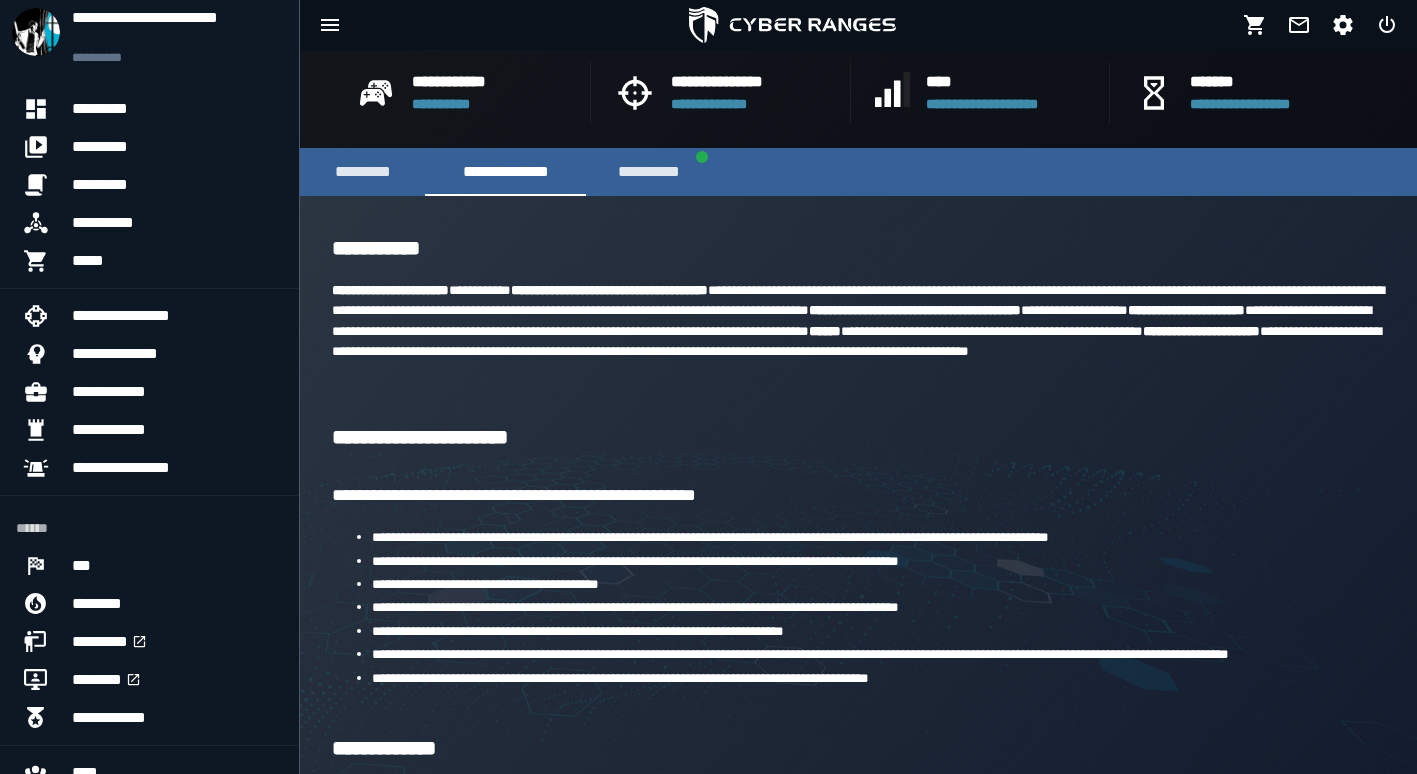 scroll, scrollTop: 547, scrollLeft: 0, axis: vertical 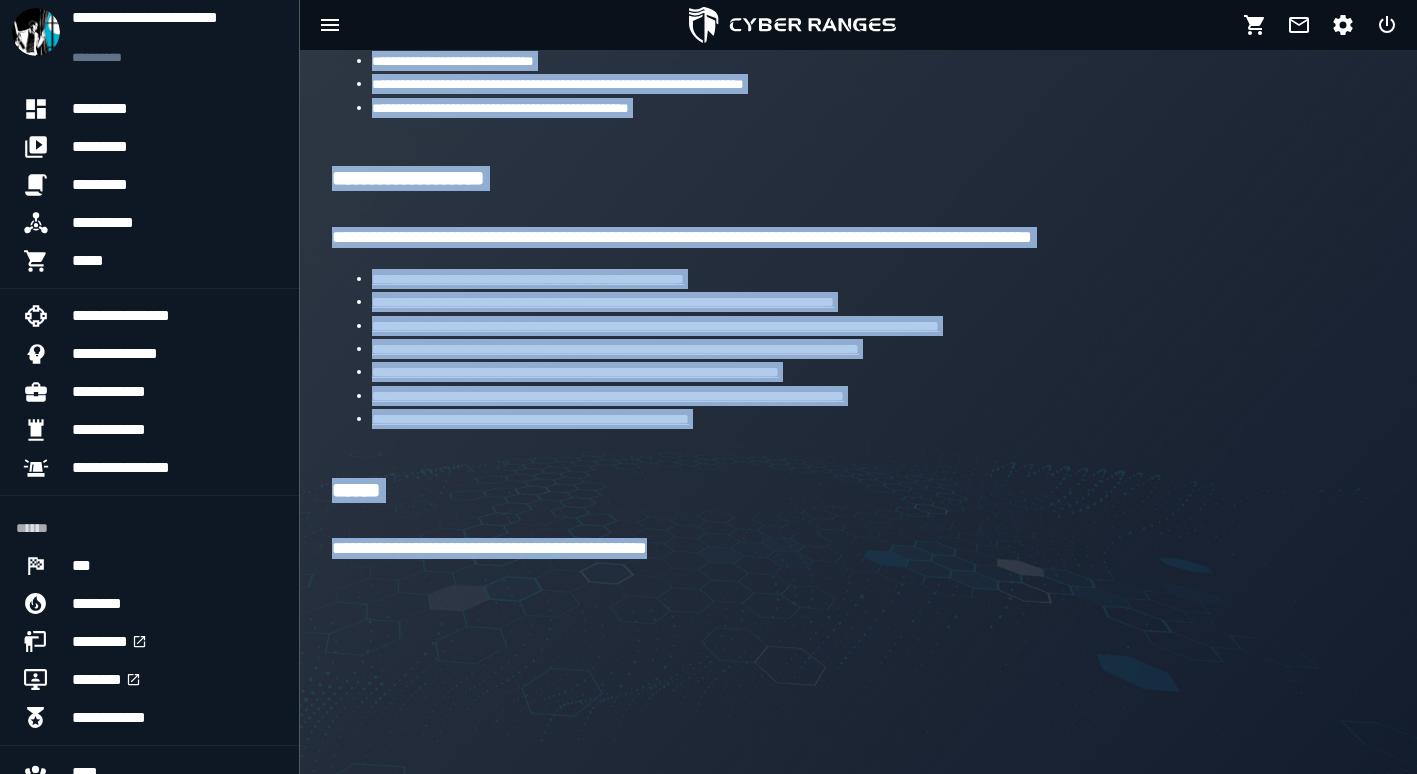 drag, startPoint x: 327, startPoint y: 216, endPoint x: 1068, endPoint y: 780, distance: 931.2234 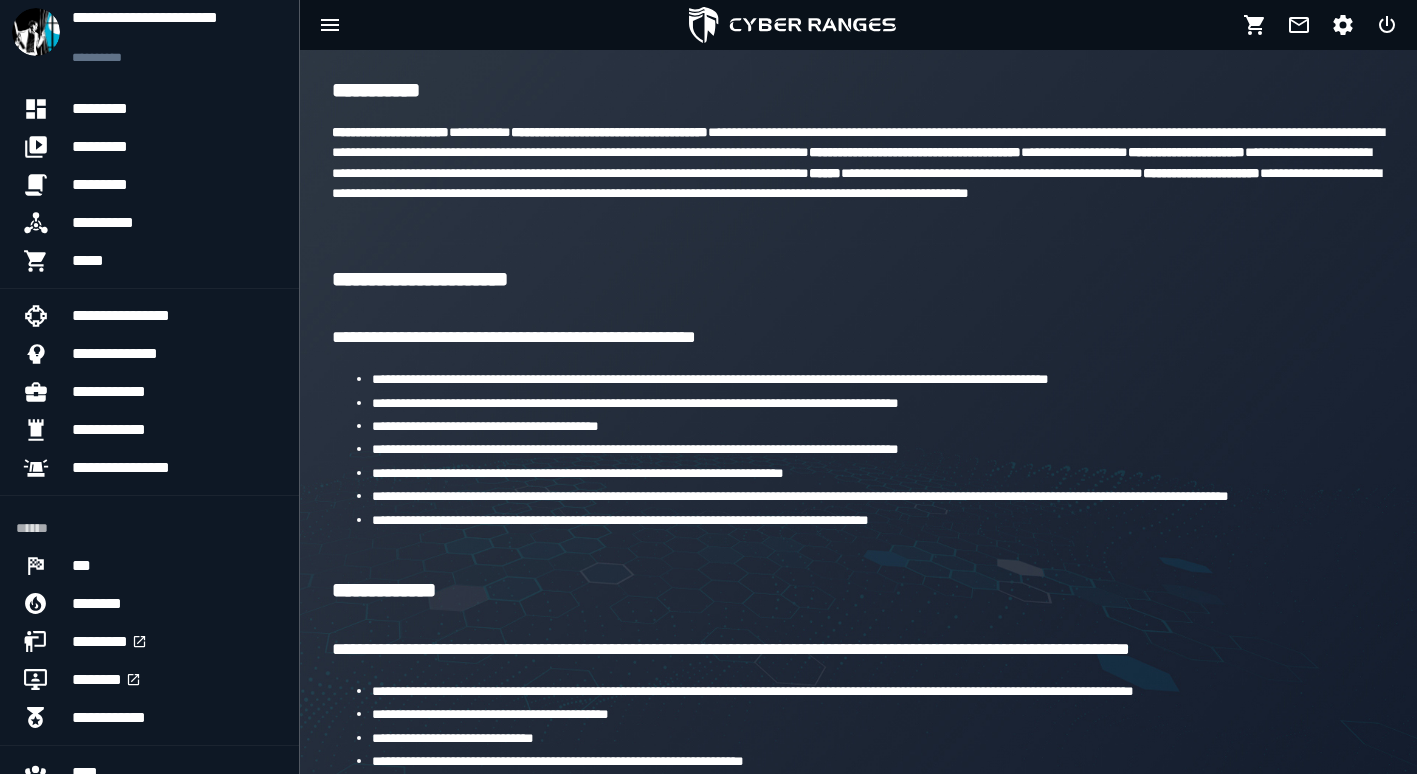 scroll, scrollTop: 3, scrollLeft: 0, axis: vertical 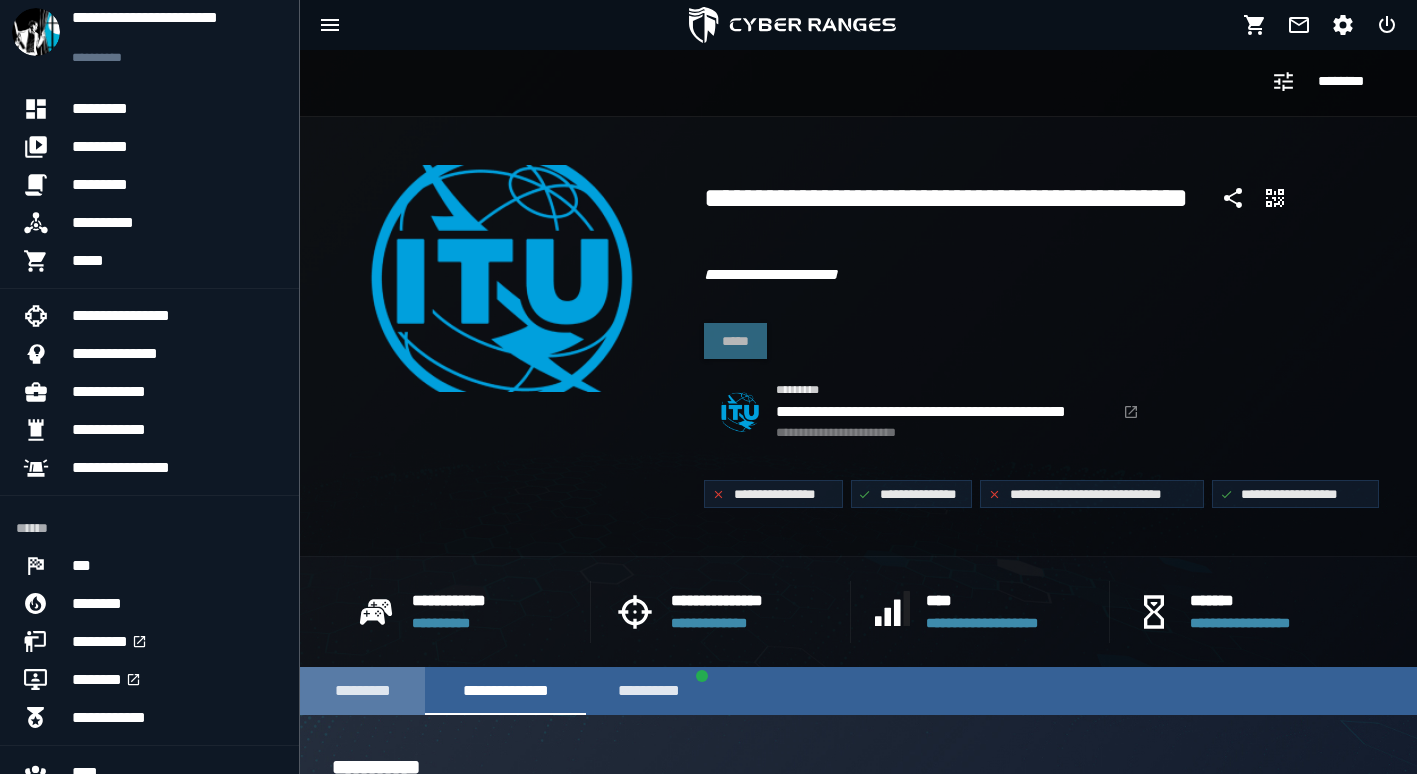 click on "*********" at bounding box center (362, 691) 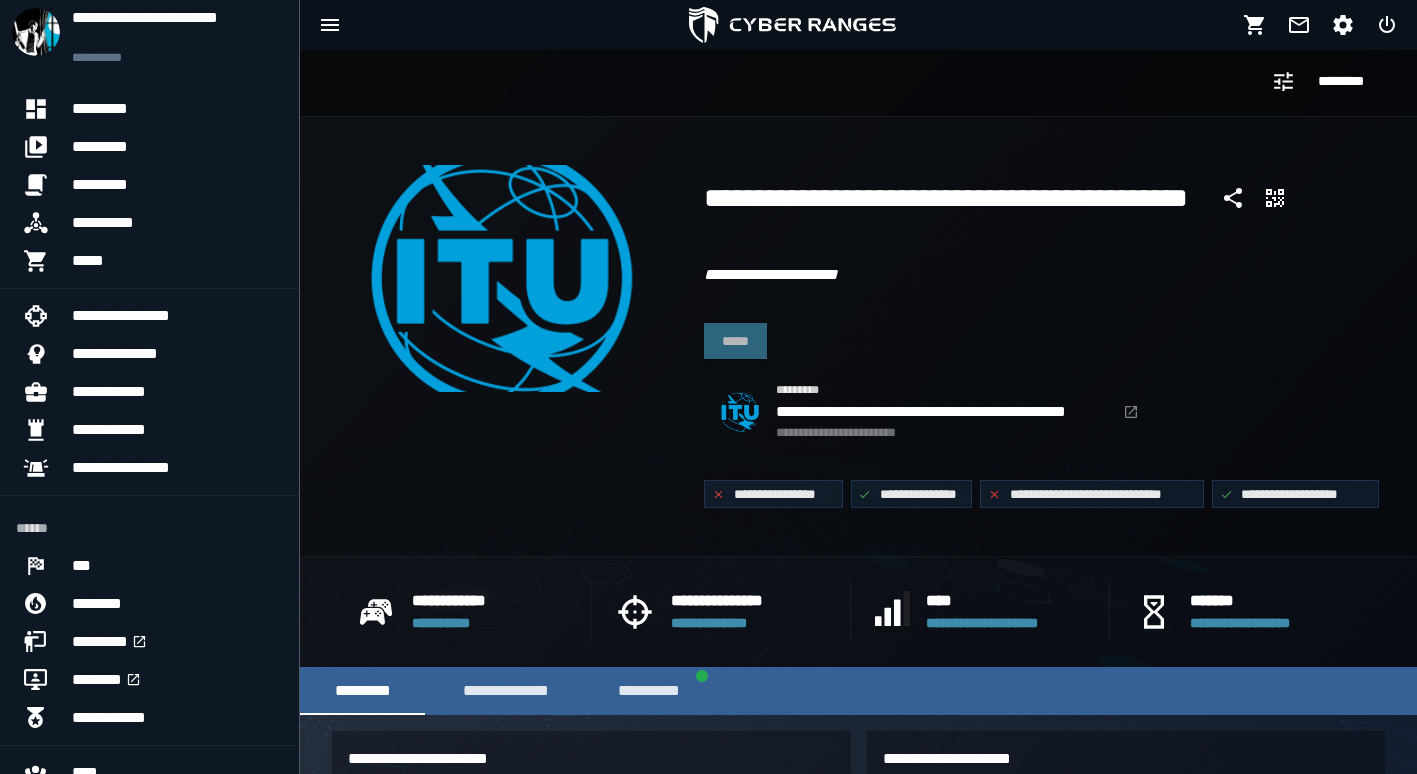 click on "*******" at bounding box center (1261, 601) 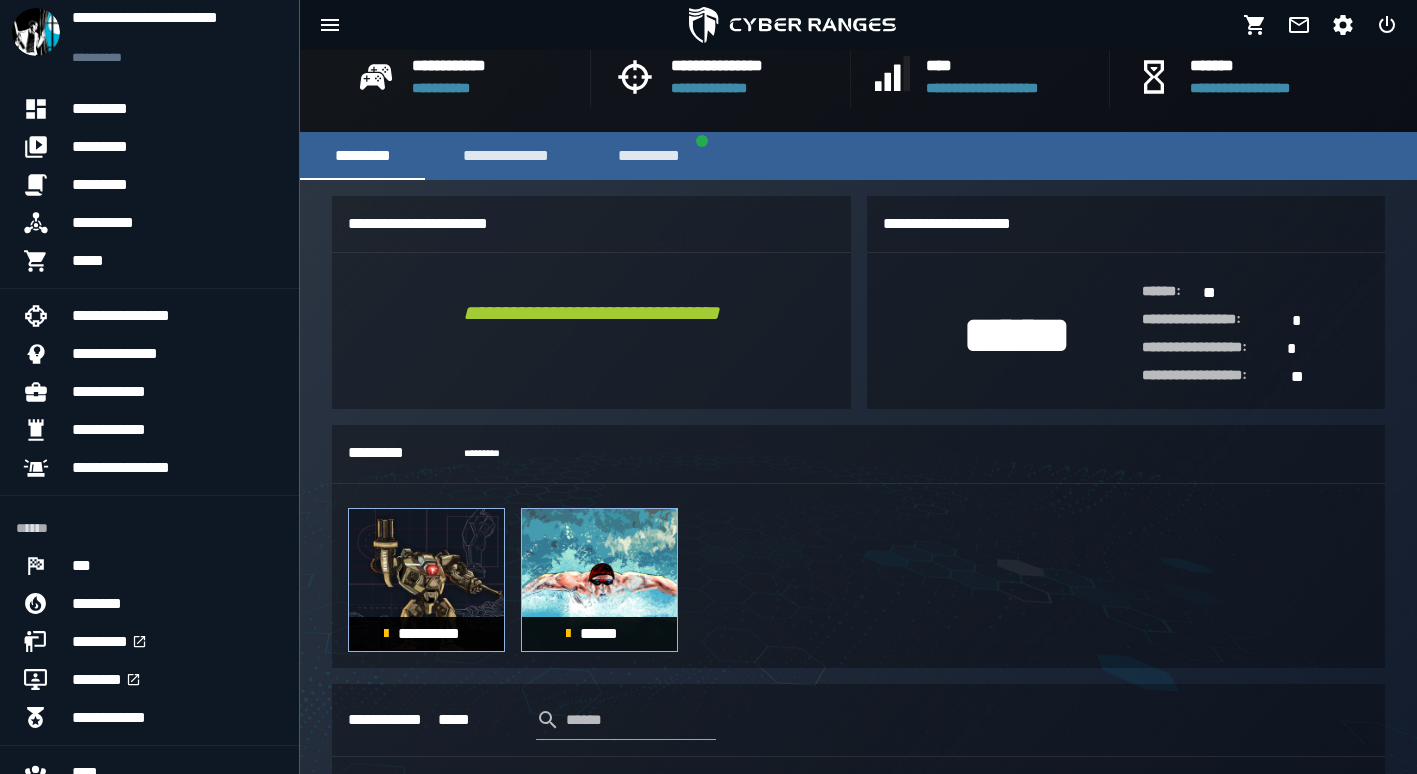 scroll, scrollTop: 534, scrollLeft: 0, axis: vertical 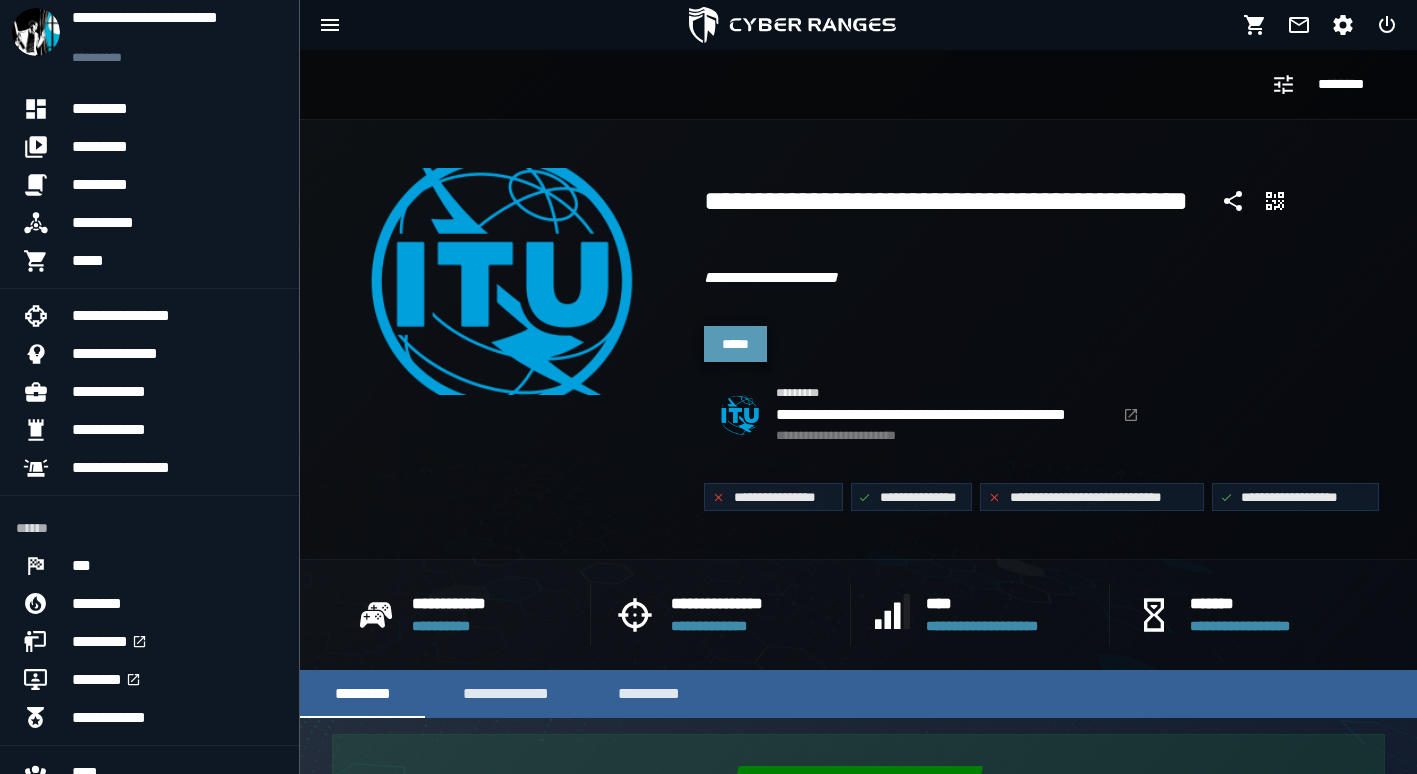 click on "*****" at bounding box center (735, 344) 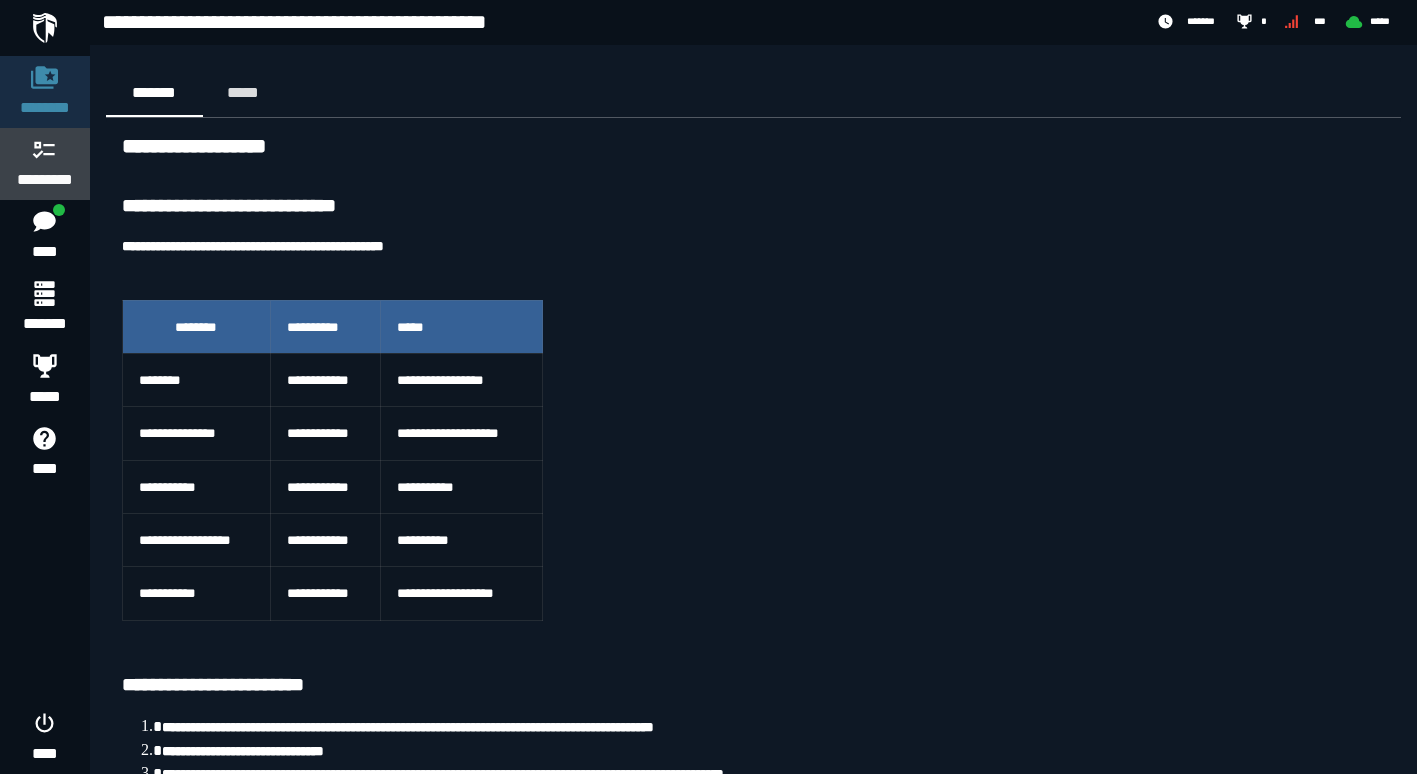 click on "*********" at bounding box center [45, 180] 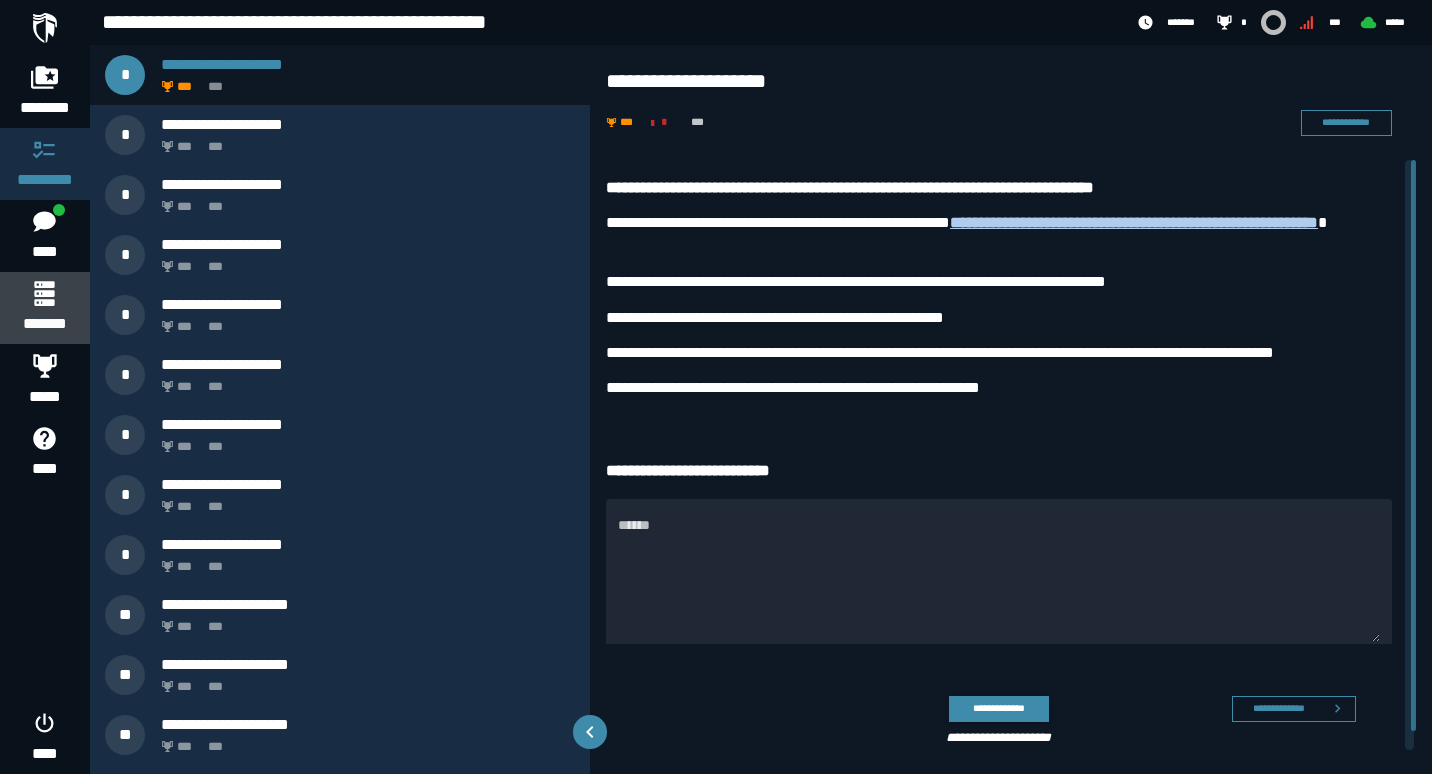 click 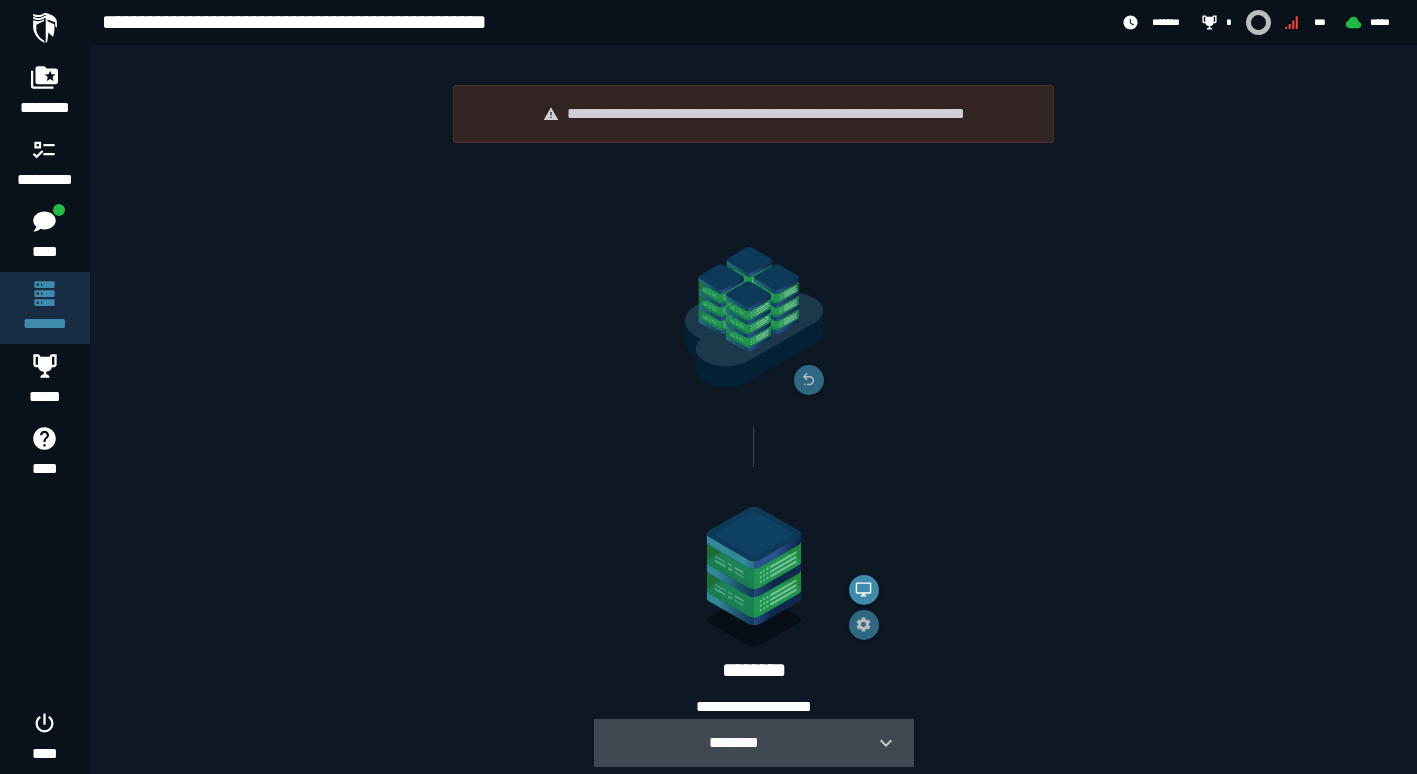click 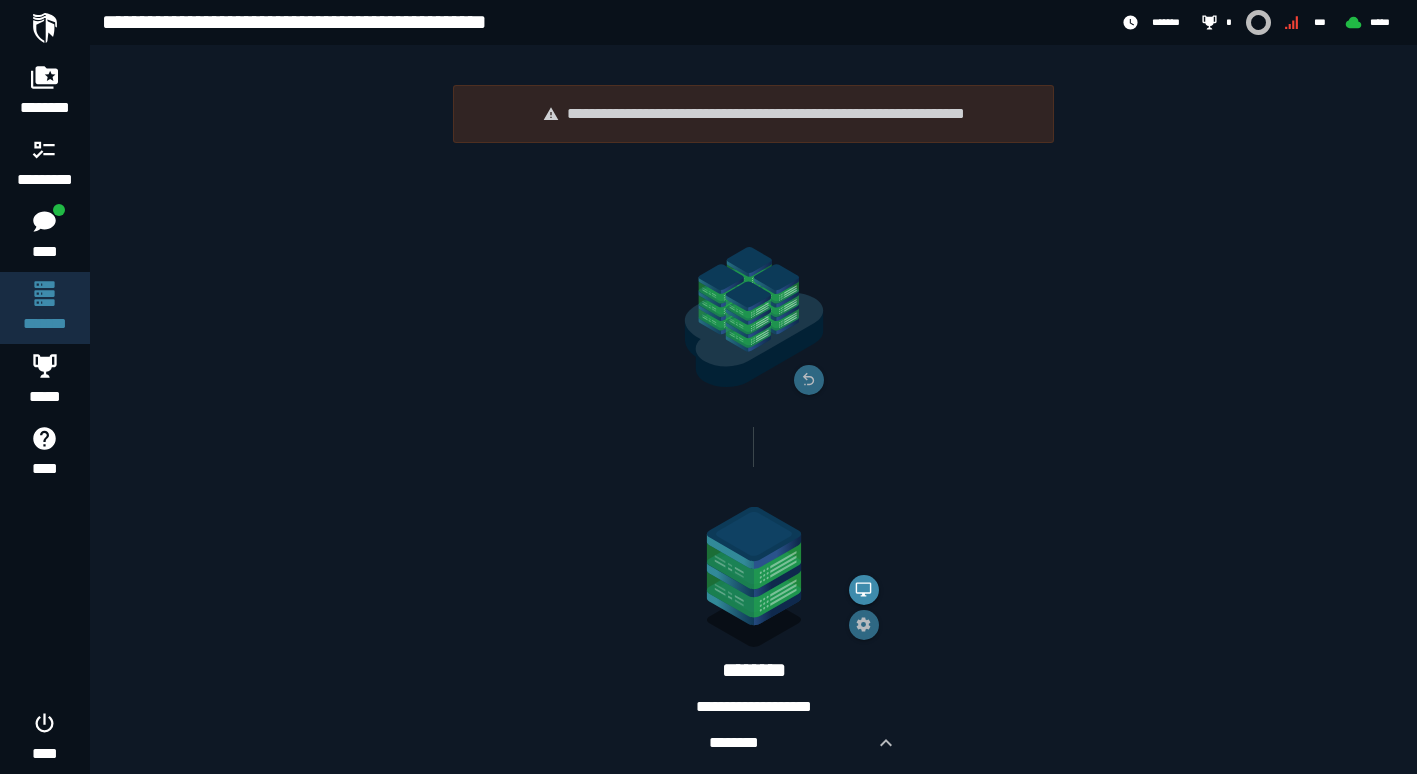 scroll, scrollTop: 230, scrollLeft: 0, axis: vertical 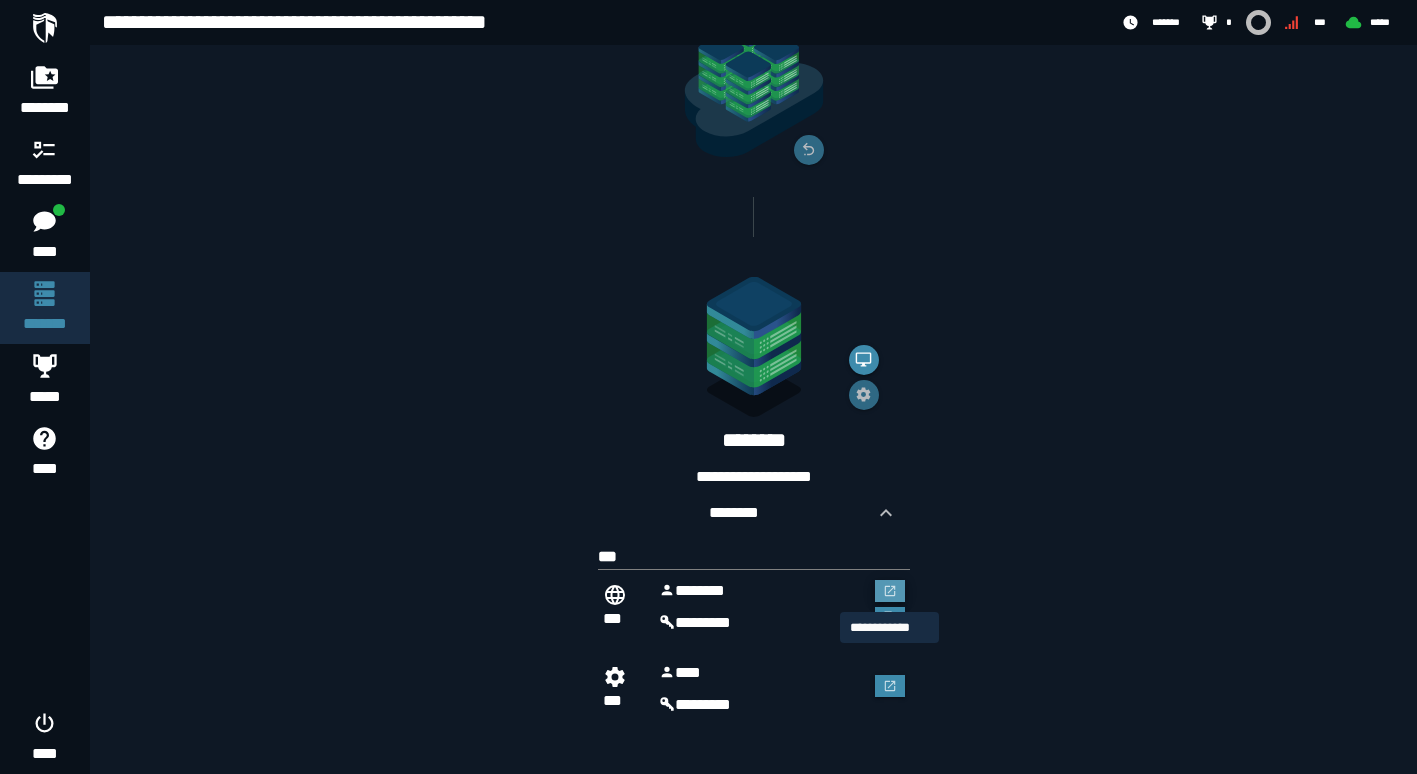 click 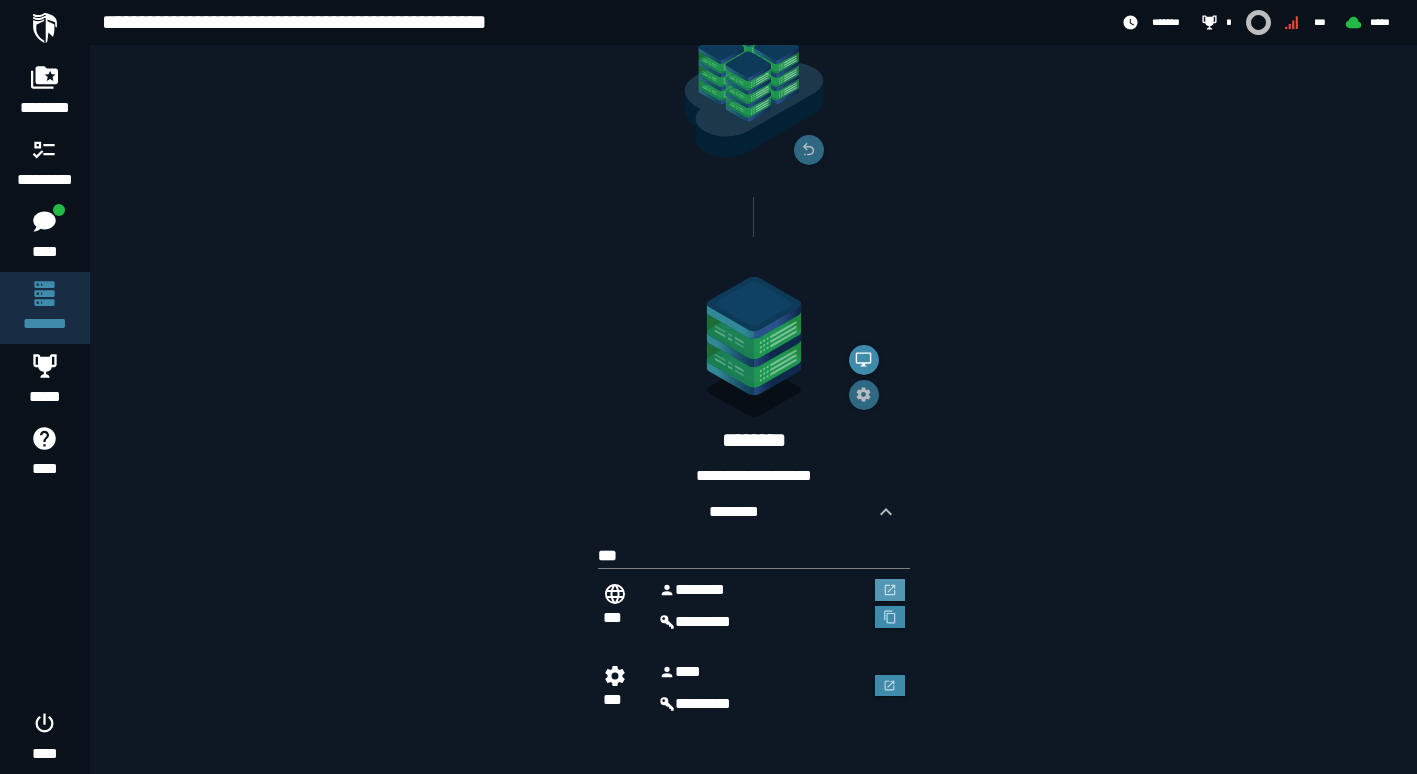scroll, scrollTop: 230, scrollLeft: 0, axis: vertical 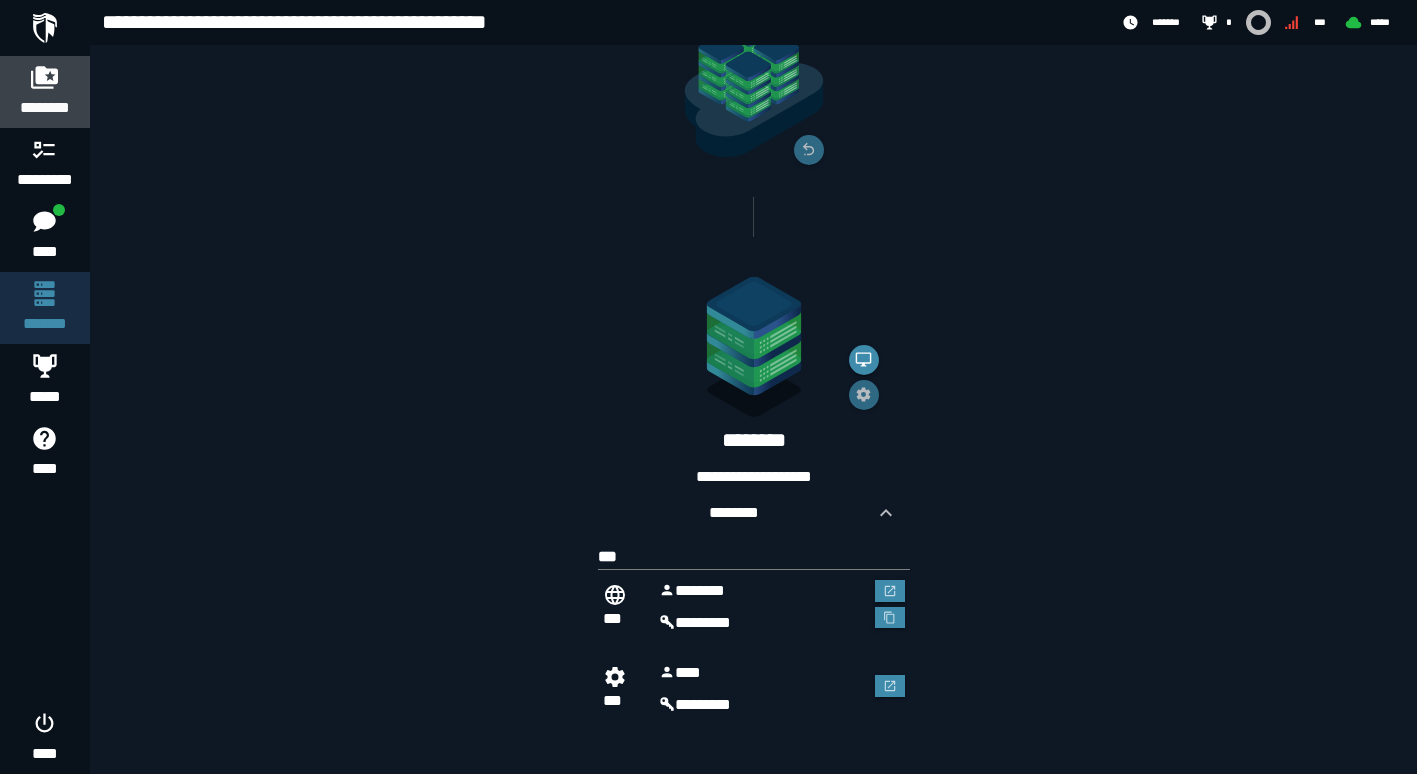 click at bounding box center [45, 77] 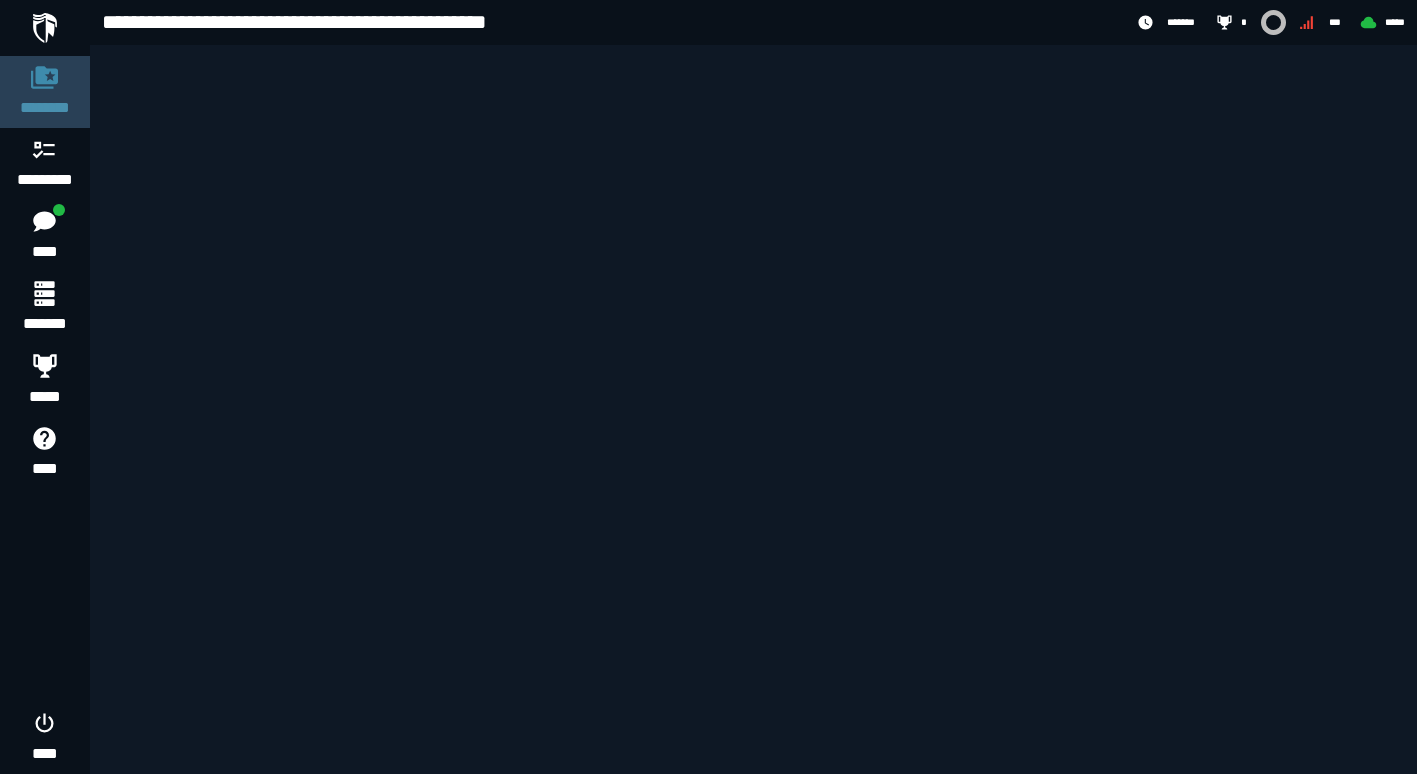 scroll, scrollTop: 0, scrollLeft: 0, axis: both 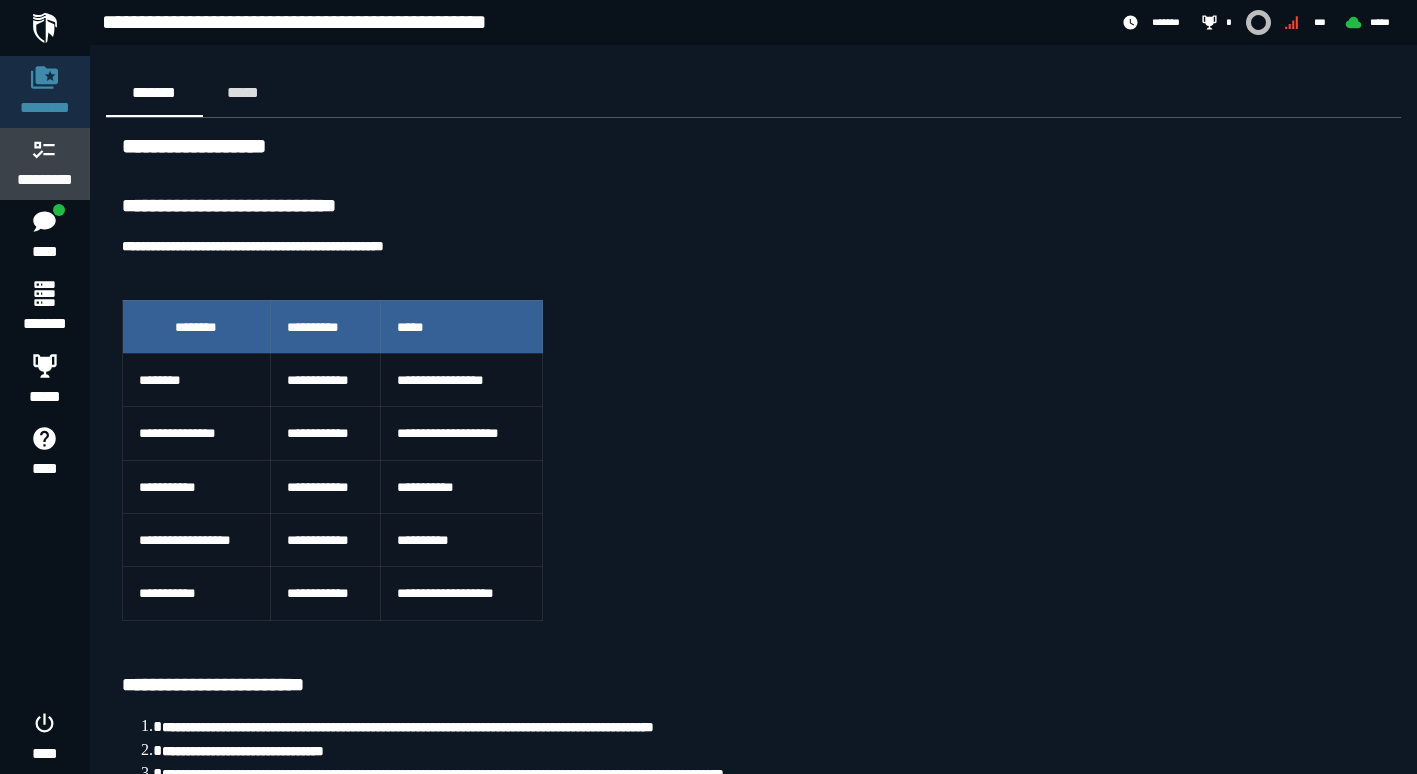 click on "*********" at bounding box center [45, 180] 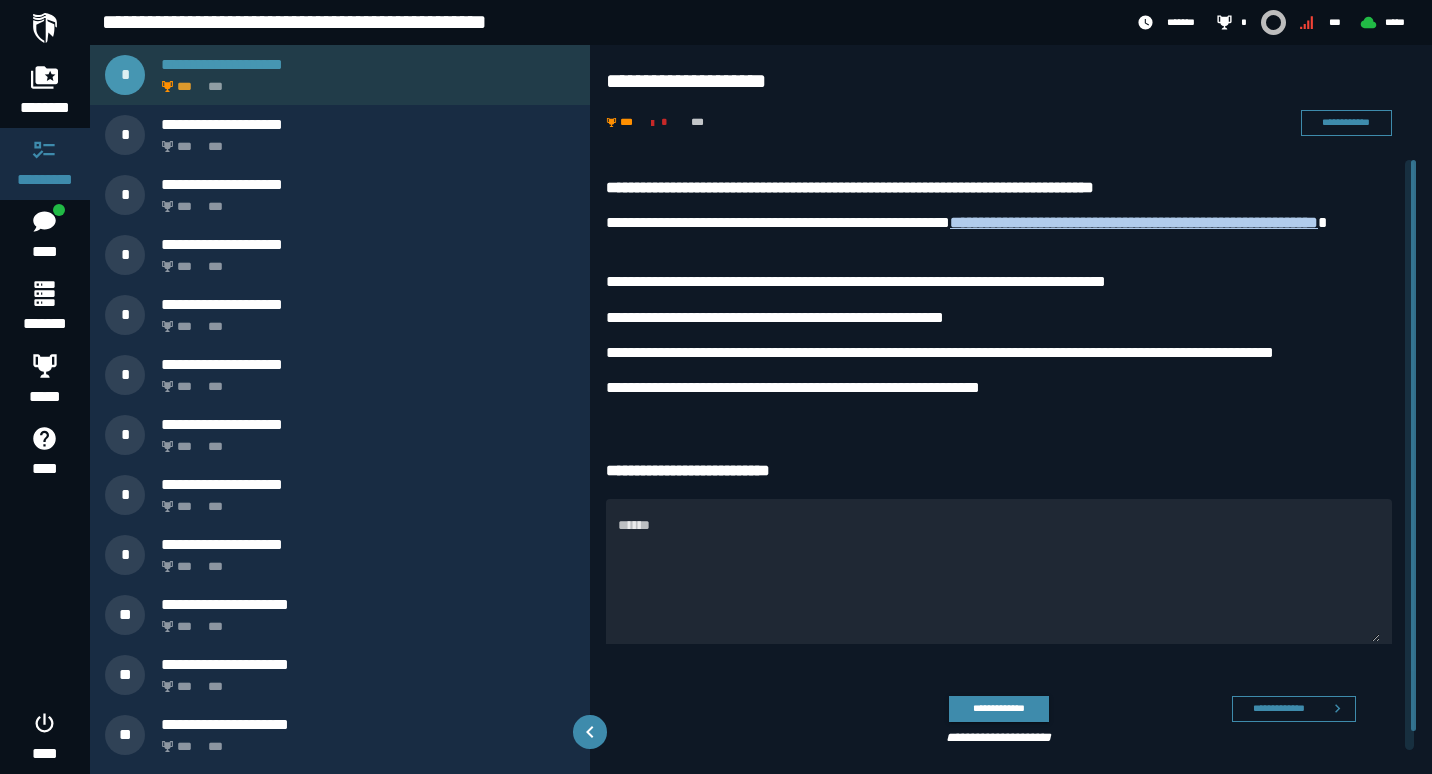 click on "*** ***" at bounding box center (364, 81) 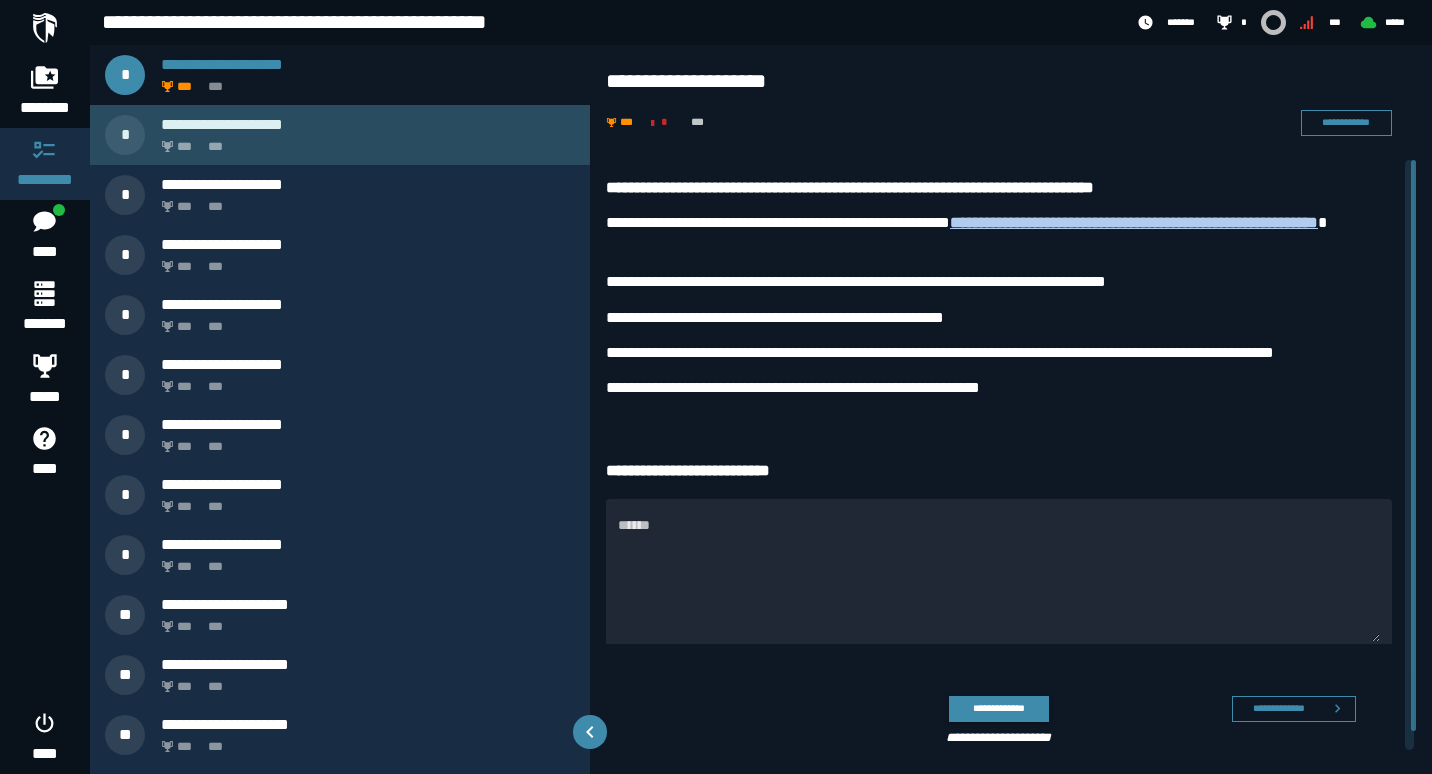 click on "**********" at bounding box center [368, 124] 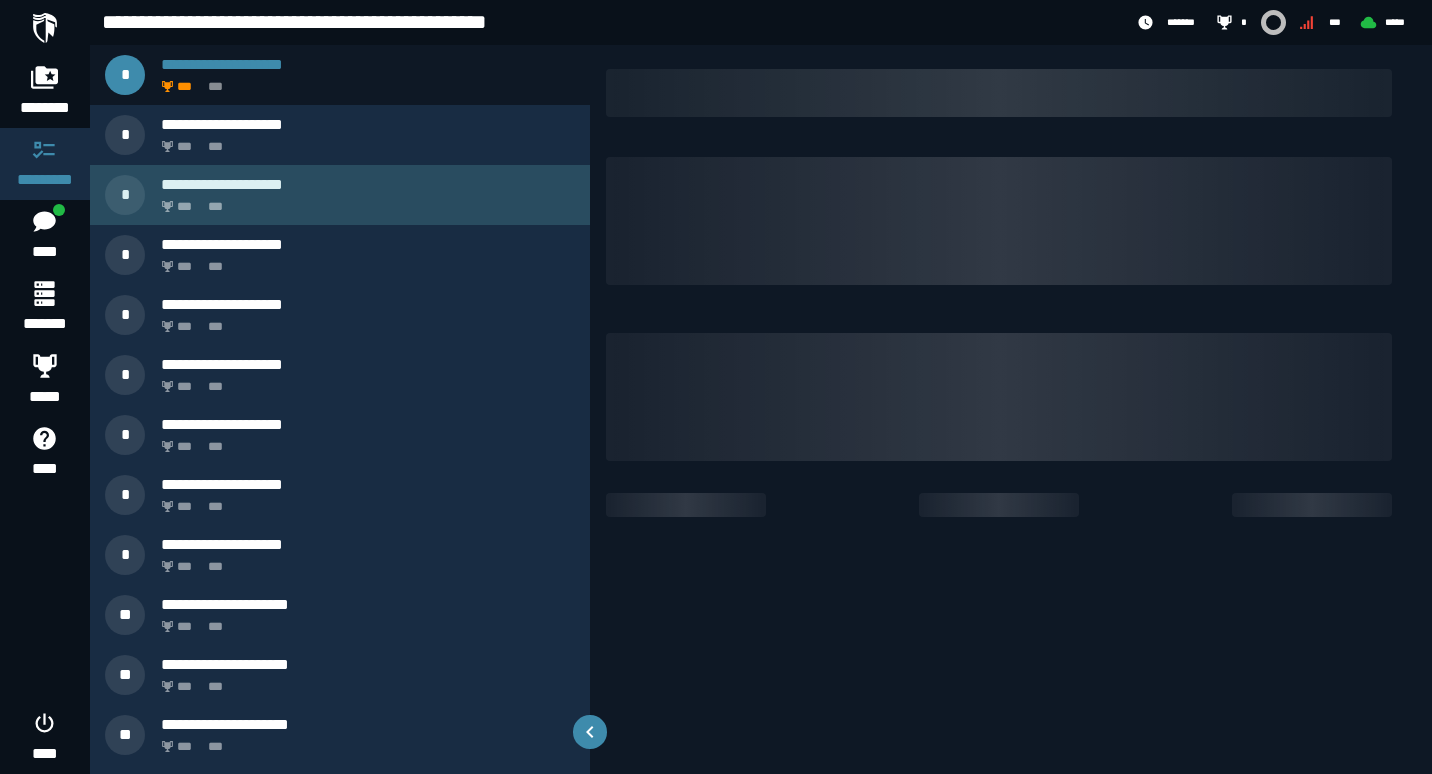 click on "*** ***" at bounding box center (364, 201) 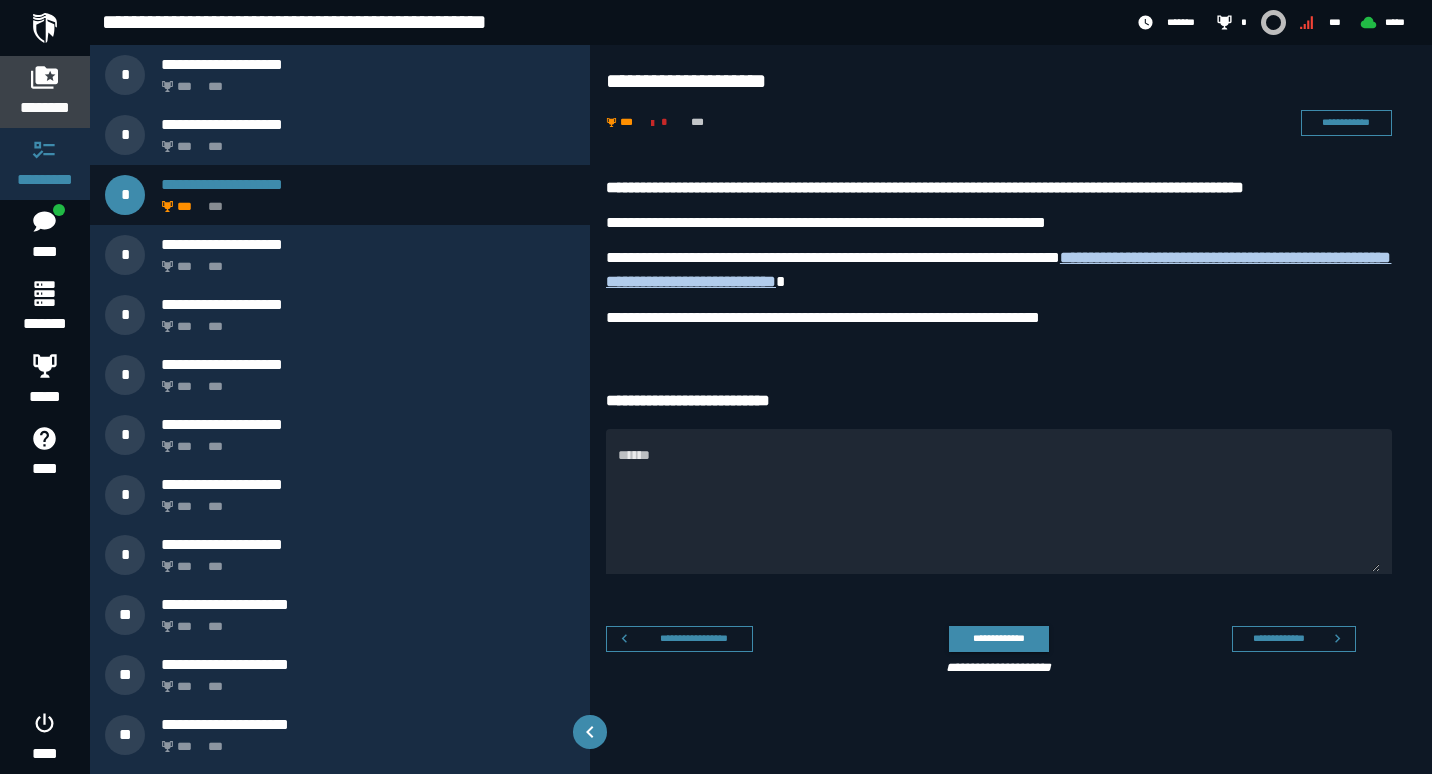 click 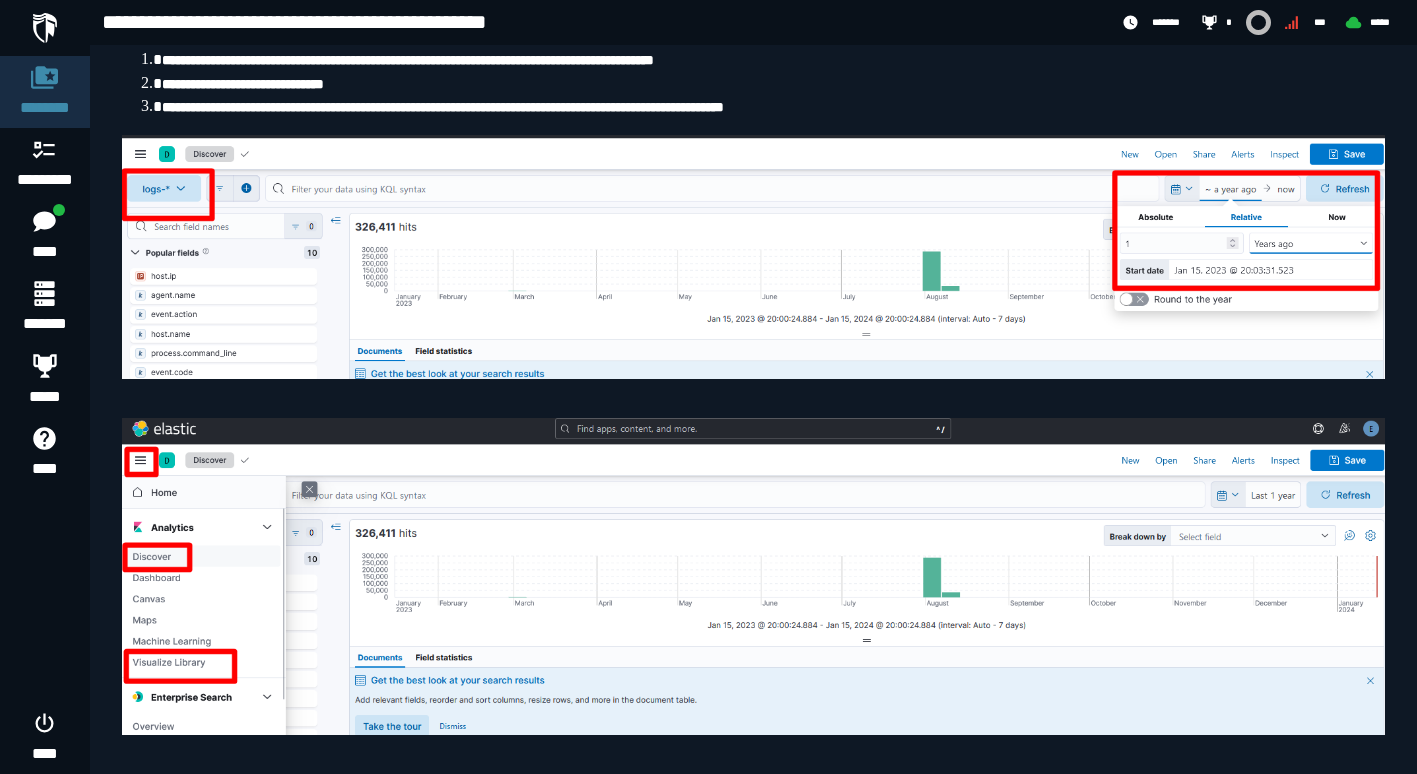 scroll, scrollTop: 679, scrollLeft: 0, axis: vertical 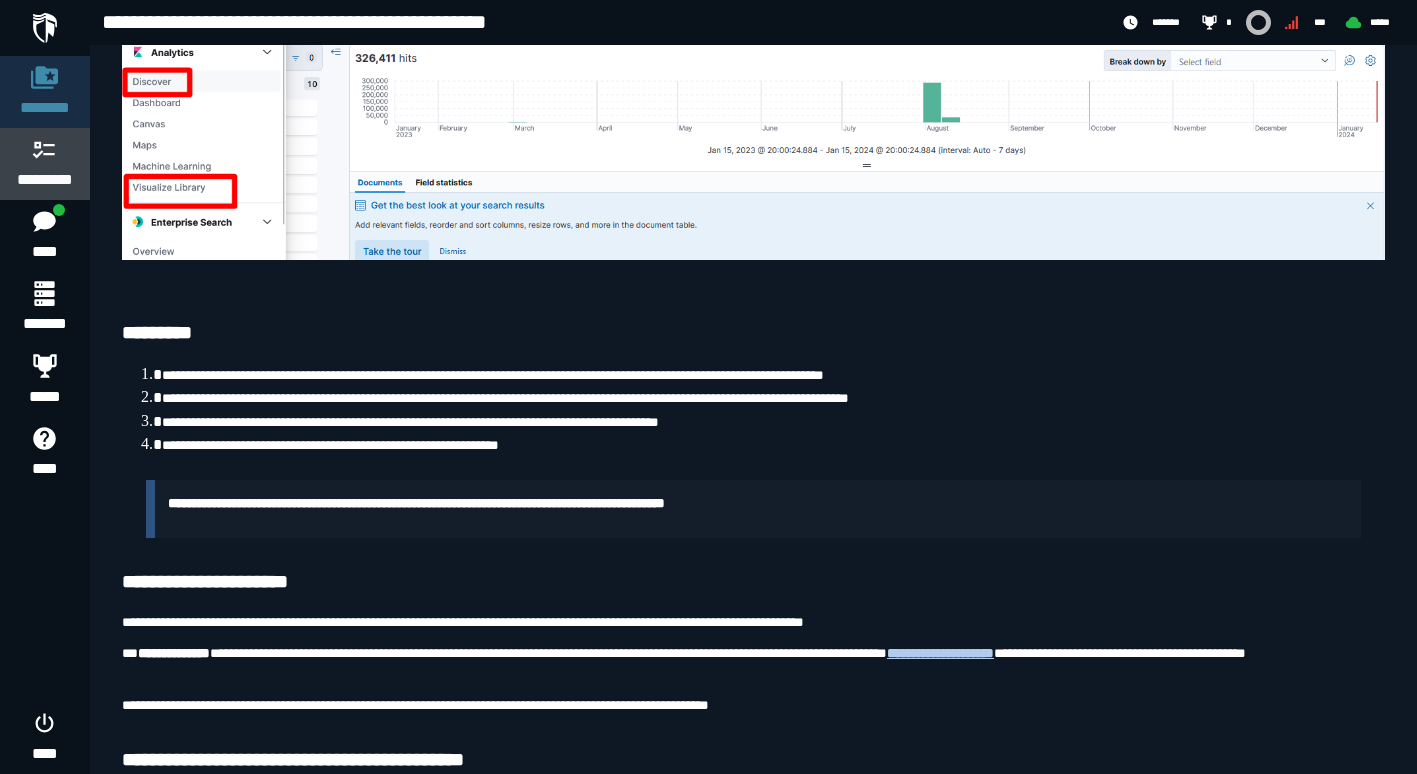 click on "*********" at bounding box center [45, 180] 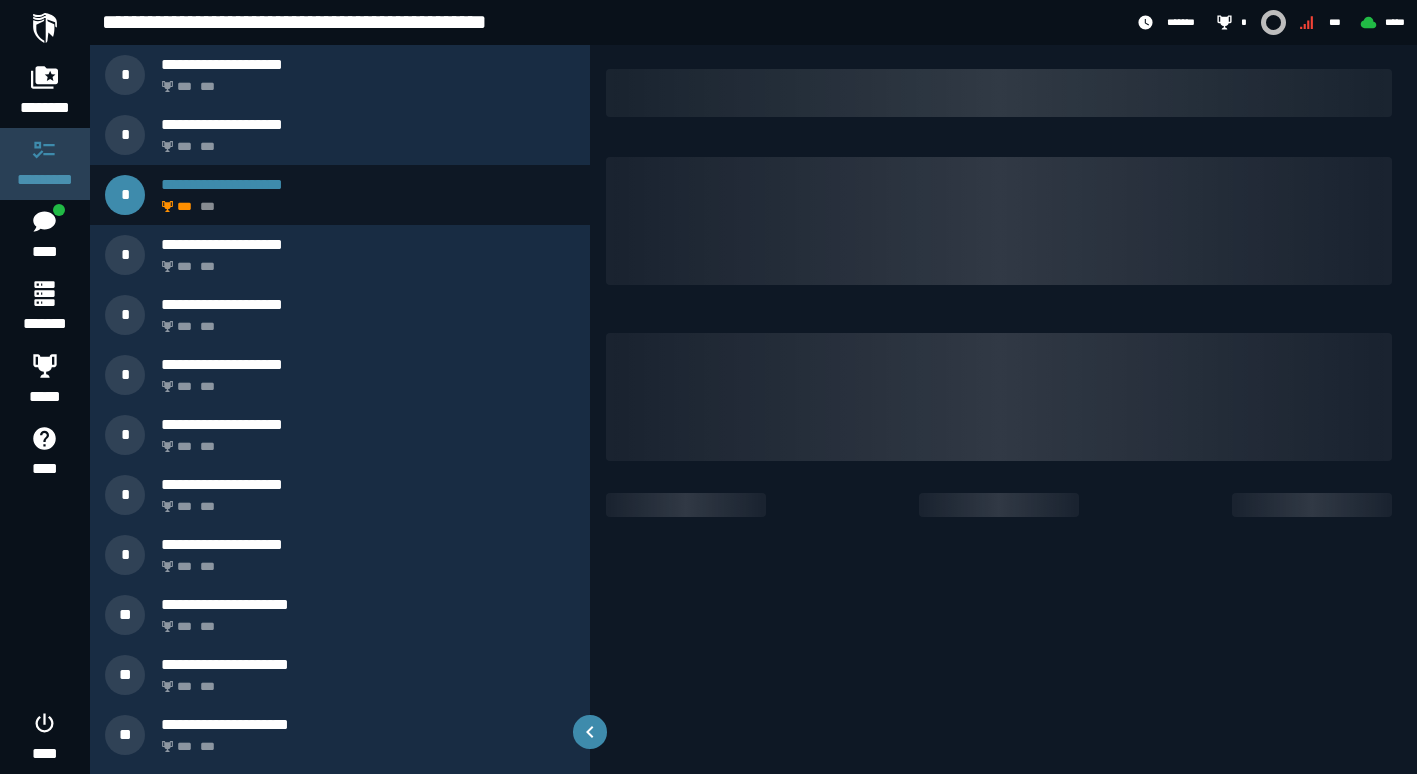 scroll, scrollTop: 0, scrollLeft: 0, axis: both 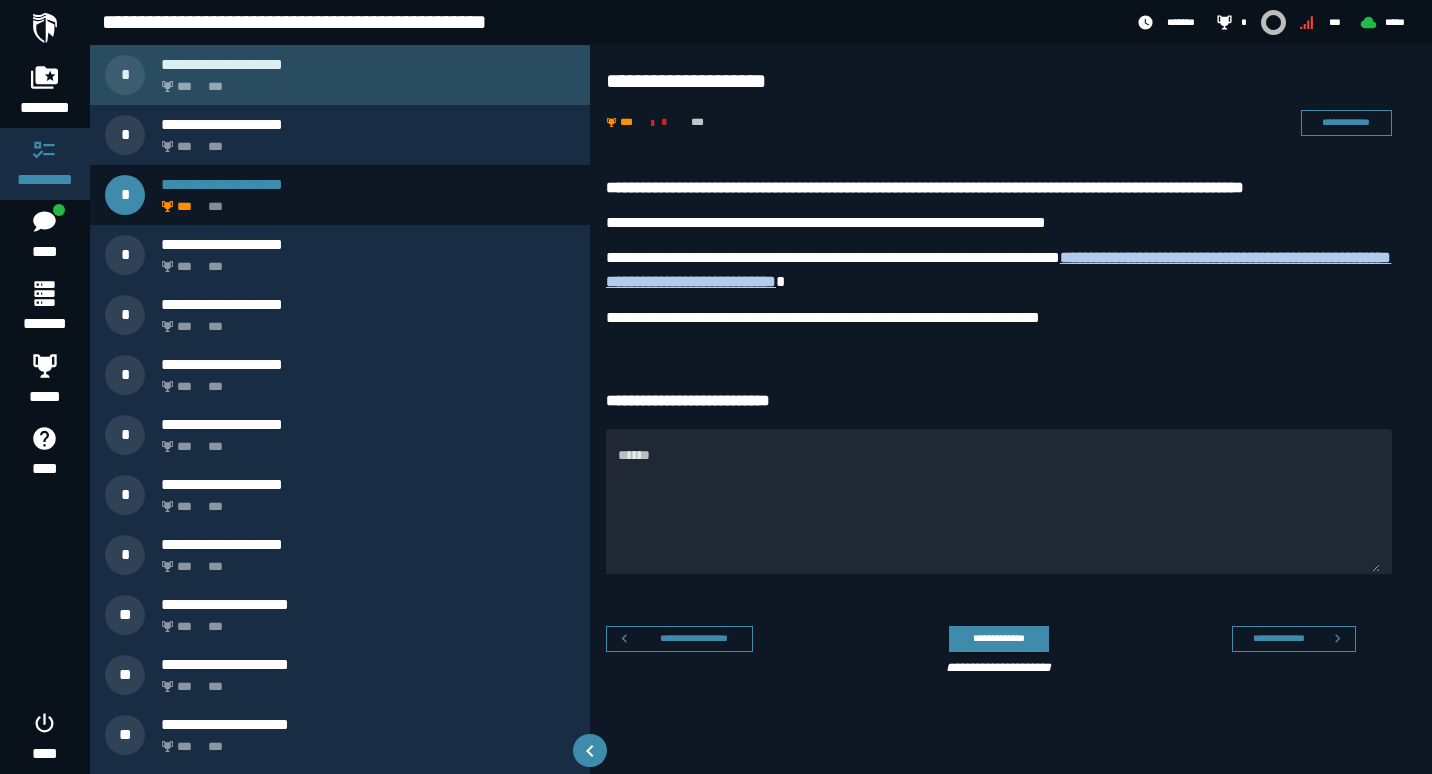 click on "*** ***" at bounding box center [364, 81] 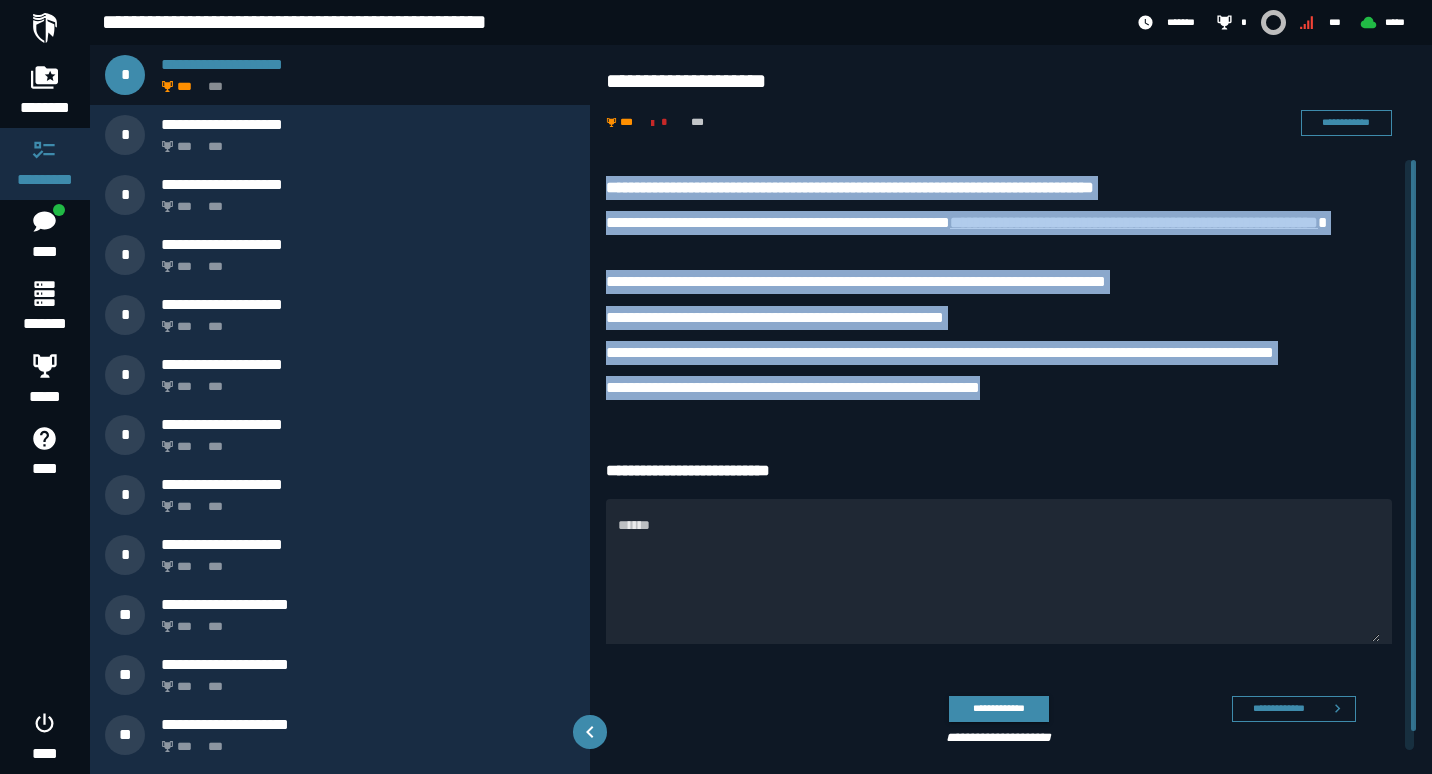 drag, startPoint x: 1030, startPoint y: 386, endPoint x: 611, endPoint y: 186, distance: 464.28546 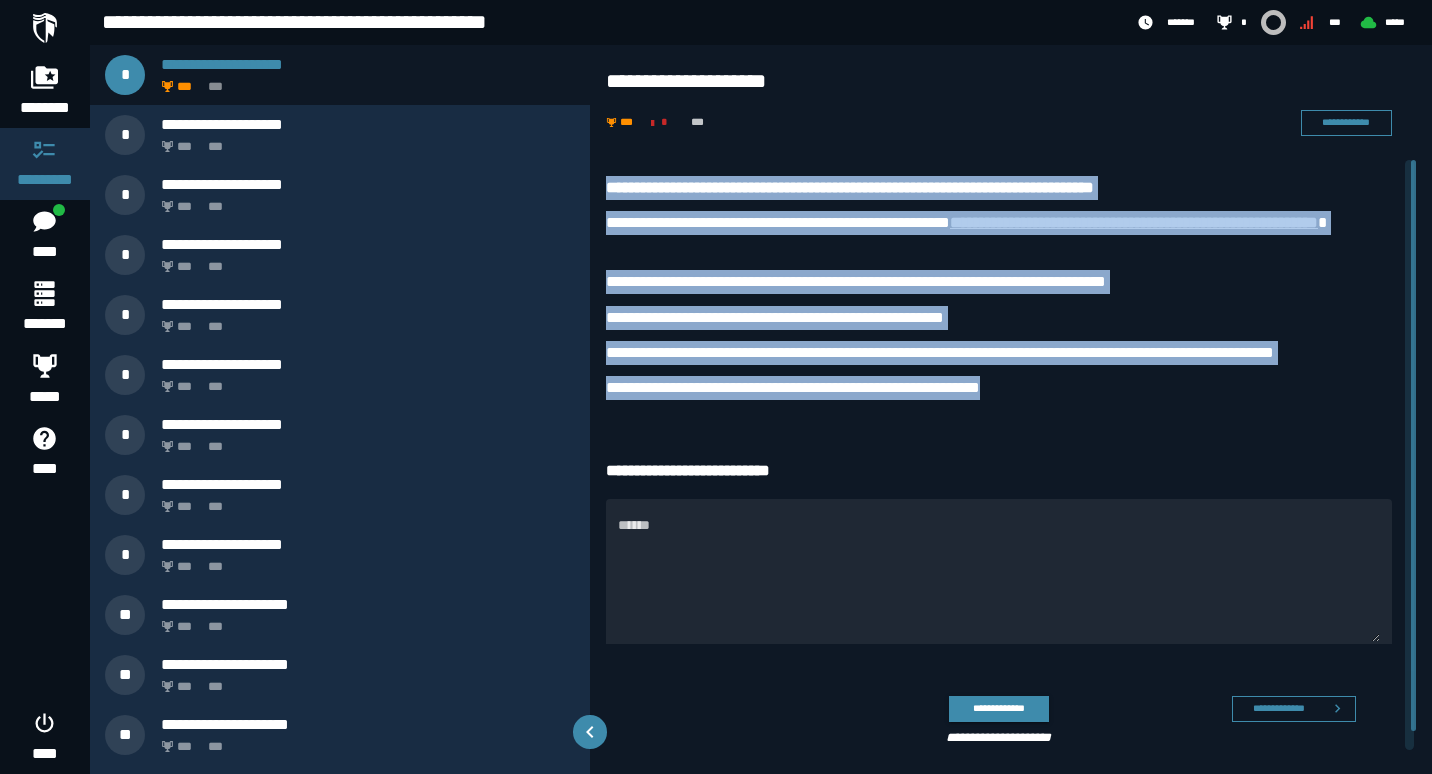 copy on "**********" 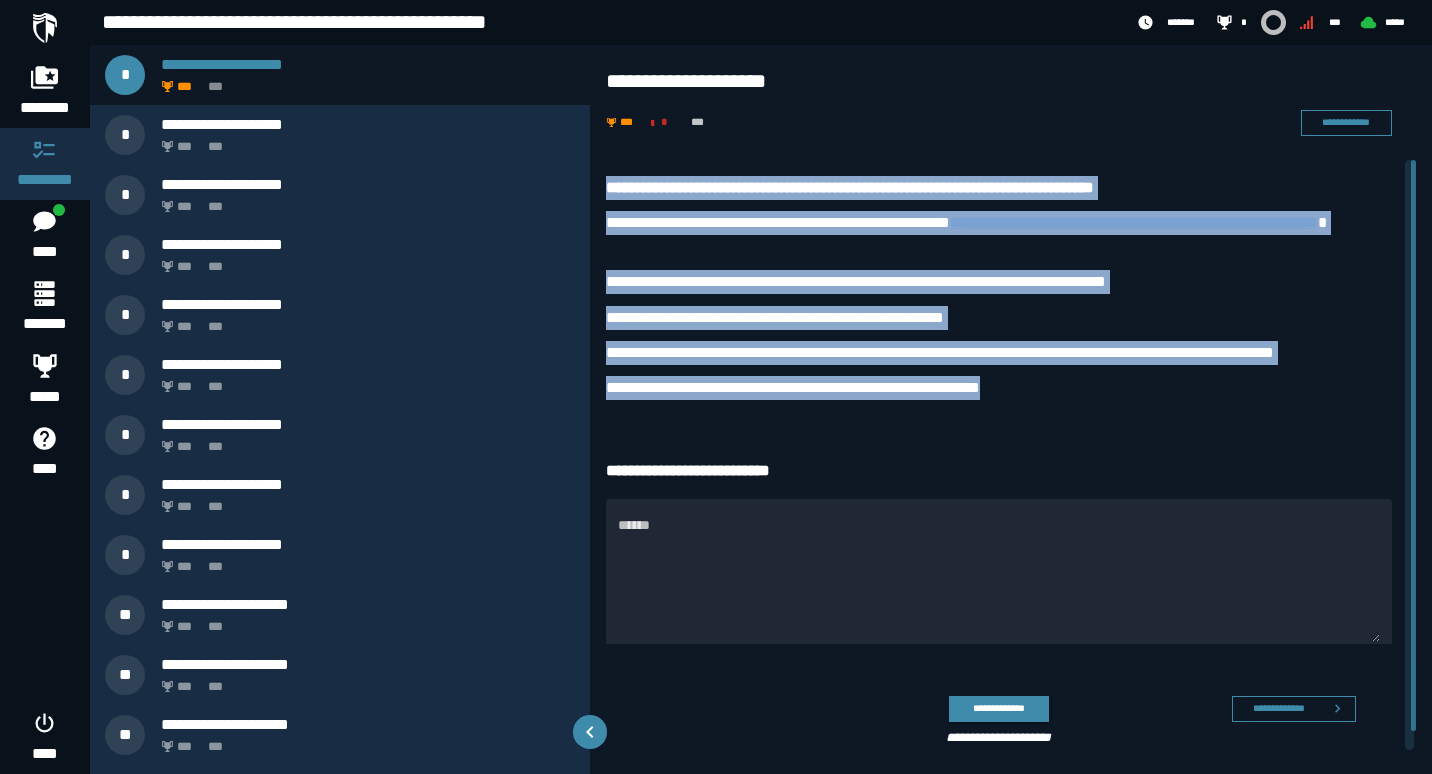 click on "**********" at bounding box center [1134, 222] 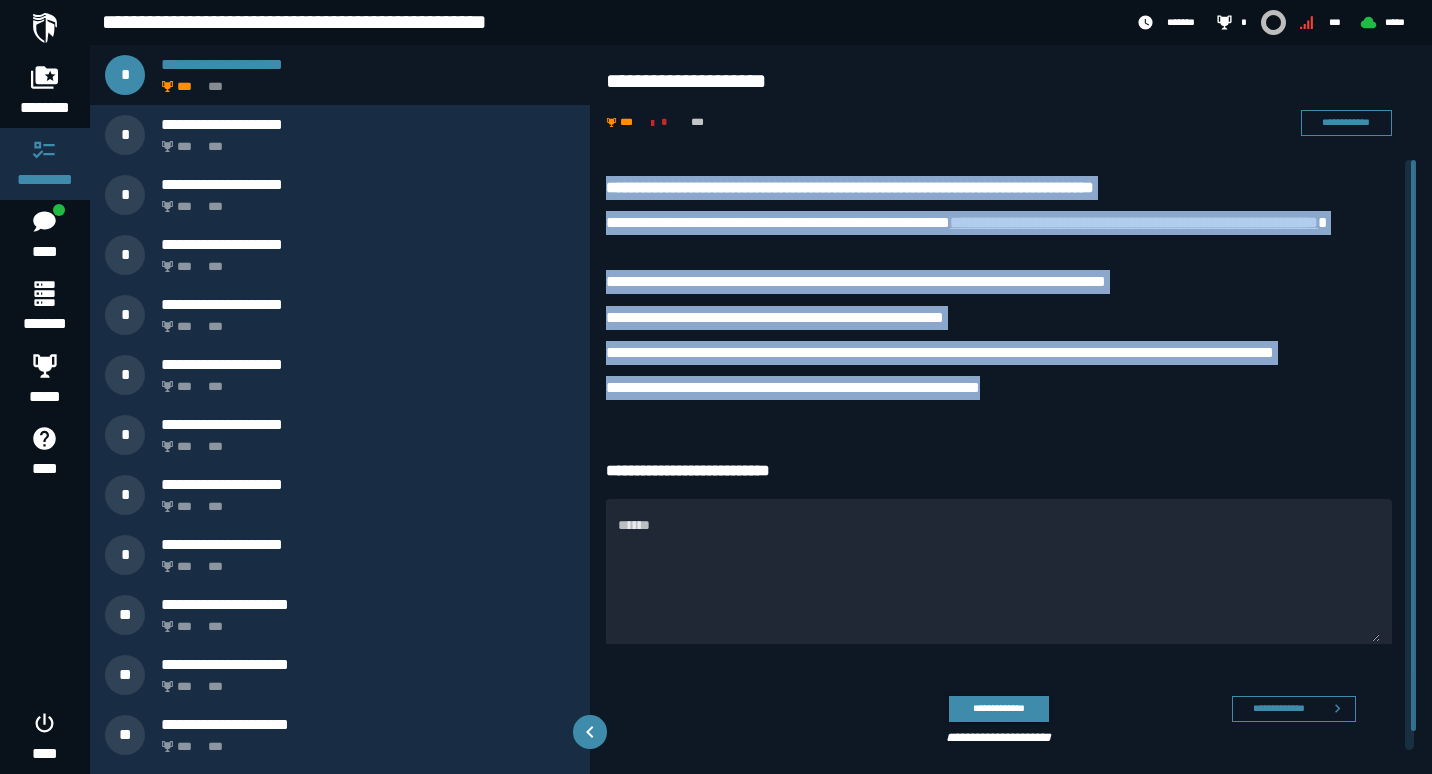 click on "**********" at bounding box center [999, 293] 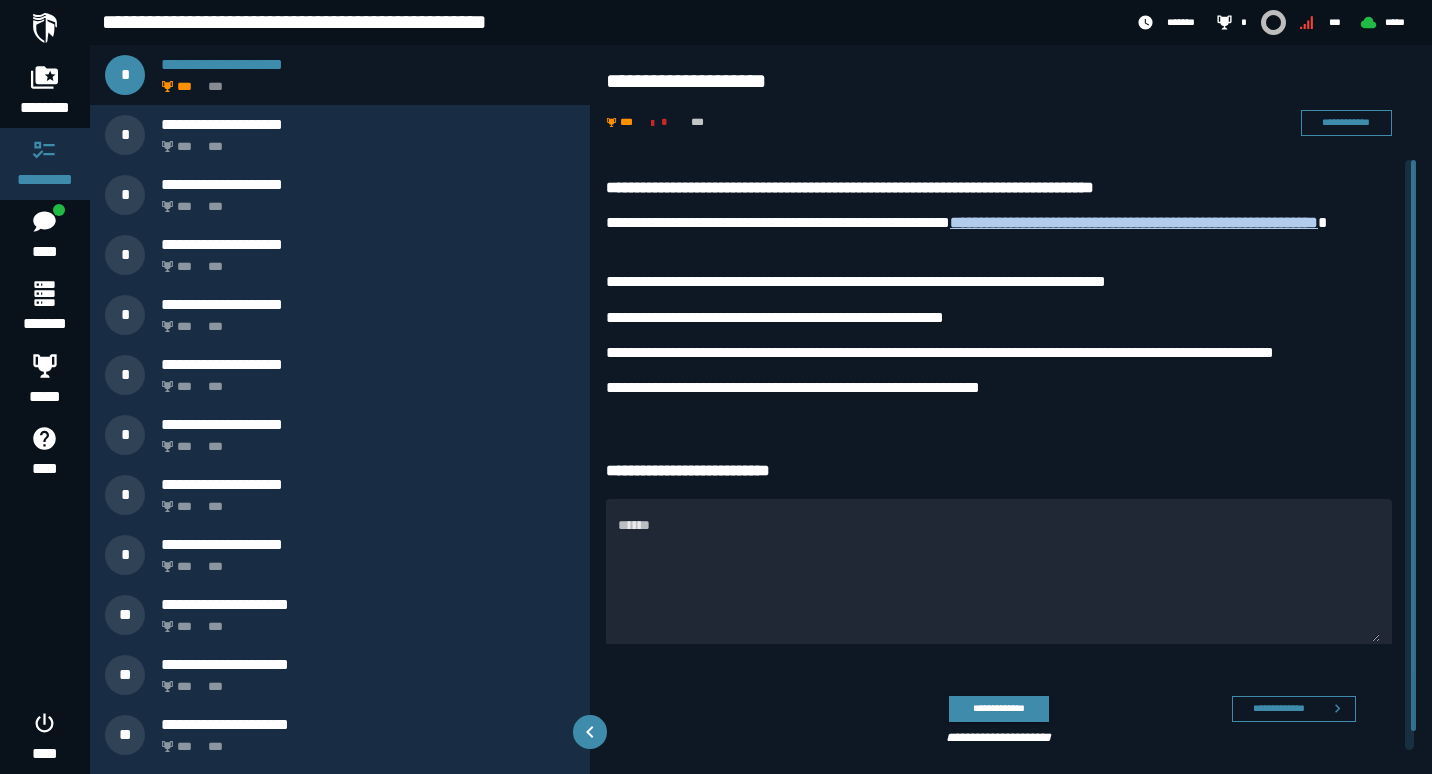 drag, startPoint x: 1417, startPoint y: 426, endPoint x: 1416, endPoint y: 436, distance: 10.049875 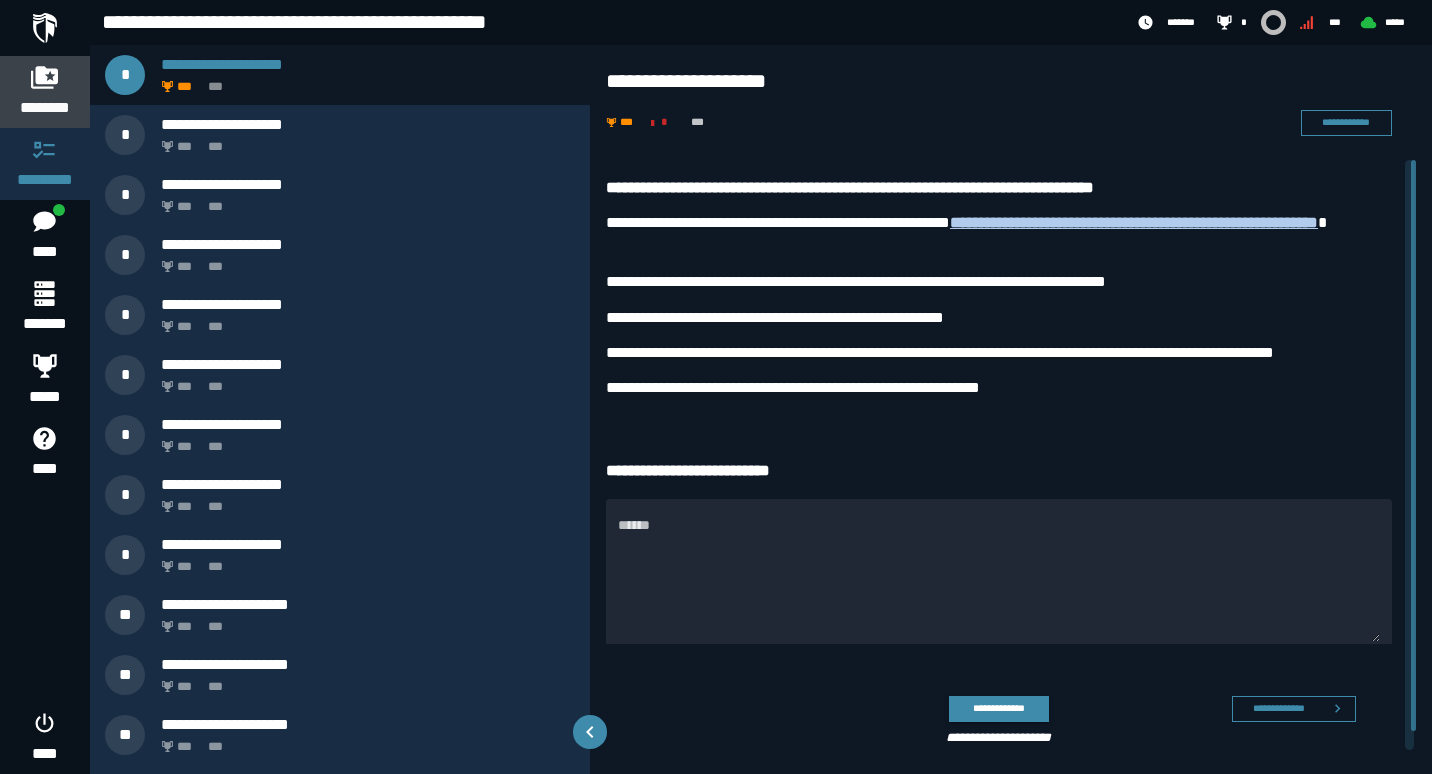 click on "********" at bounding box center (45, 108) 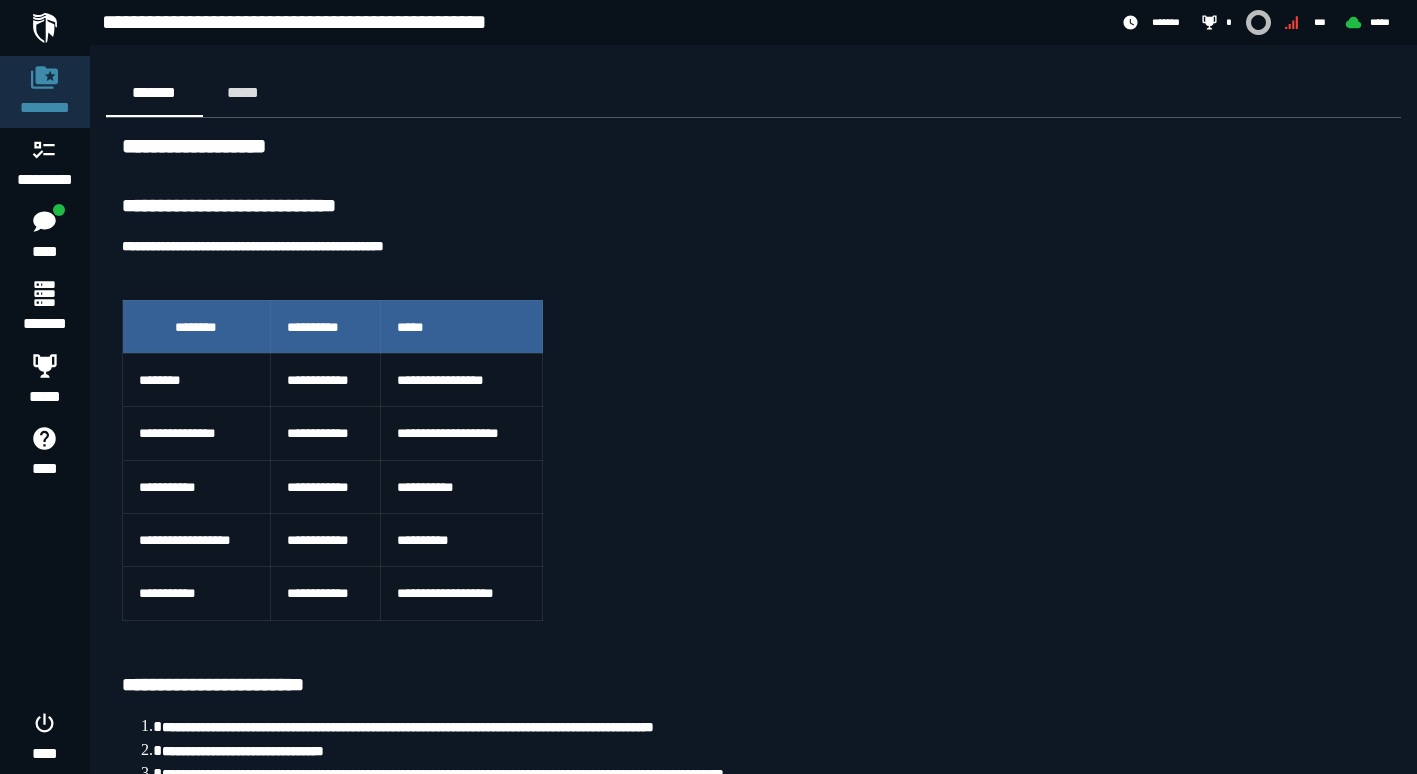 click at bounding box center [45, 28] 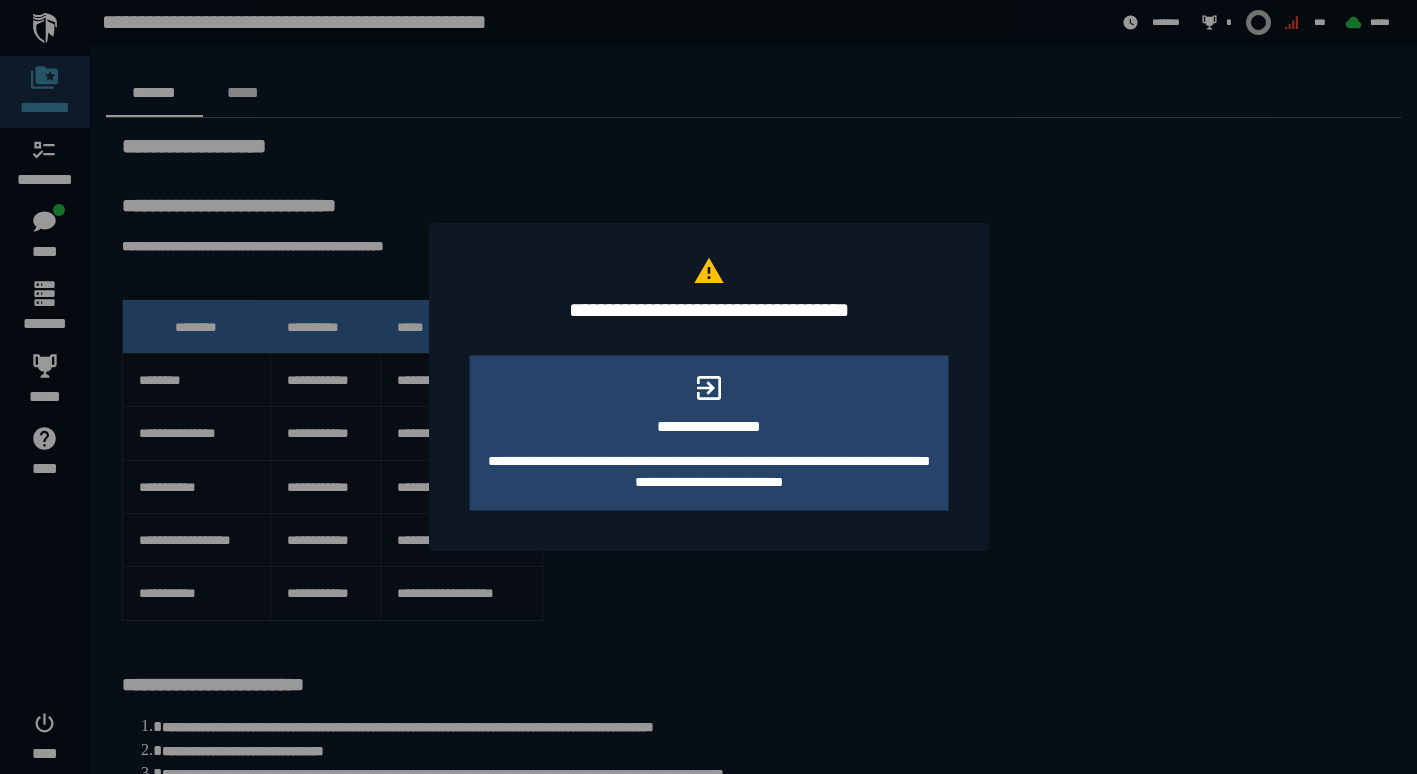 click at bounding box center (708, 387) 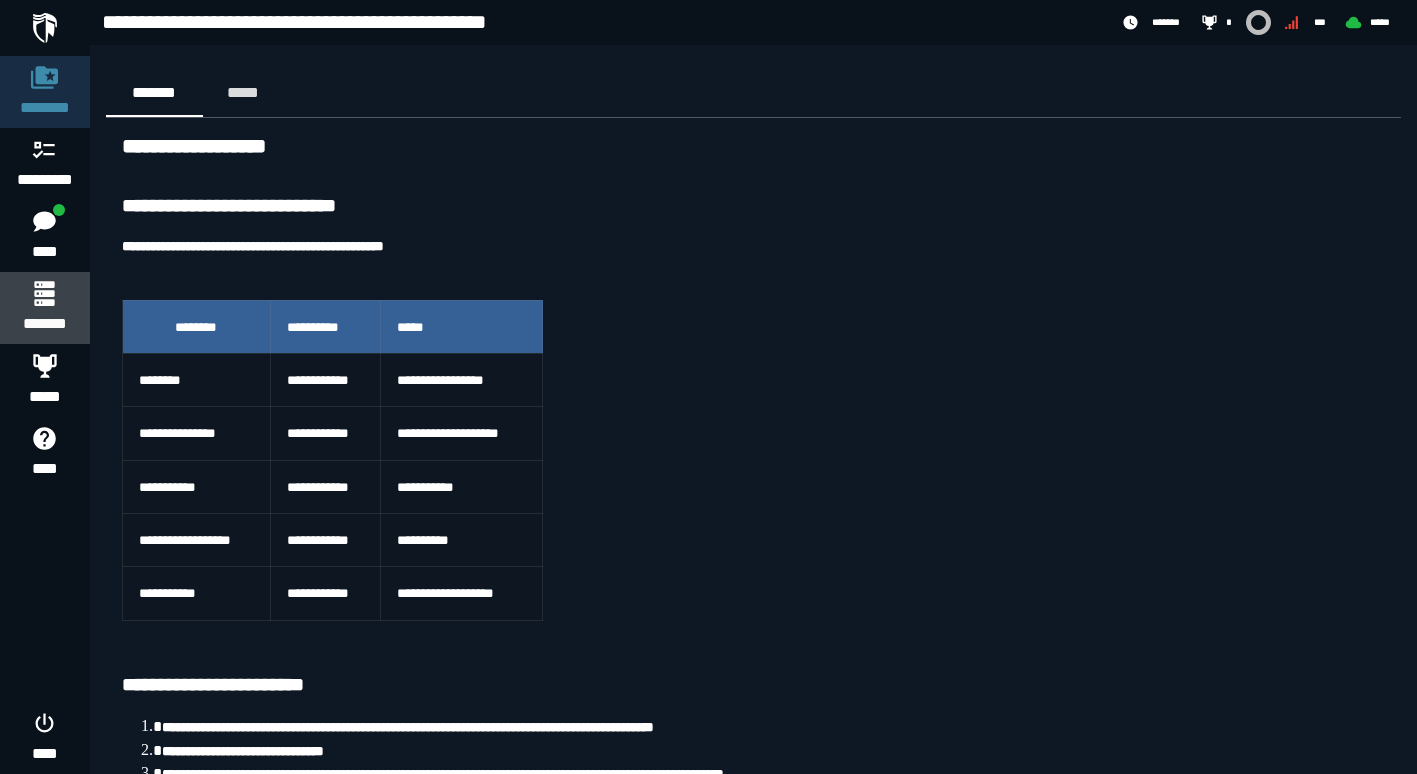 click 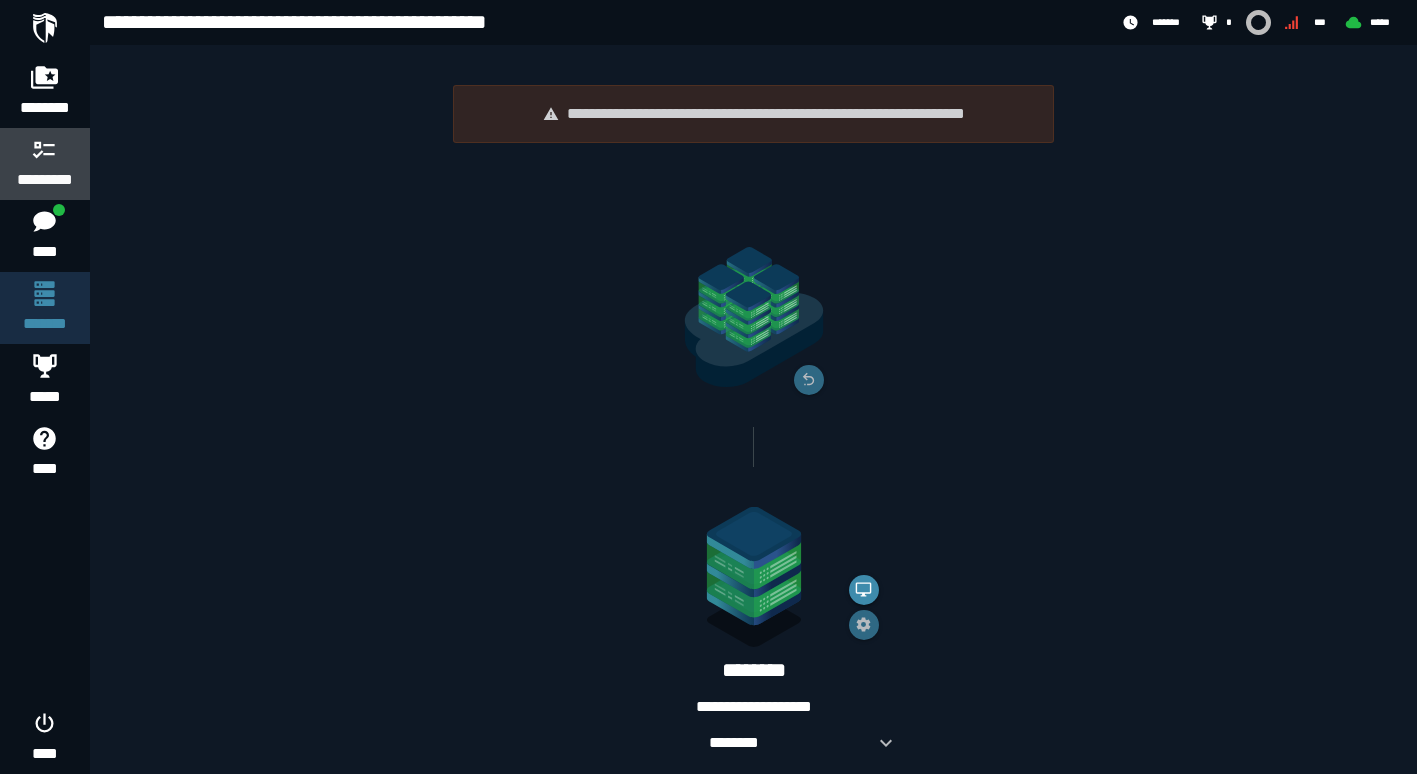 click at bounding box center [45, 149] 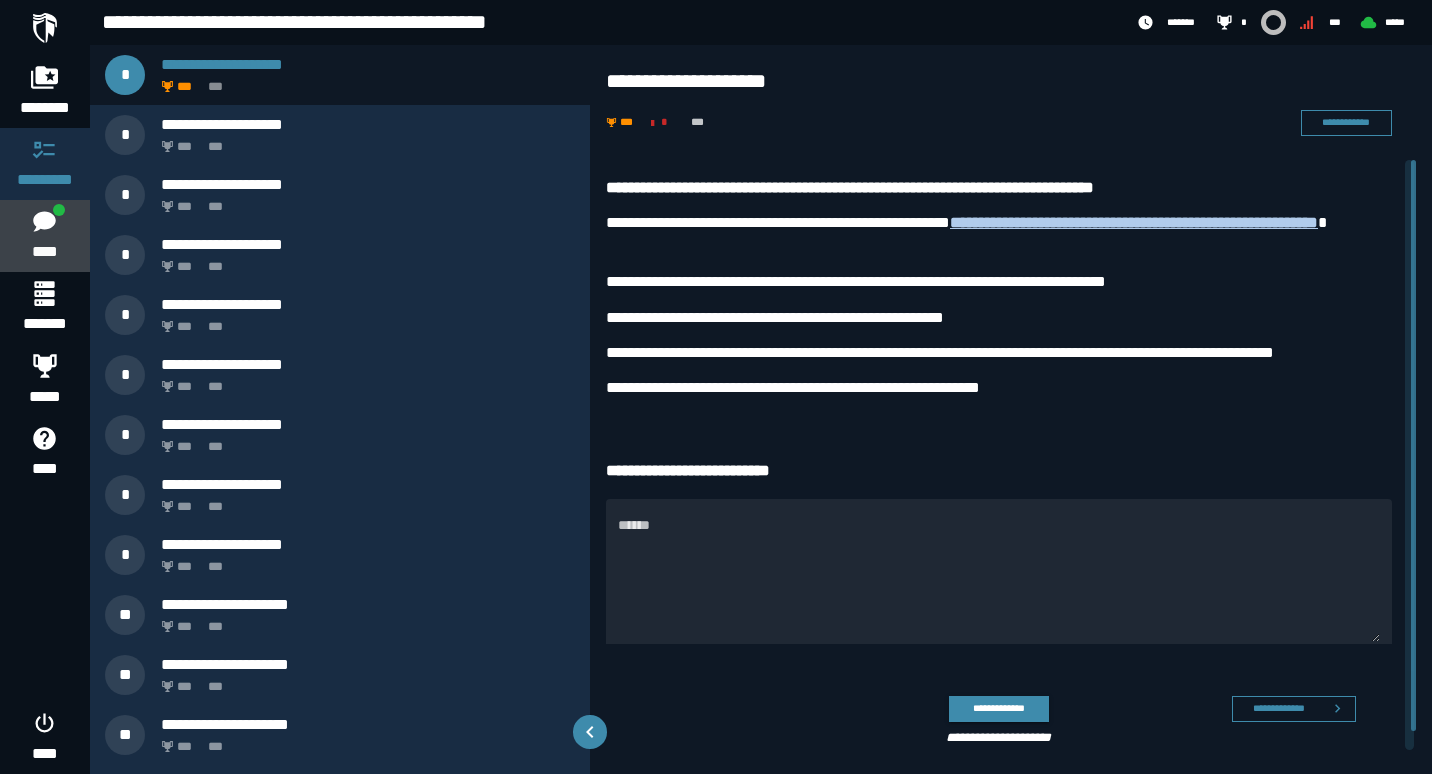click on "****" at bounding box center [44, 252] 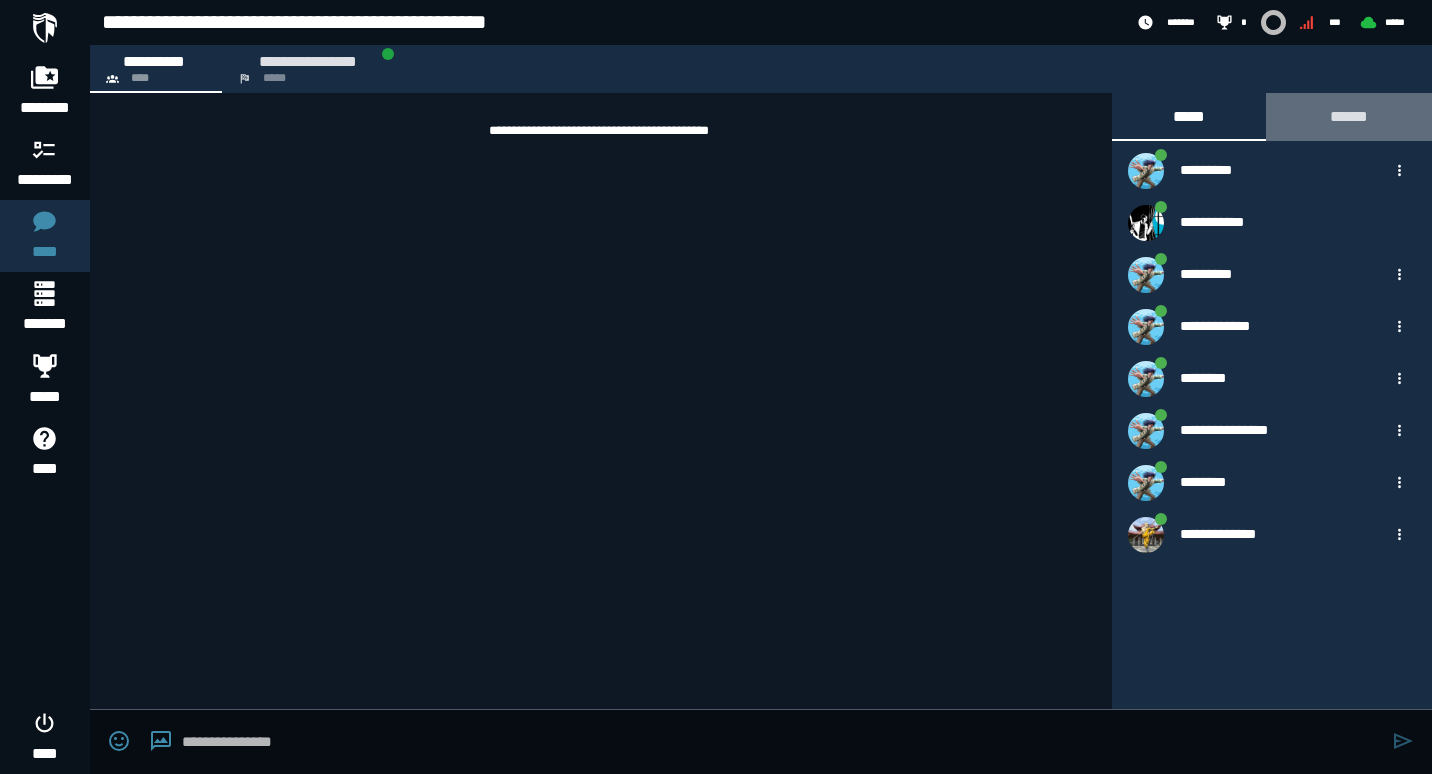 click on "******" at bounding box center (1349, 116) 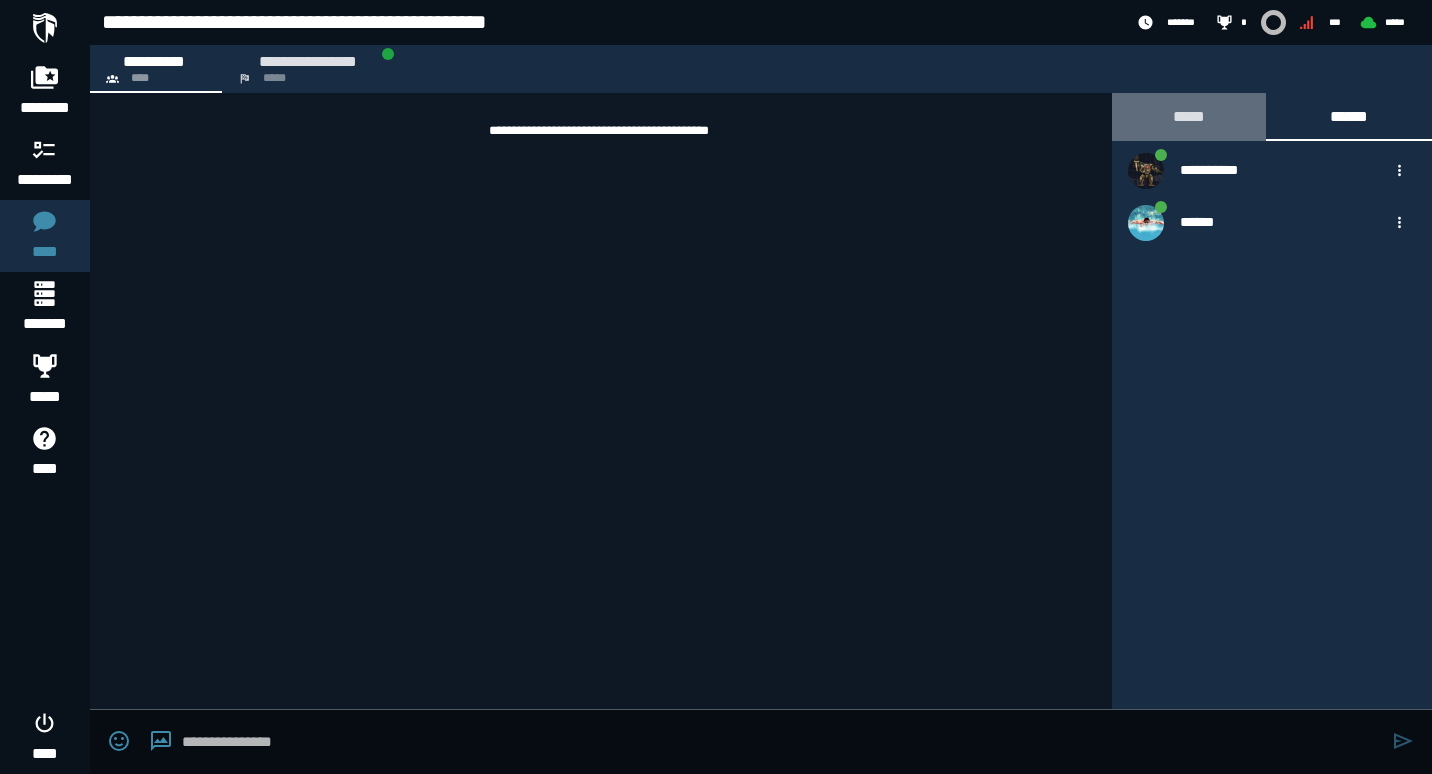 click on "*****" at bounding box center [1189, 116] 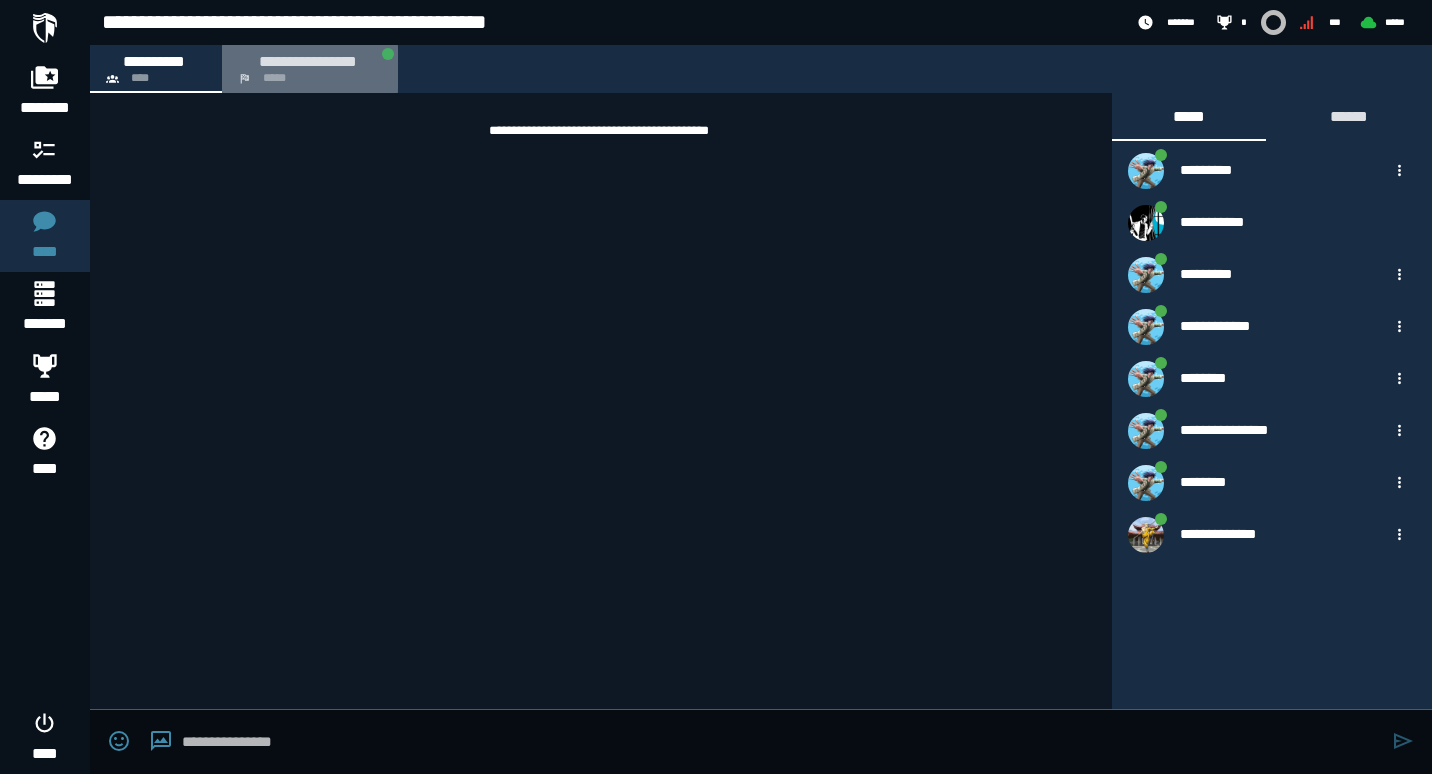 click on "**********" at bounding box center (310, 69) 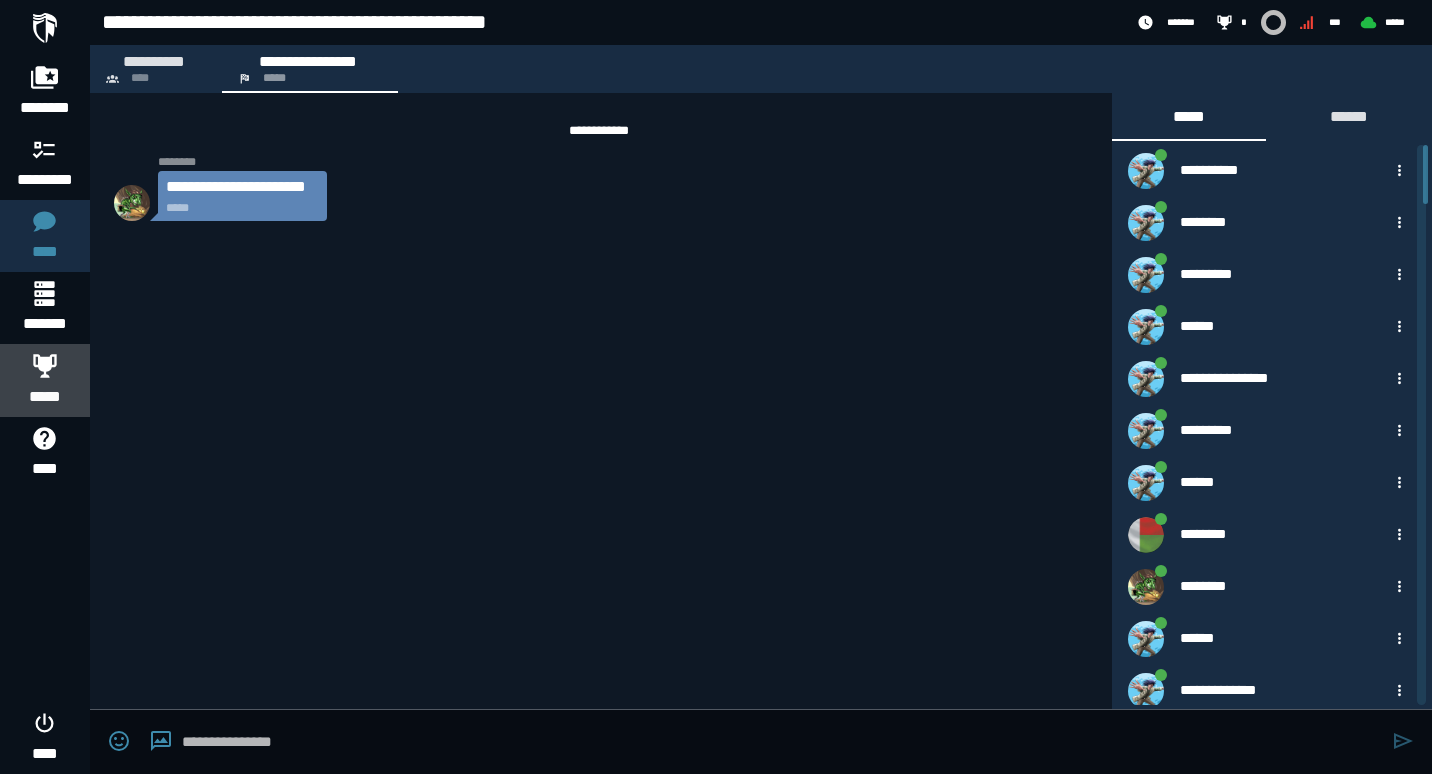 click 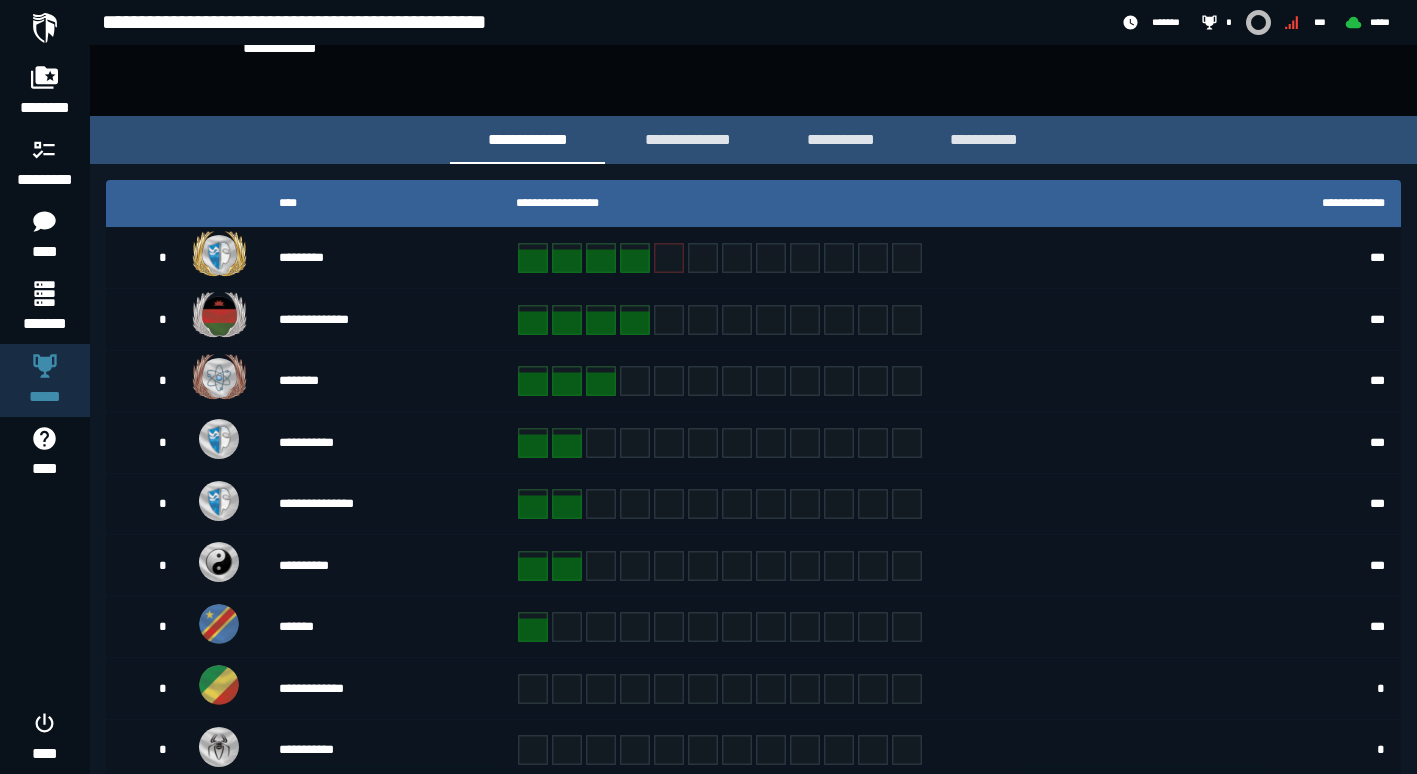 scroll, scrollTop: 245, scrollLeft: 0, axis: vertical 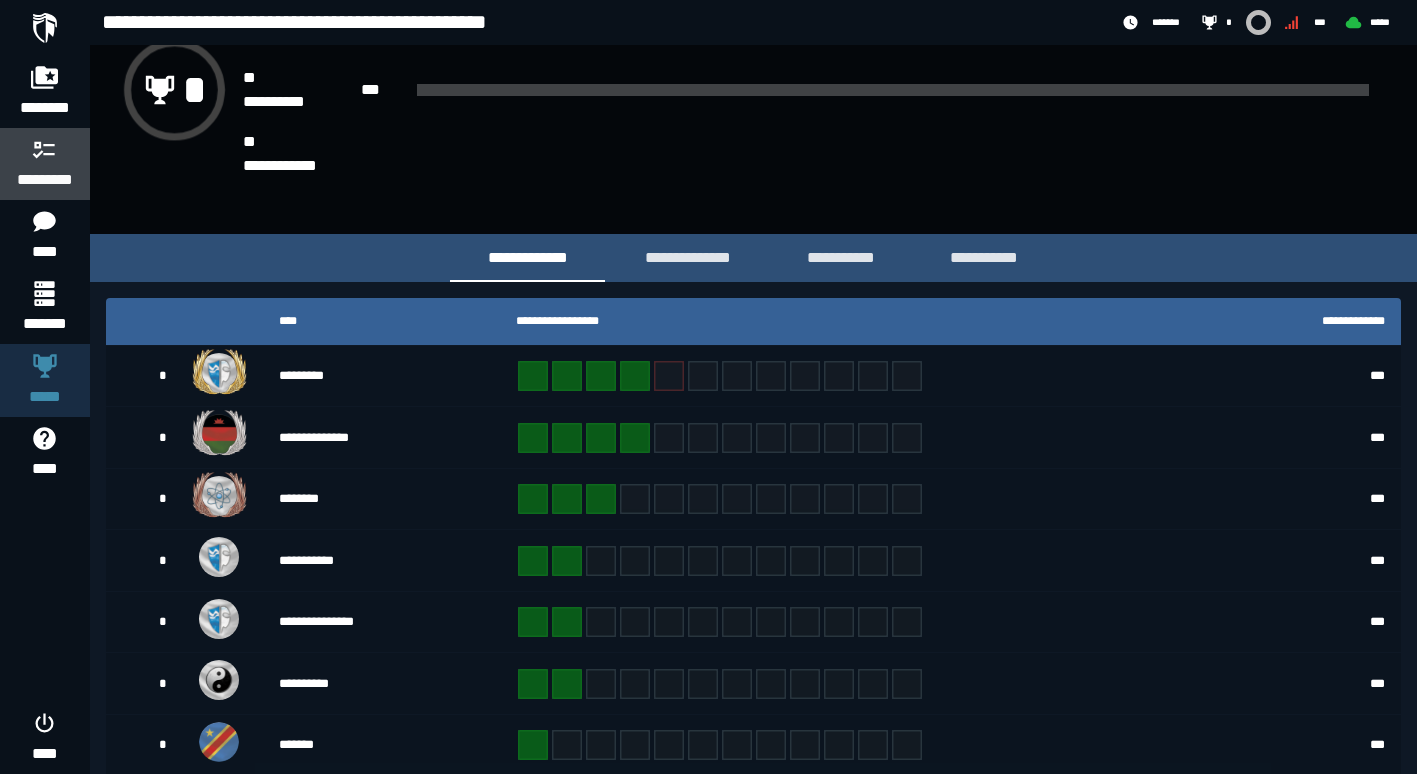 click at bounding box center (45, 149) 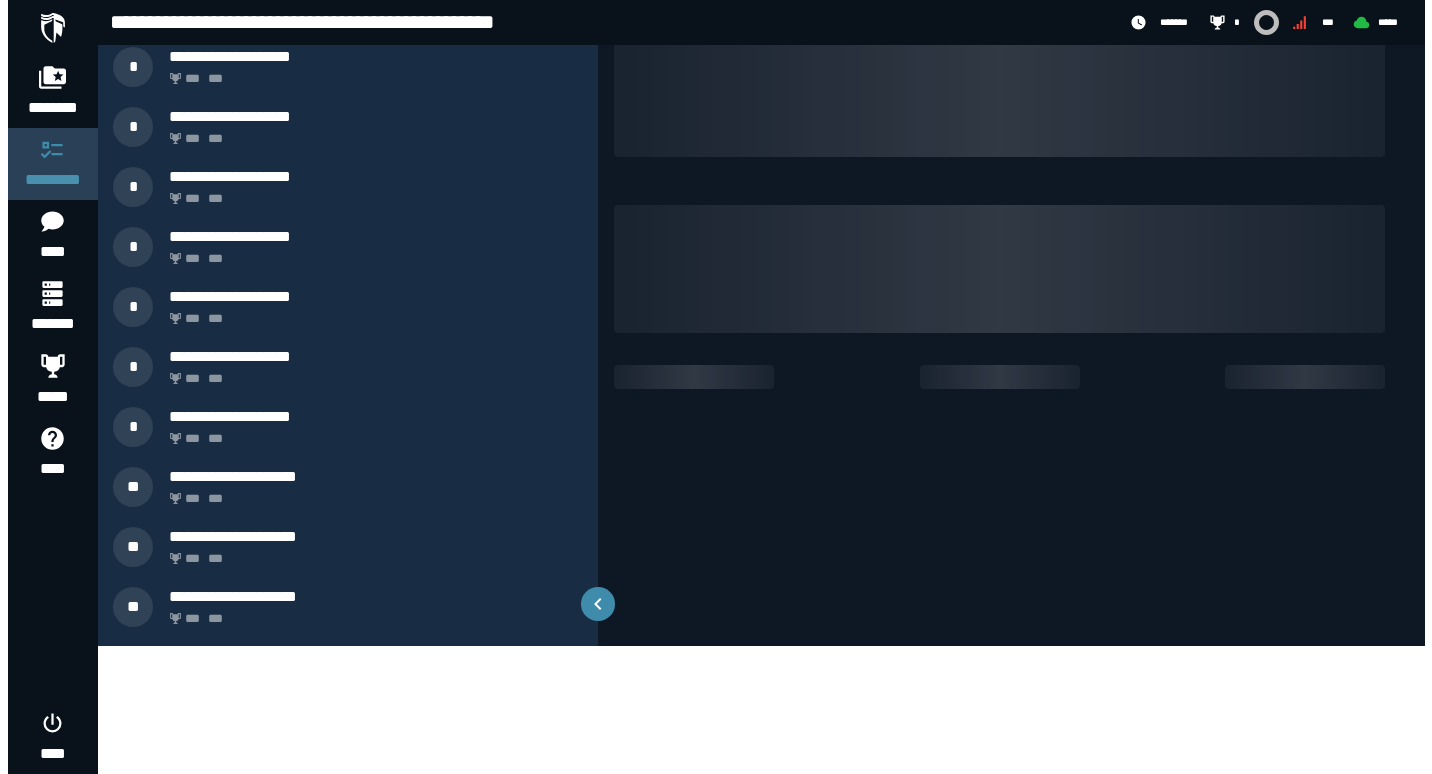 scroll, scrollTop: 0, scrollLeft: 0, axis: both 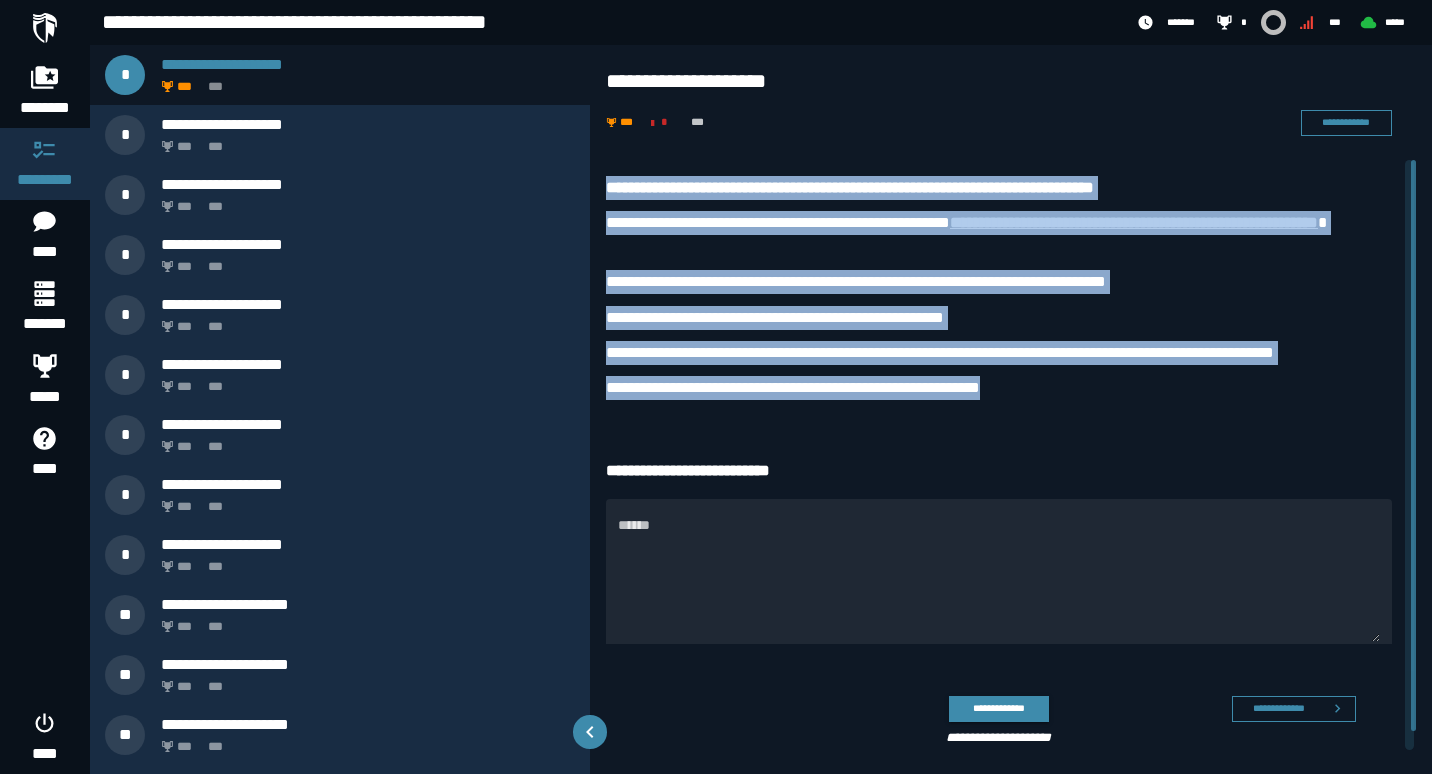 drag, startPoint x: 1034, startPoint y: 390, endPoint x: 599, endPoint y: 178, distance: 483.91013 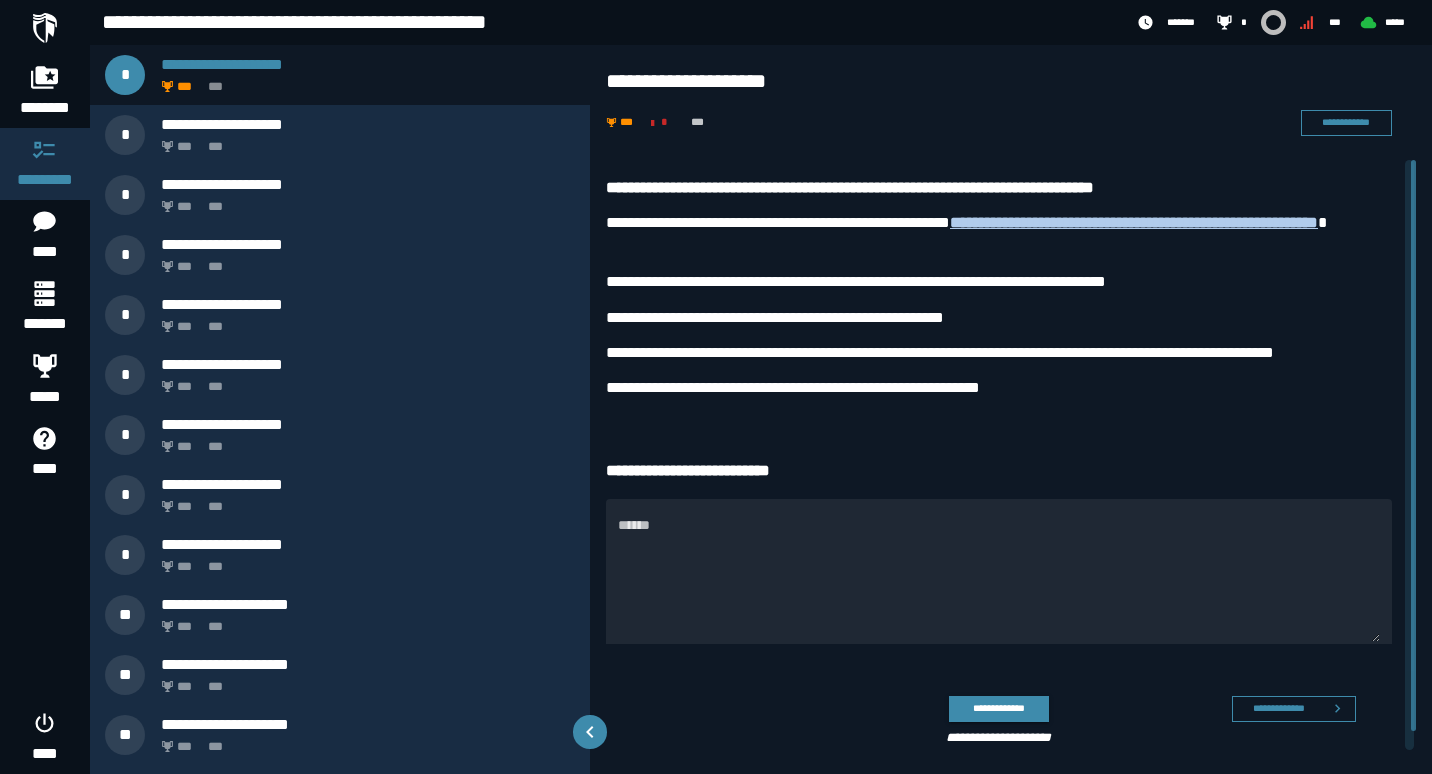 click on "**********" at bounding box center [1011, 465] 